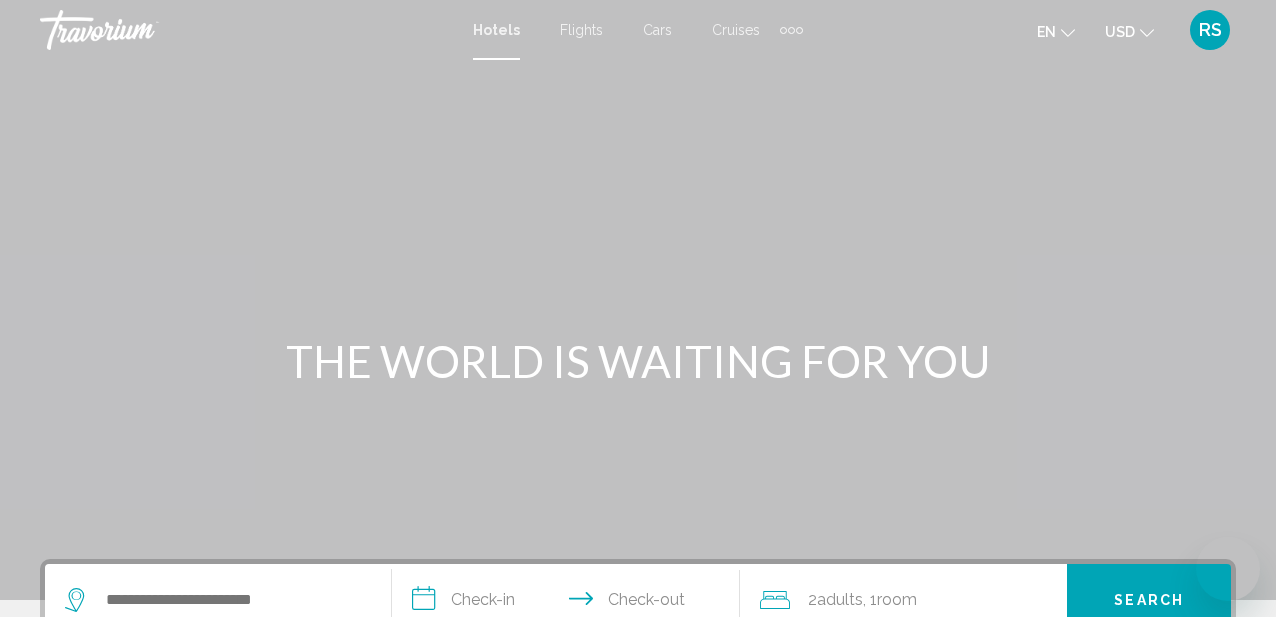 scroll, scrollTop: 13, scrollLeft: 0, axis: vertical 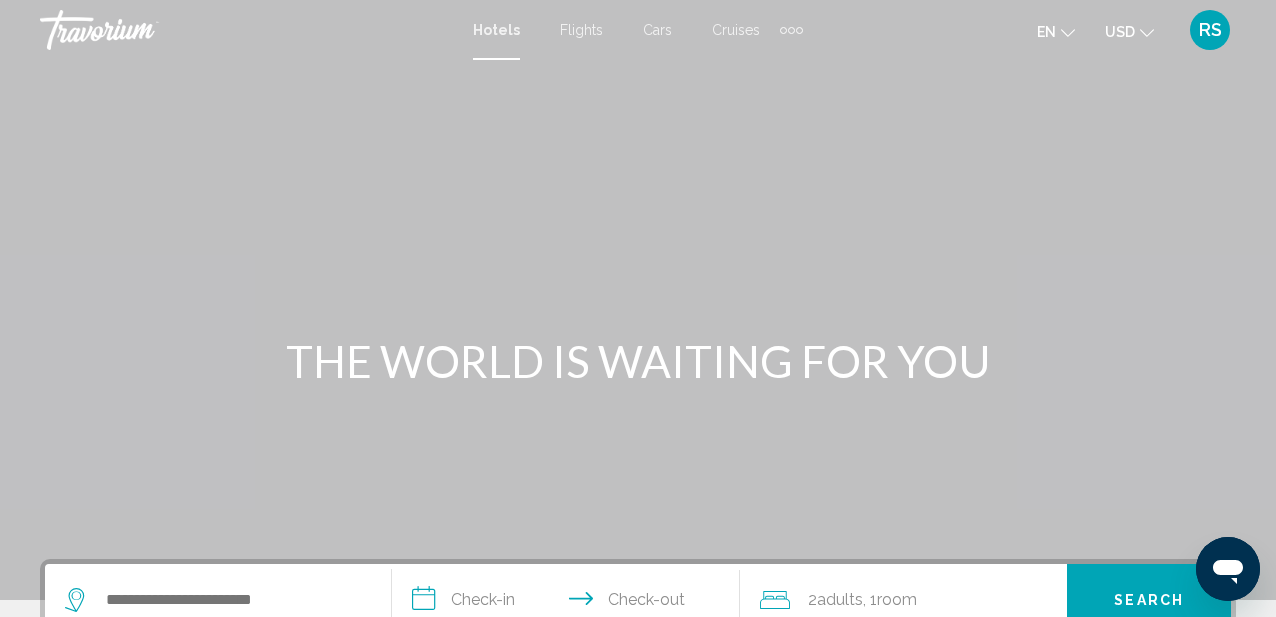 click on "Cruises" at bounding box center (736, 30) 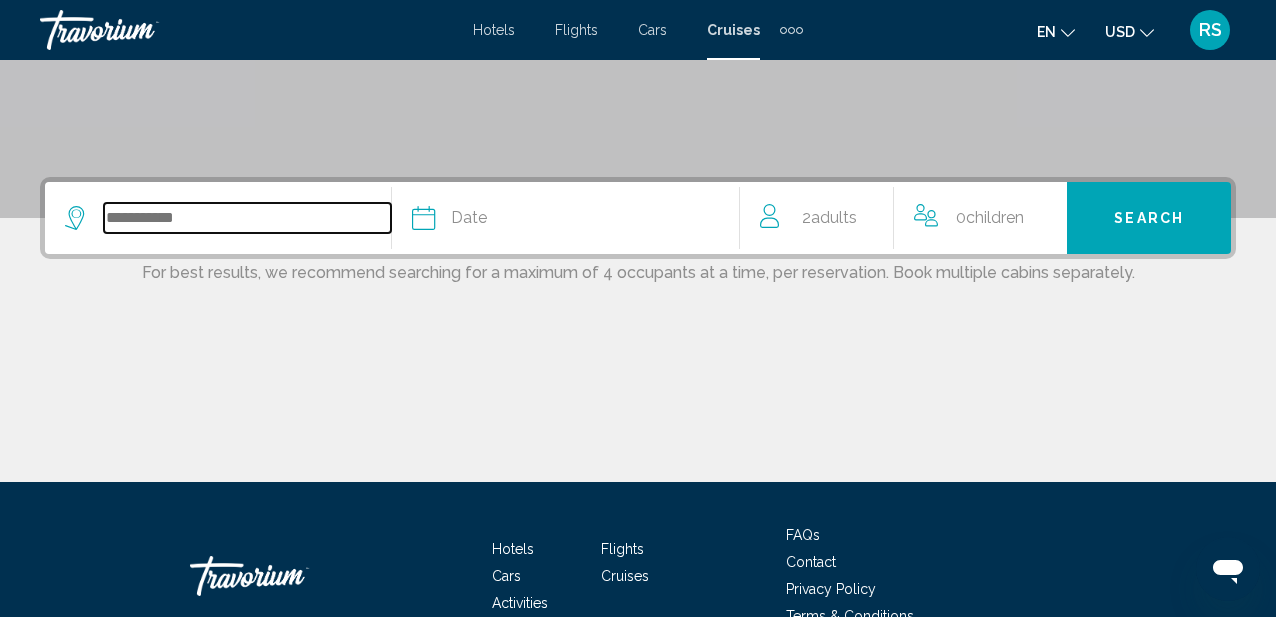 click at bounding box center (247, 218) 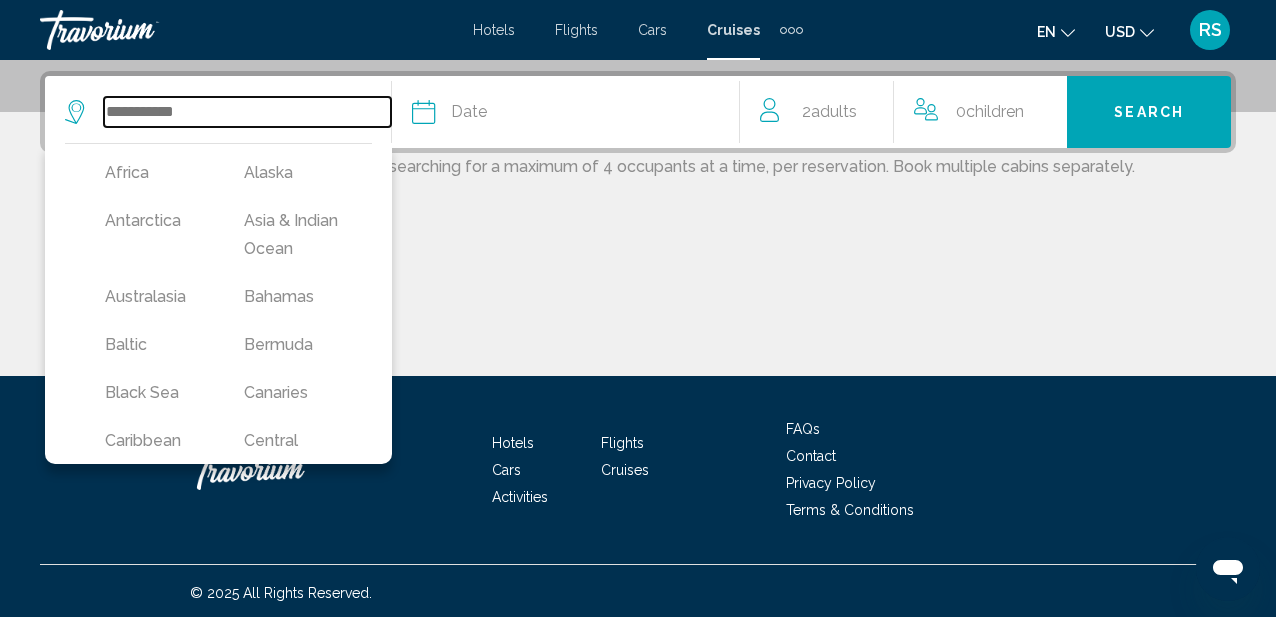 scroll, scrollTop: 492, scrollLeft: 0, axis: vertical 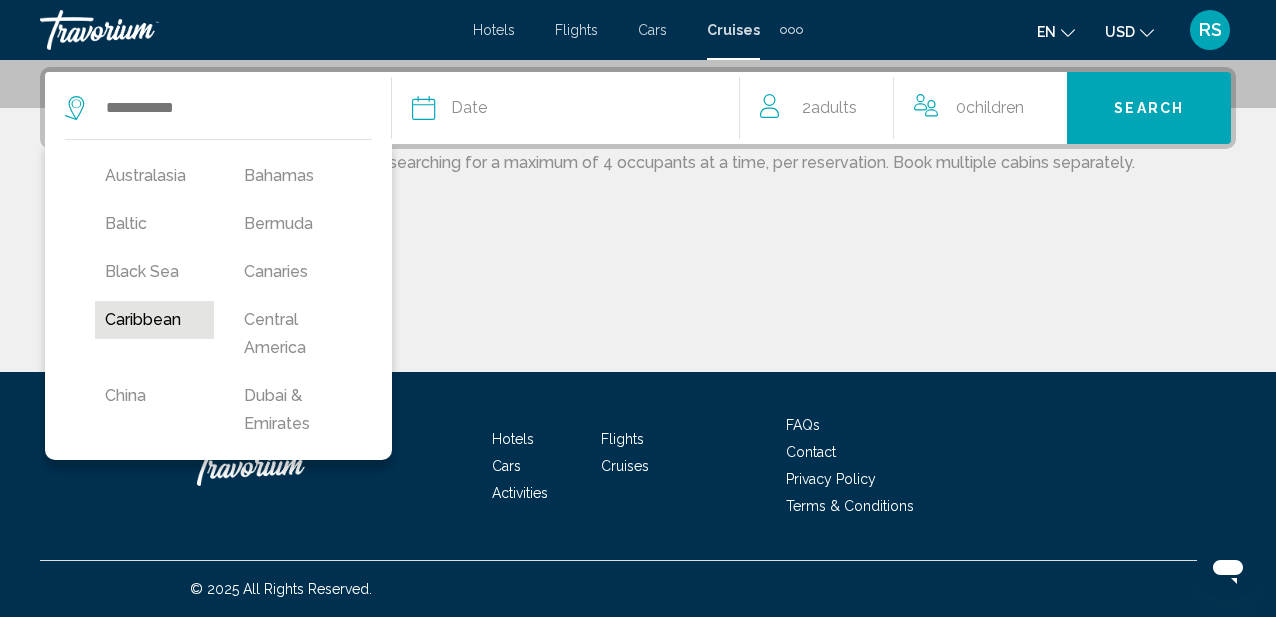 click on "Caribbean" at bounding box center [154, 320] 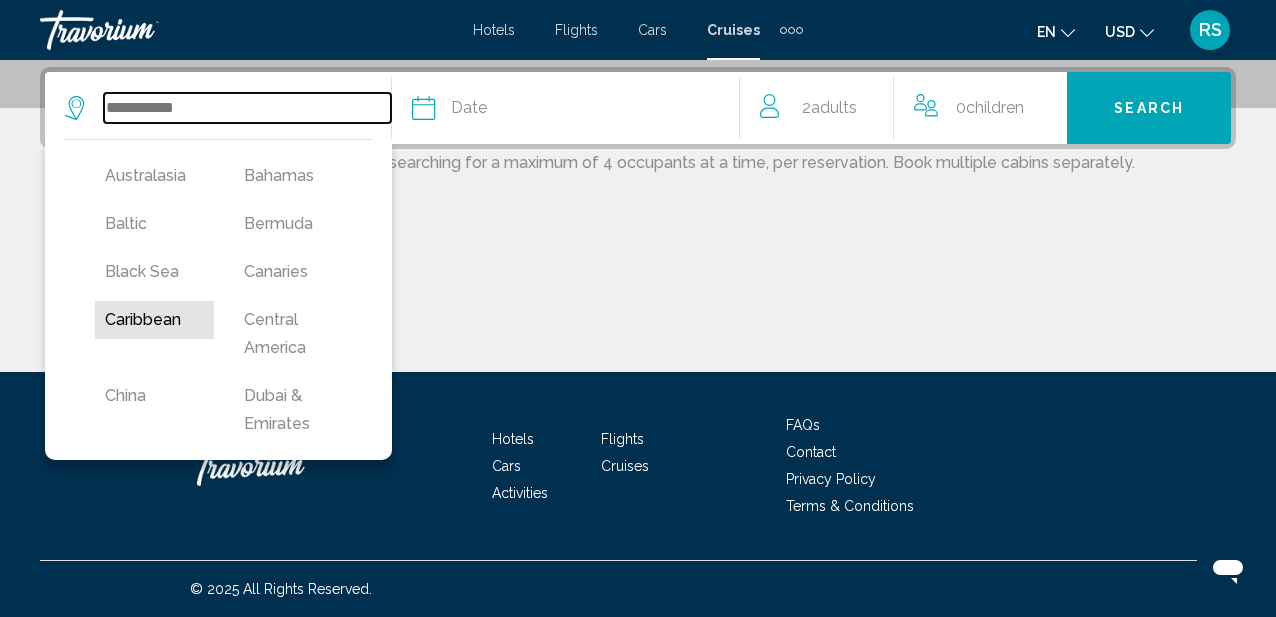 type on "*********" 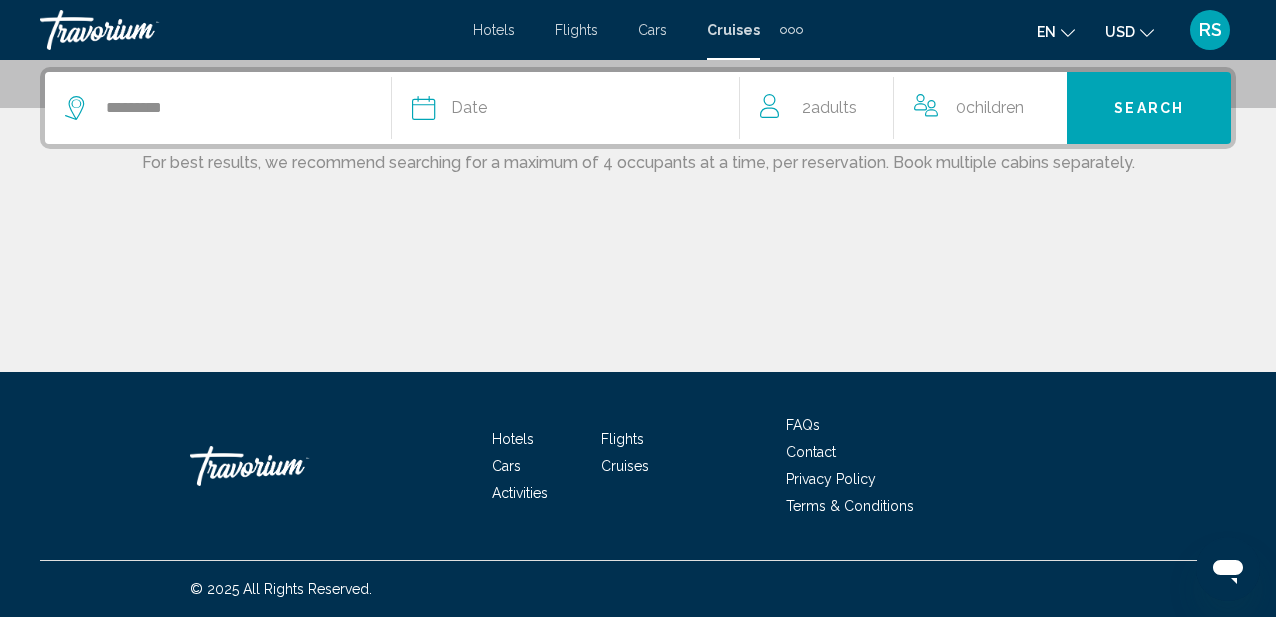 click on "Date
January February March April May June July August September October November December" 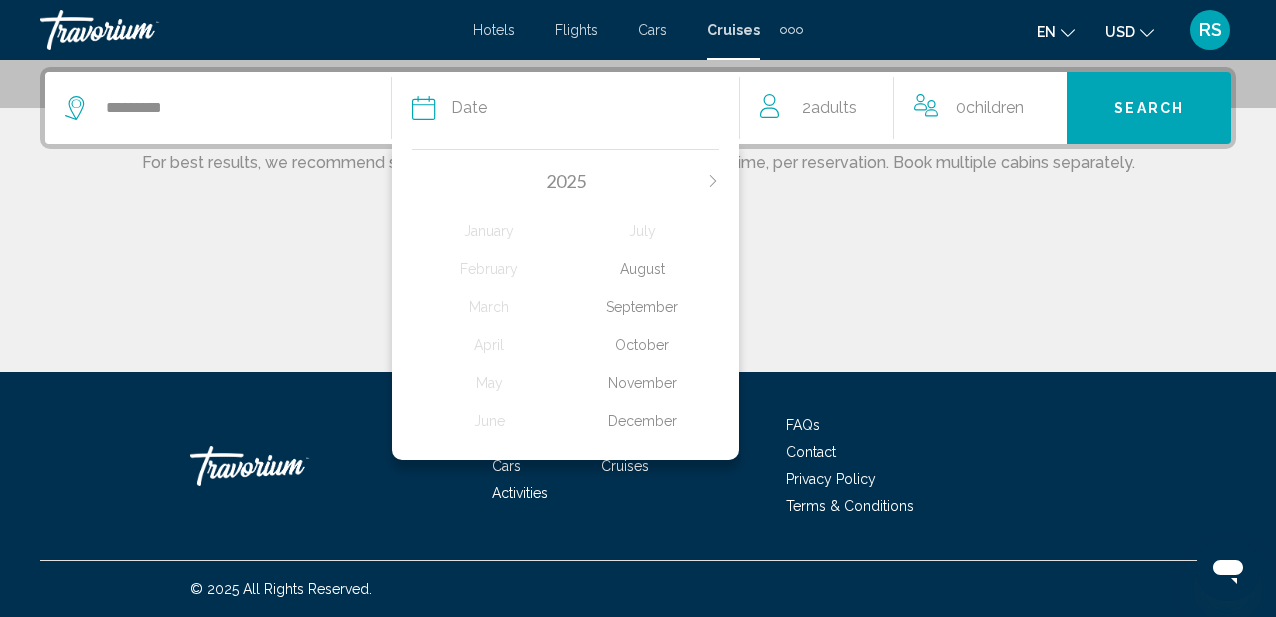 click on "November" 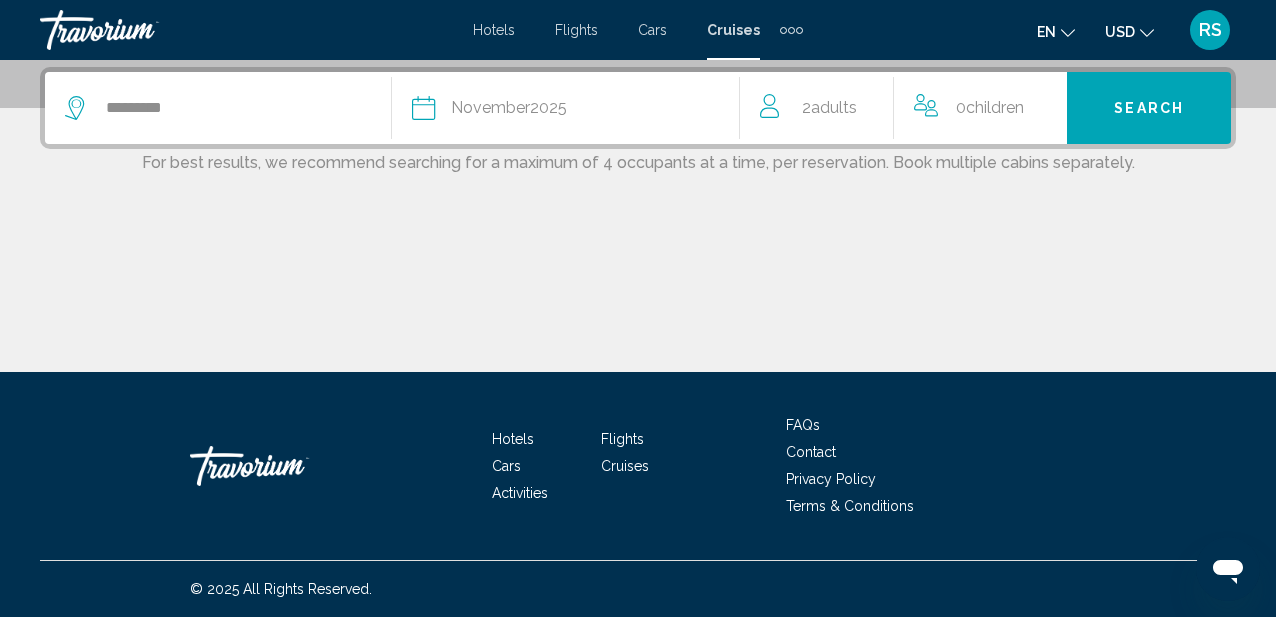 click on "Search" at bounding box center (1149, 108) 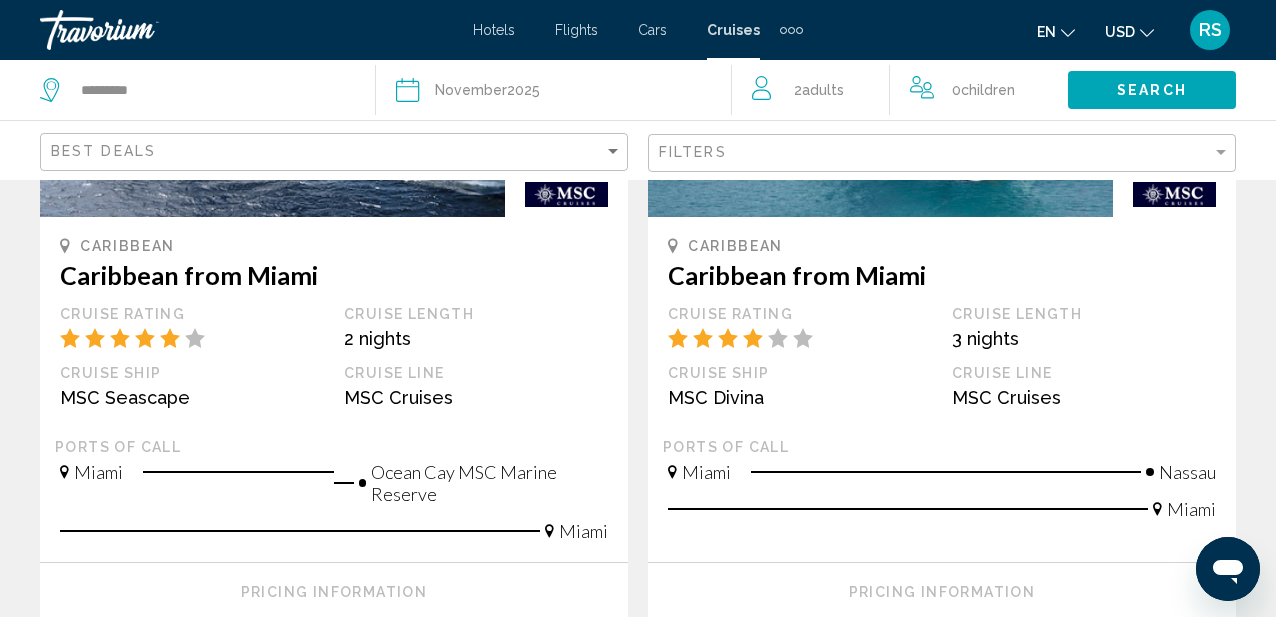 scroll, scrollTop: 377, scrollLeft: 0, axis: vertical 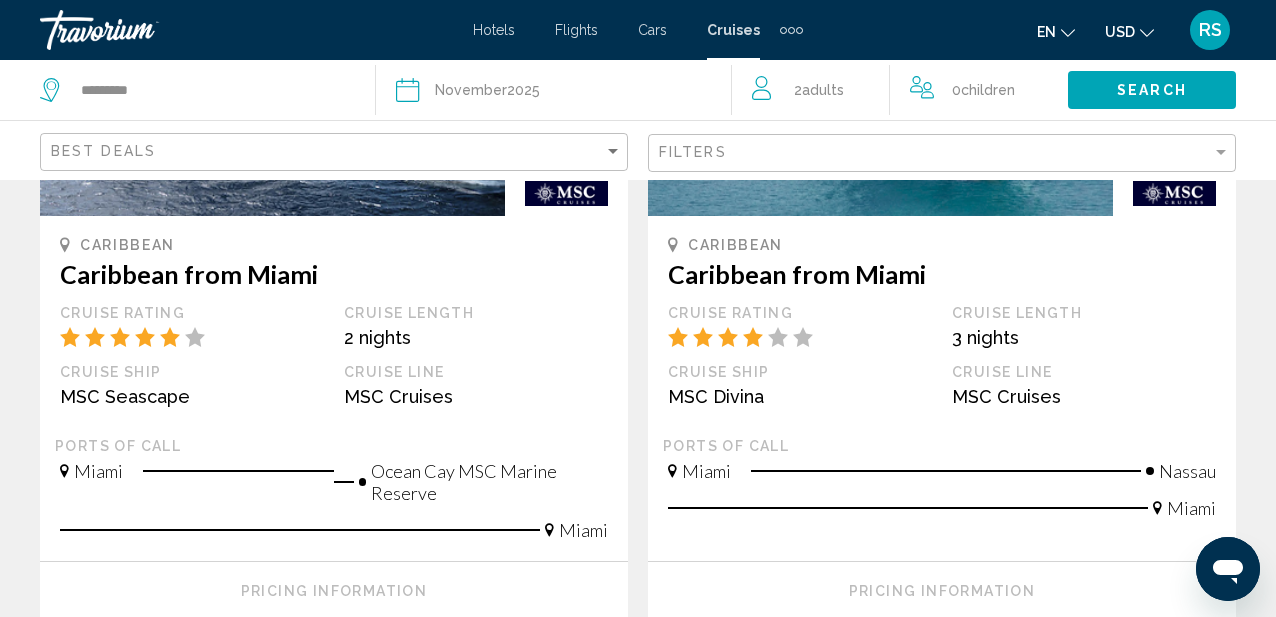 click on "Caribbean from Miami" at bounding box center [334, 274] 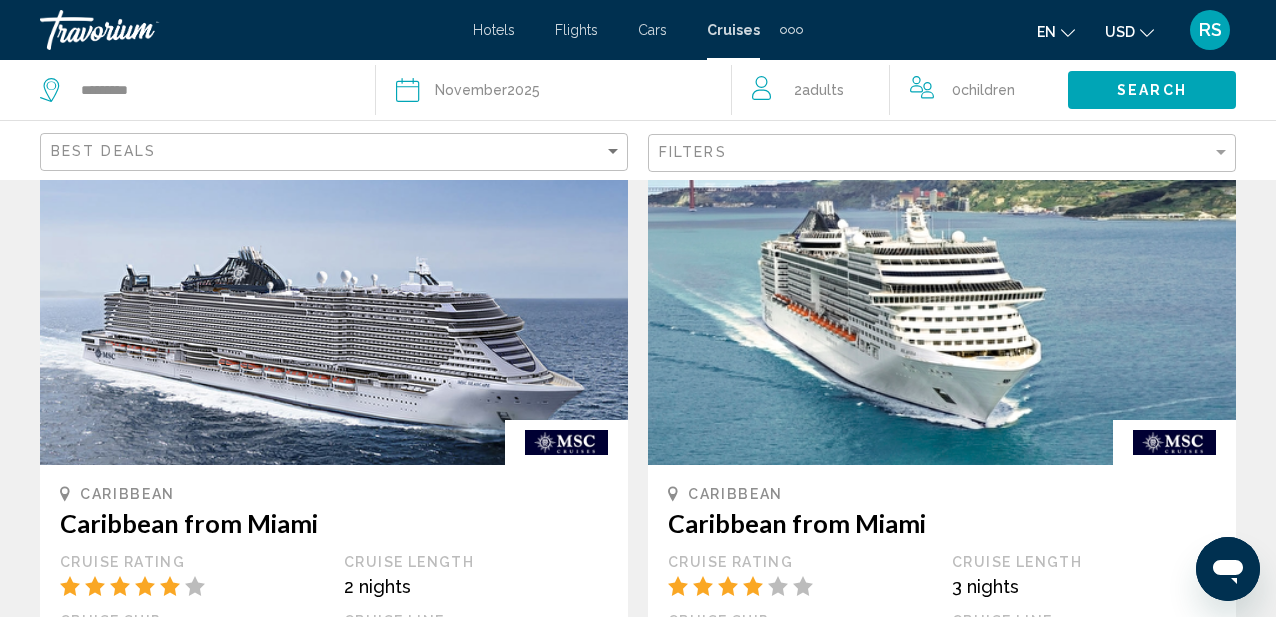 scroll, scrollTop: 126, scrollLeft: 0, axis: vertical 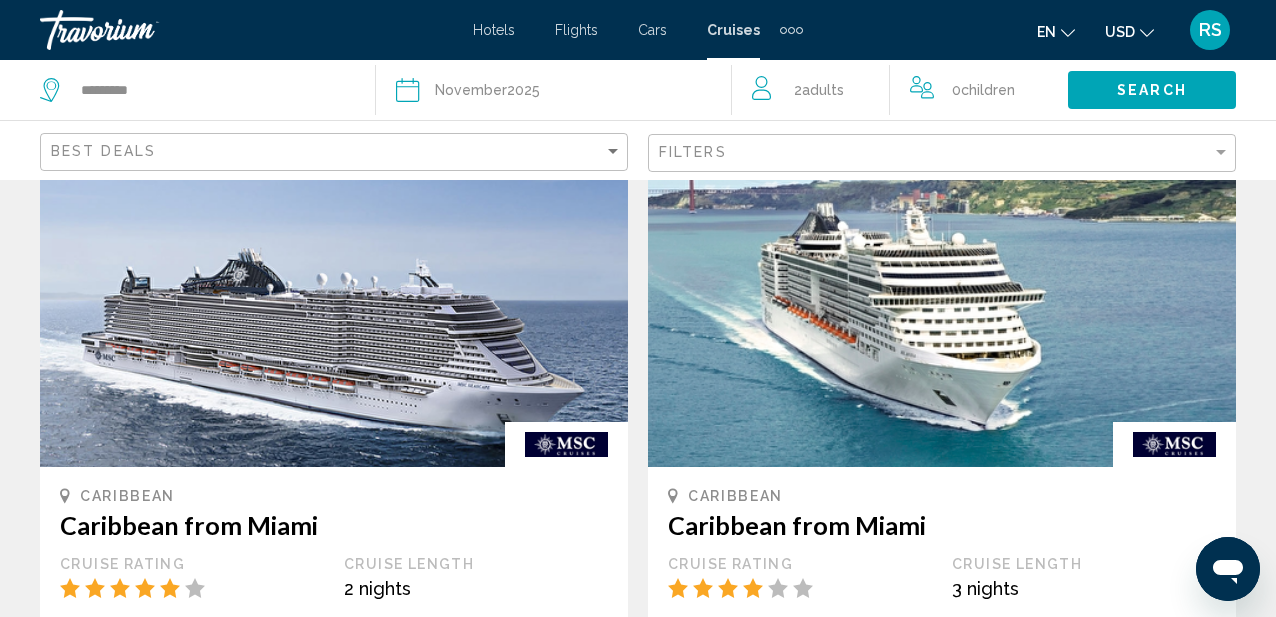 click at bounding box center (334, 307) 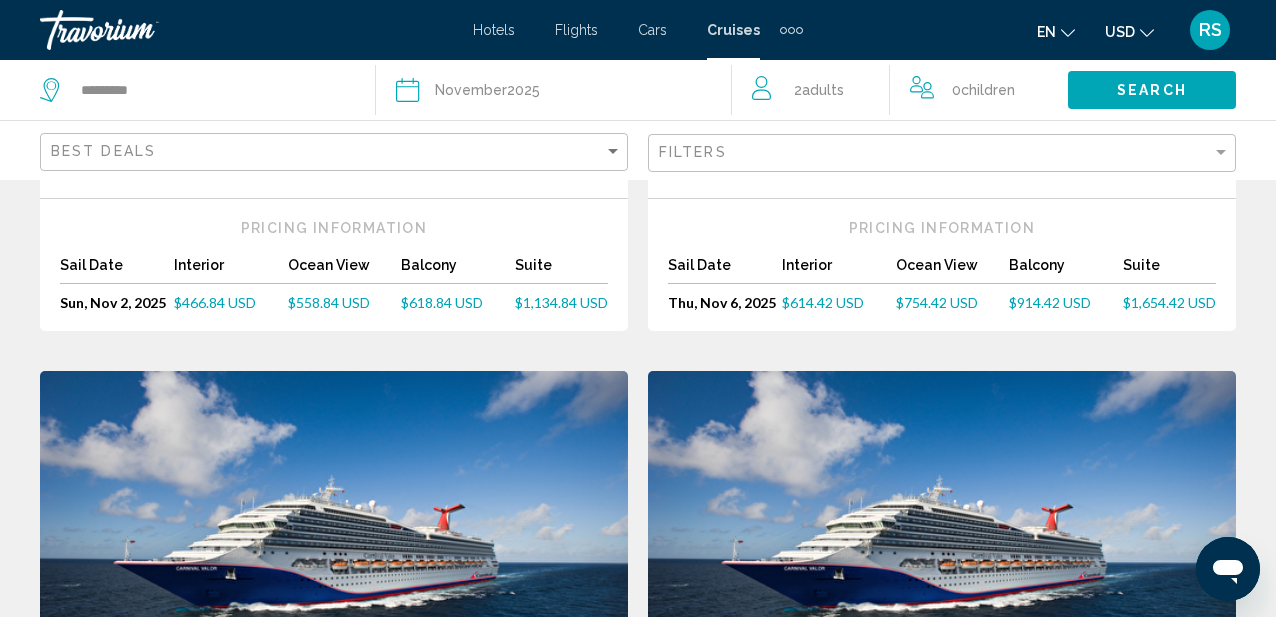 scroll, scrollTop: 769, scrollLeft: 0, axis: vertical 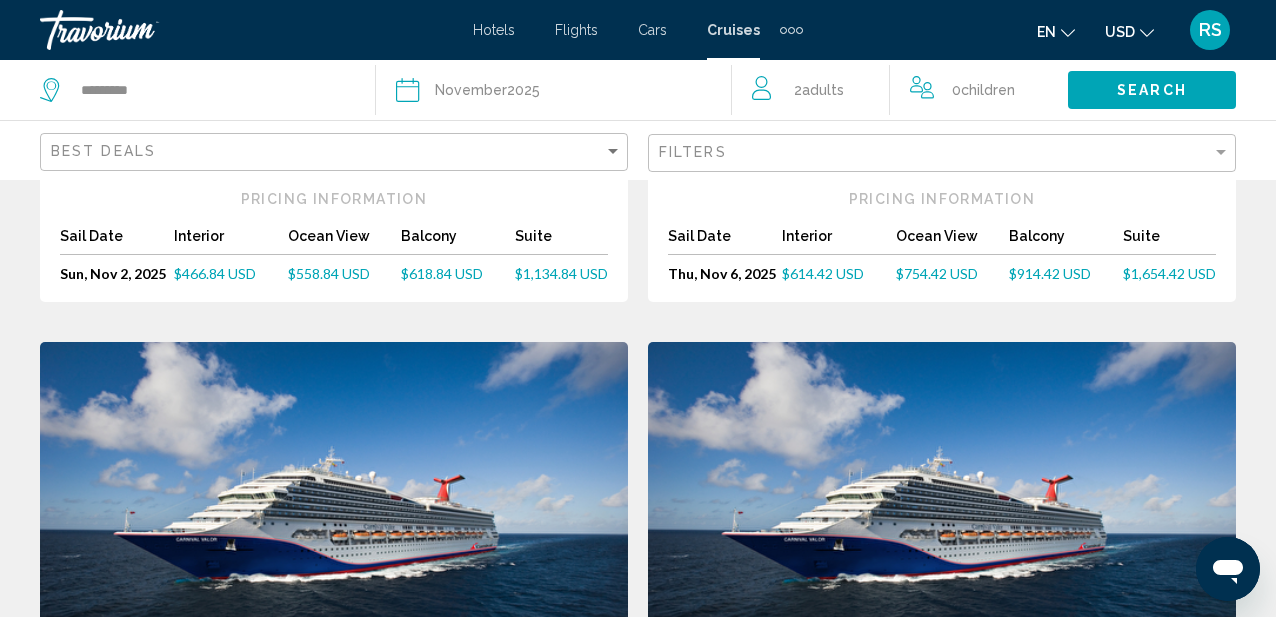 click on "$1,134.84 USD" at bounding box center (561, 273) 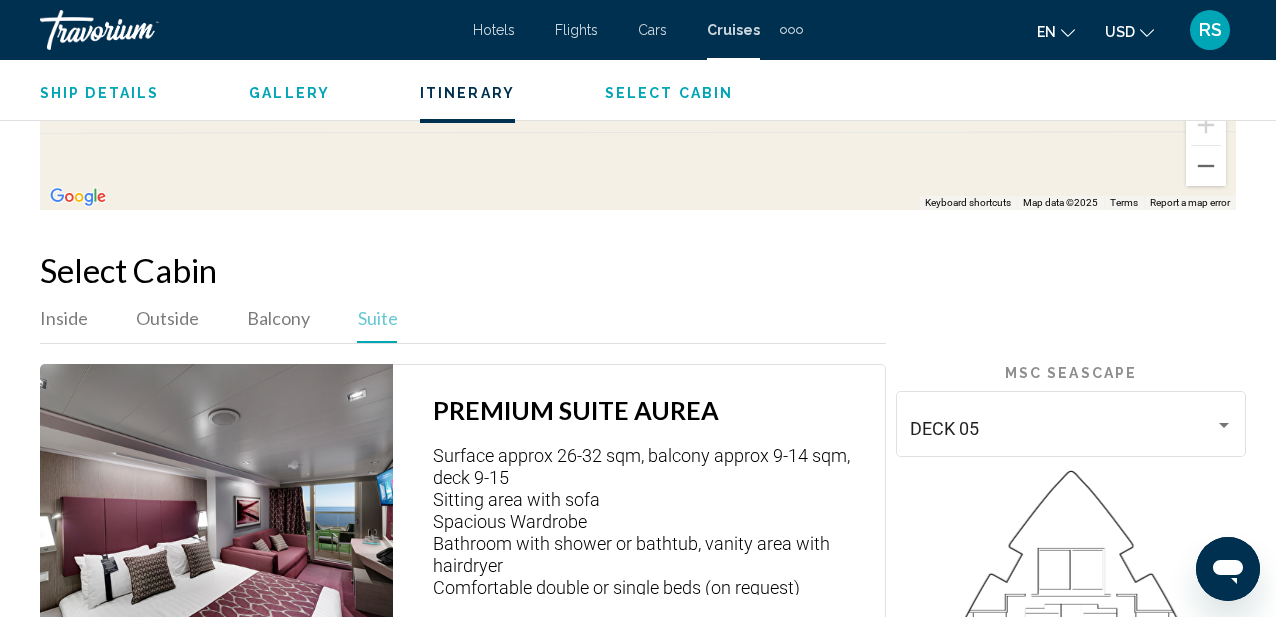 scroll, scrollTop: 2605, scrollLeft: 0, axis: vertical 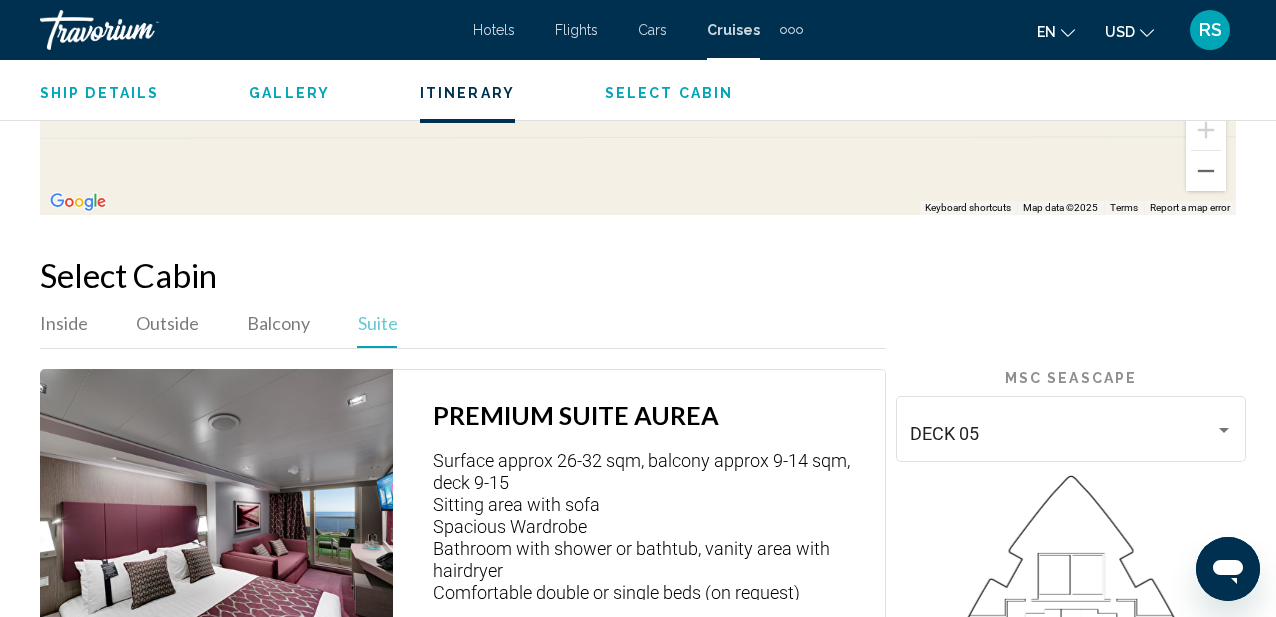 click on "Cruises" at bounding box center [733, 30] 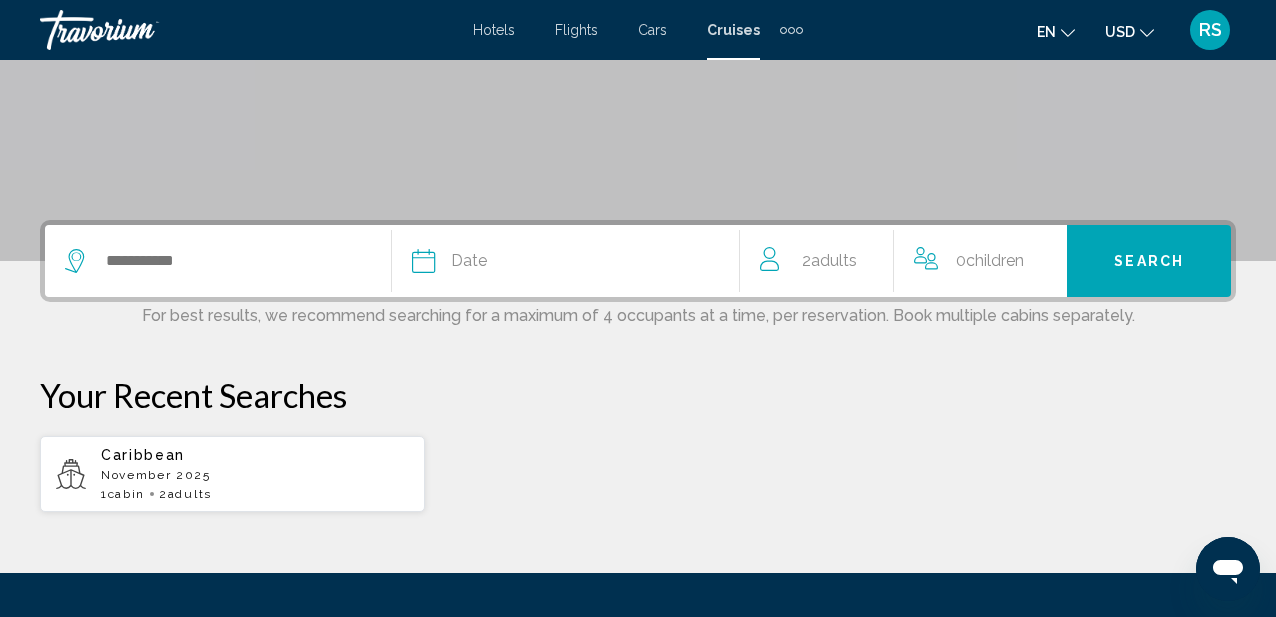 scroll, scrollTop: 331, scrollLeft: 0, axis: vertical 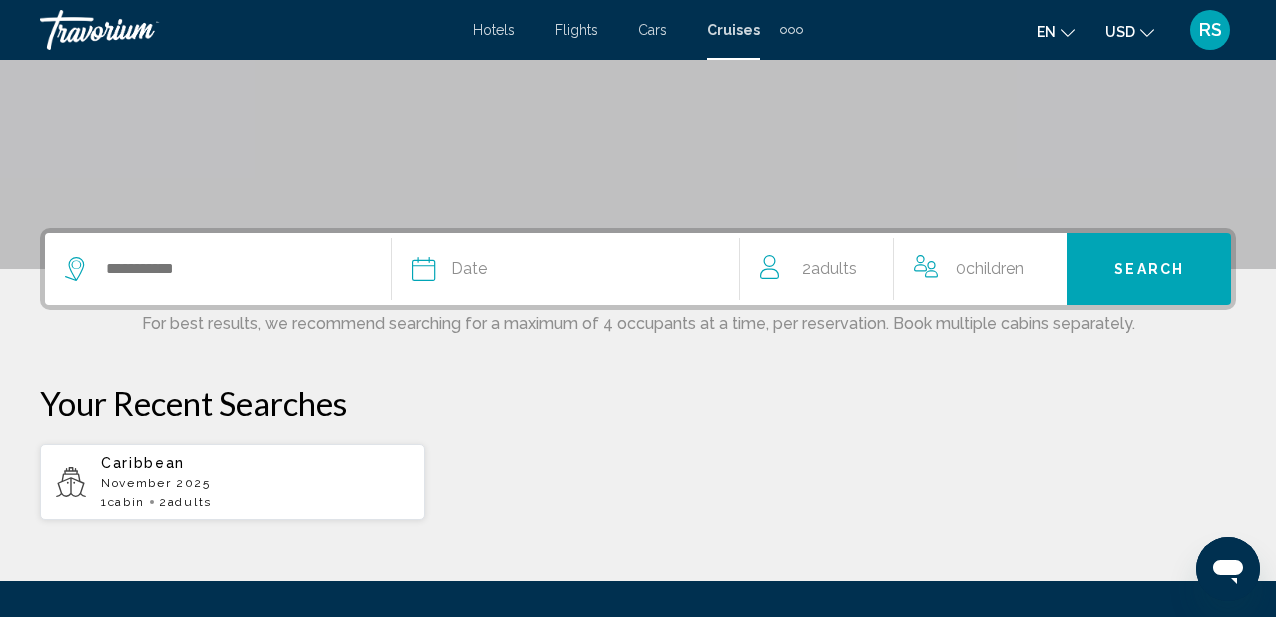 click on "Date" 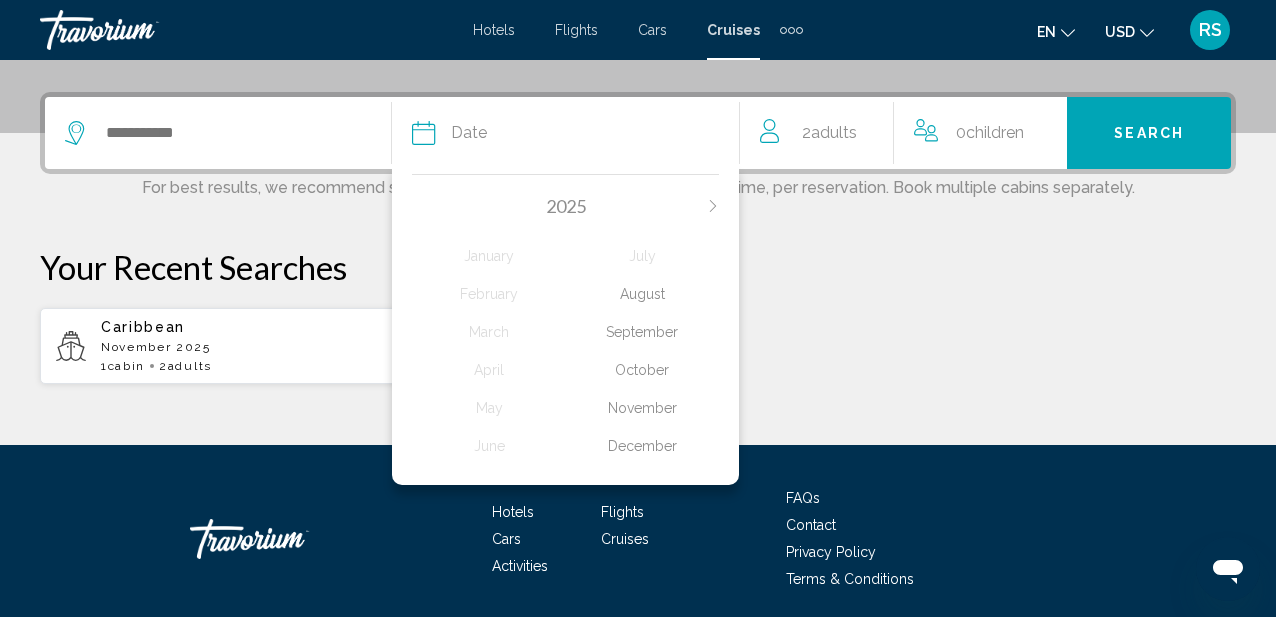 scroll, scrollTop: 494, scrollLeft: 0, axis: vertical 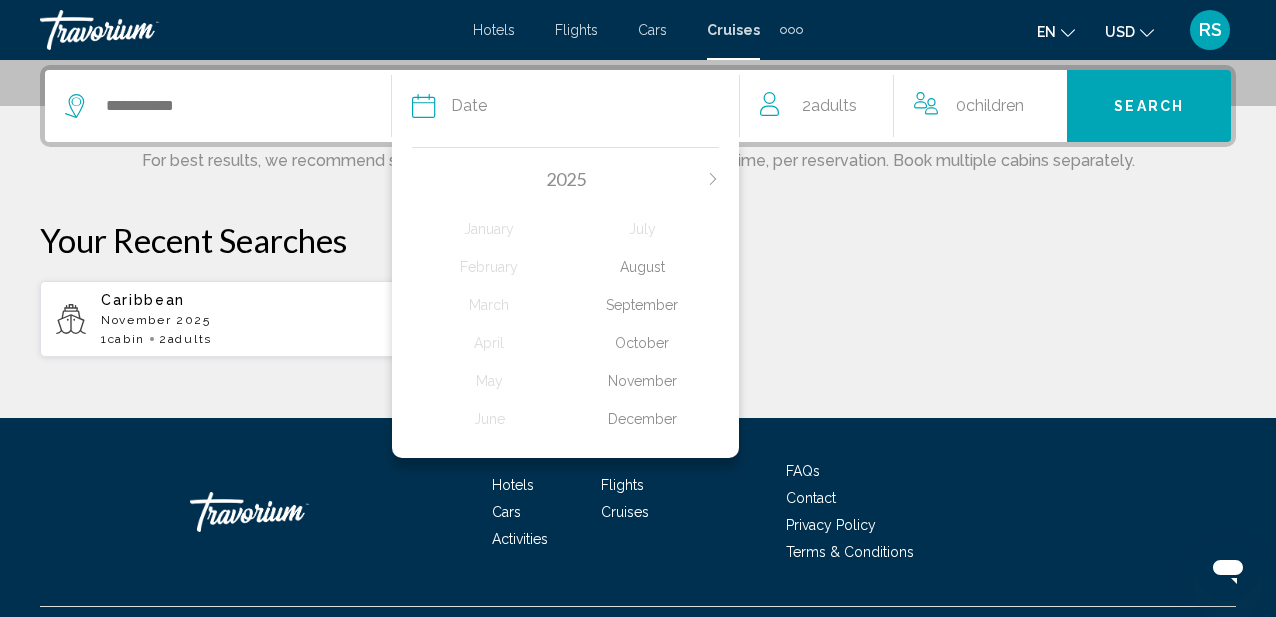 click on "November" 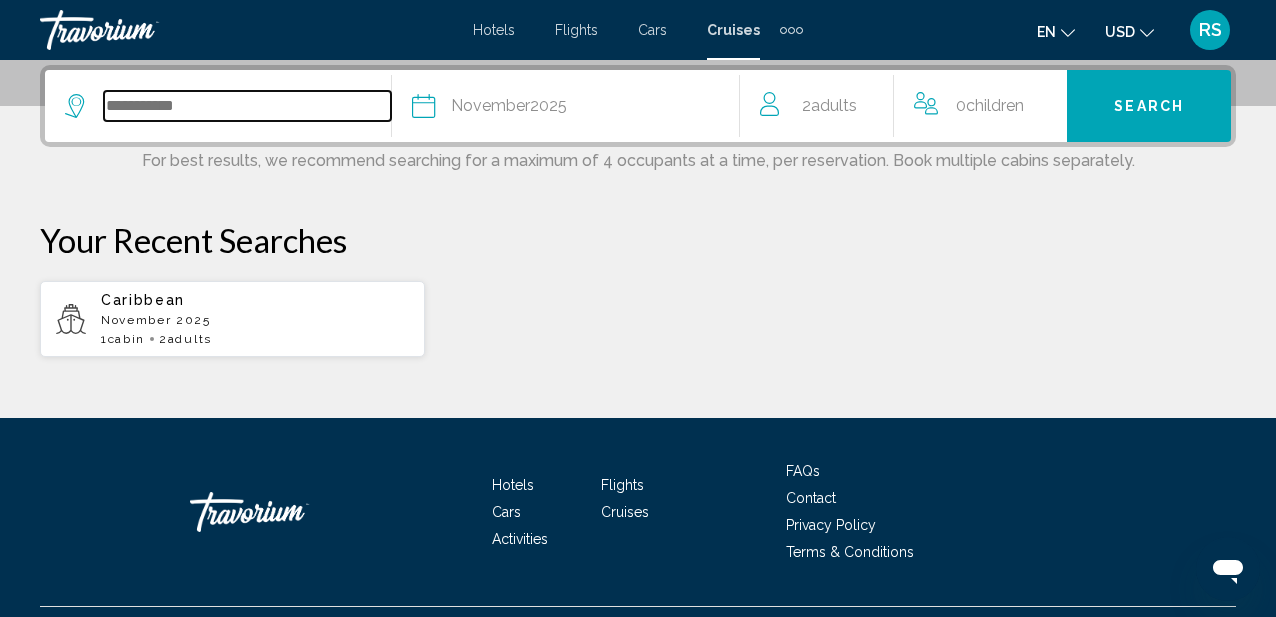 click at bounding box center [247, 106] 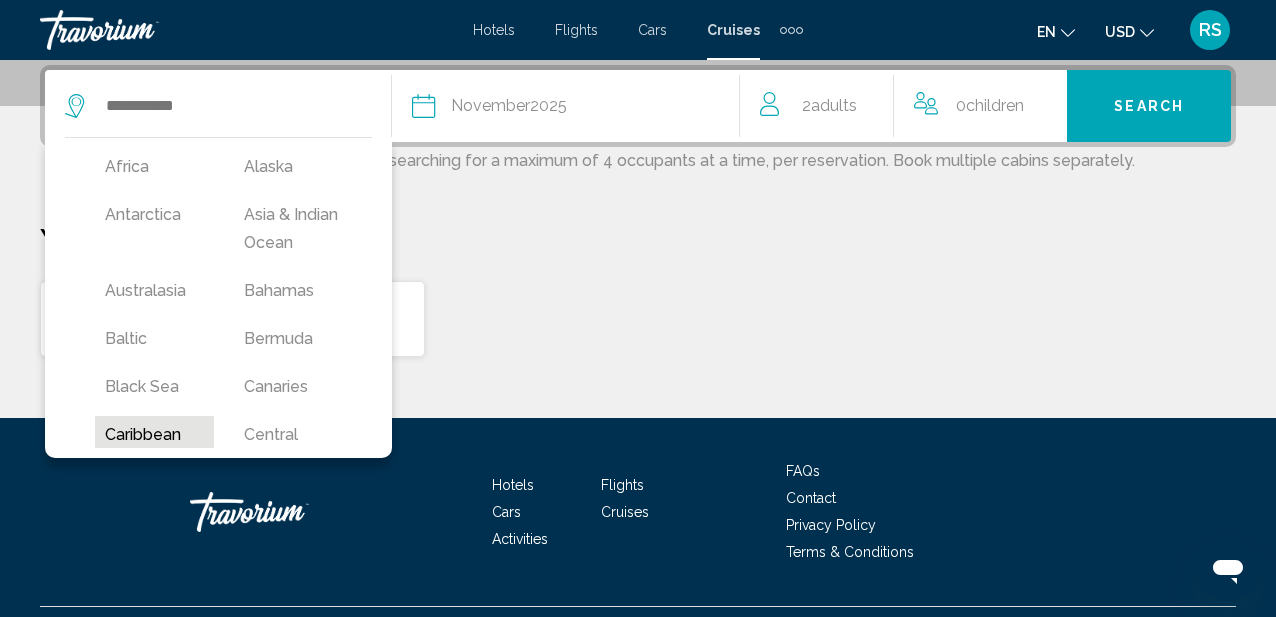 click on "Caribbean" at bounding box center (154, 435) 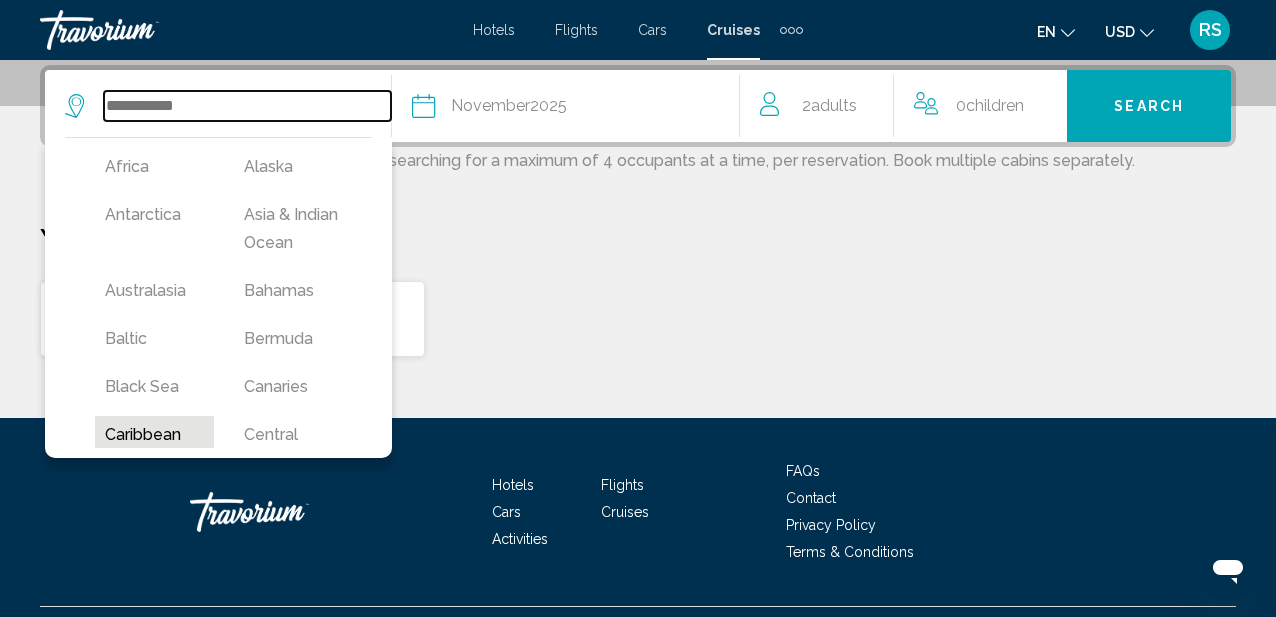 type on "*********" 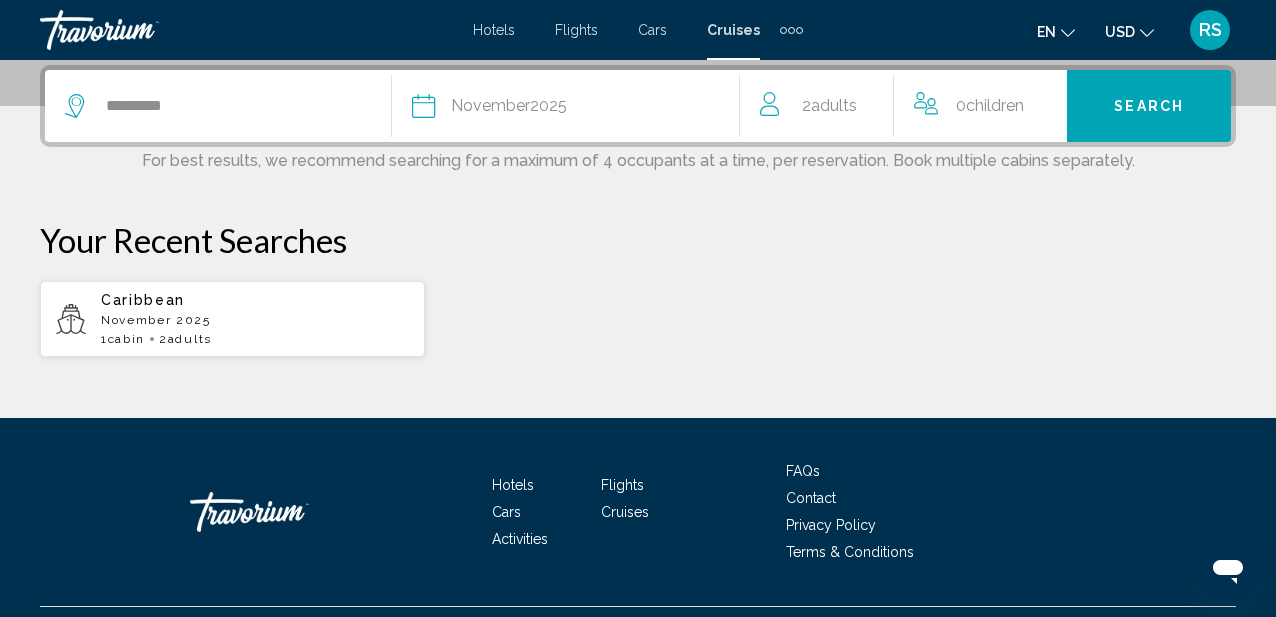 click on "Search" at bounding box center (1149, 107) 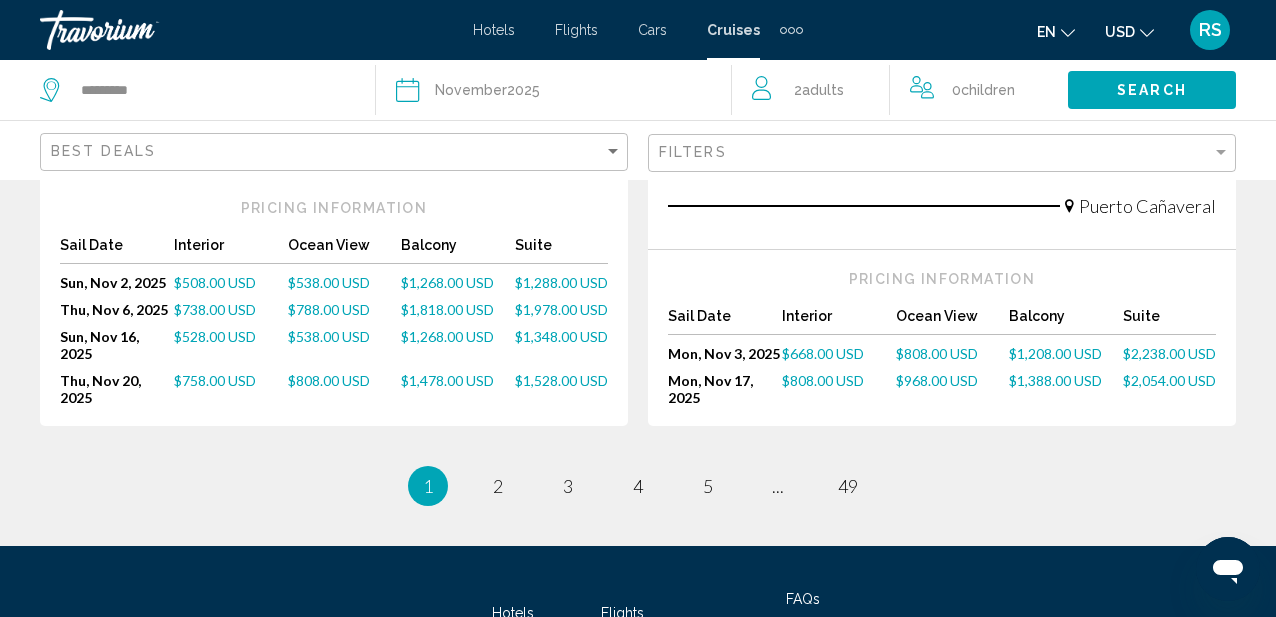 scroll, scrollTop: 2483, scrollLeft: 0, axis: vertical 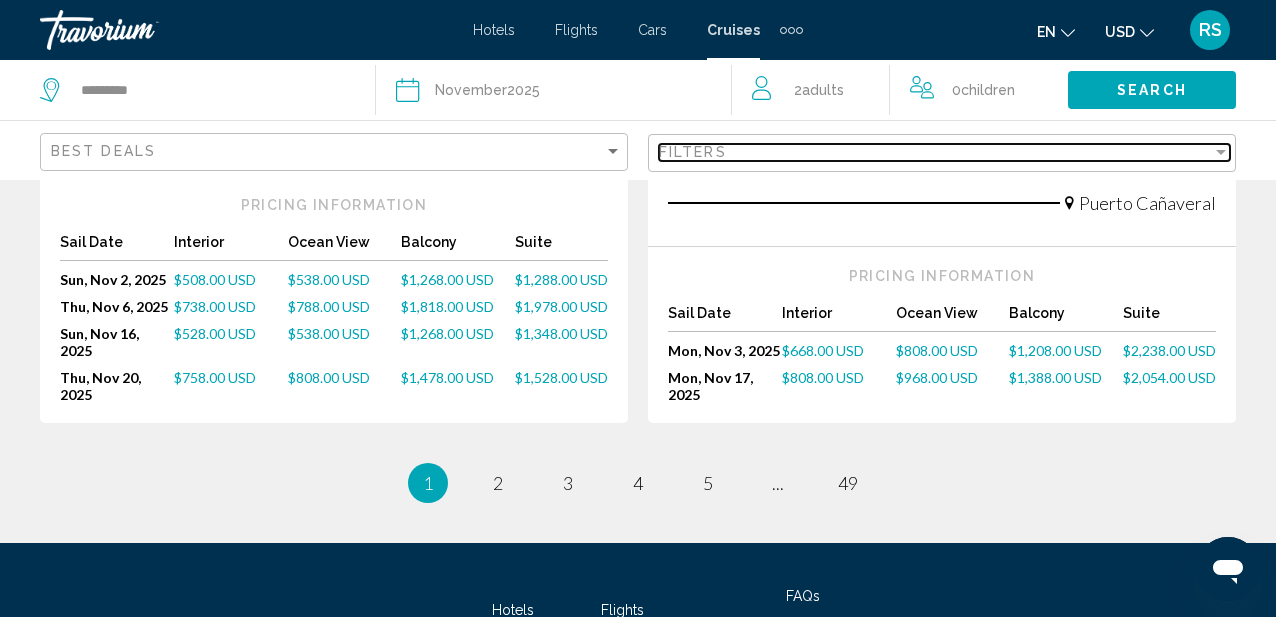 click on "Filters" at bounding box center [935, 152] 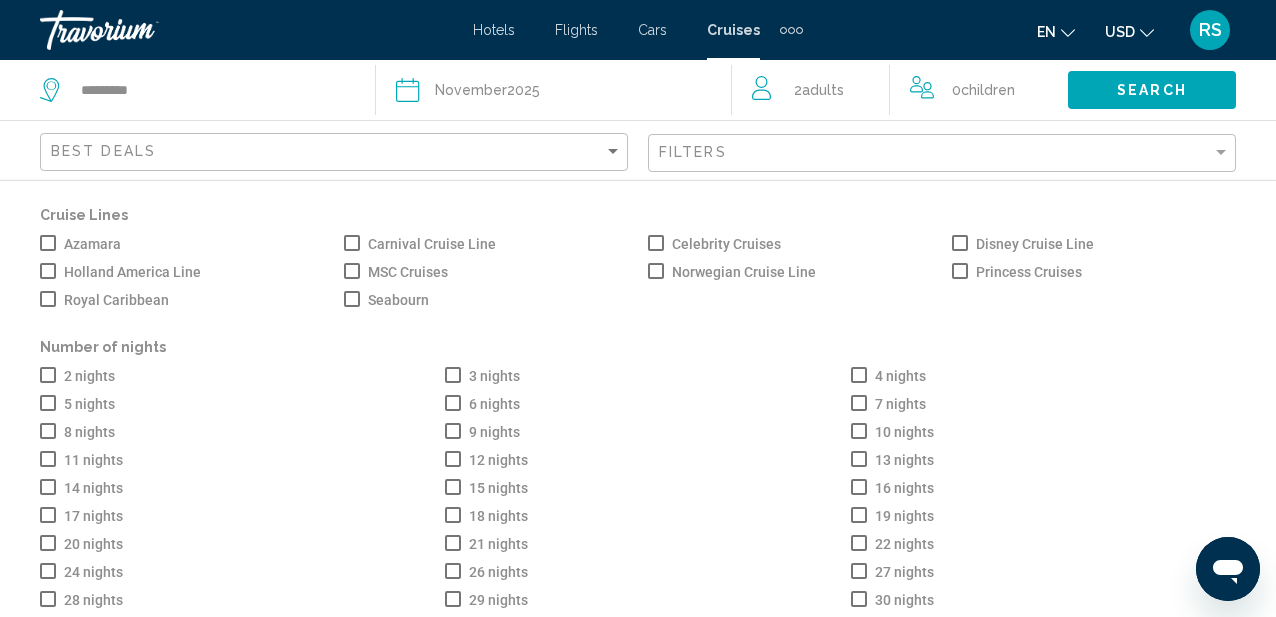 click at bounding box center [859, 403] 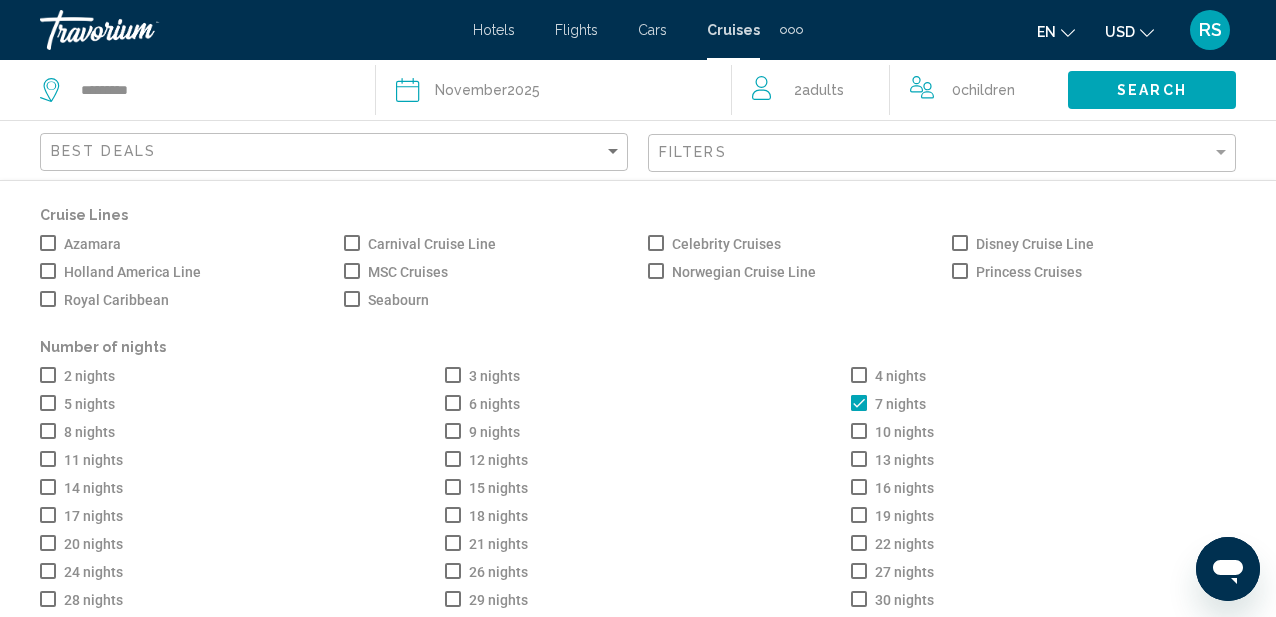 click on "MSC Cruises" at bounding box center [408, 272] 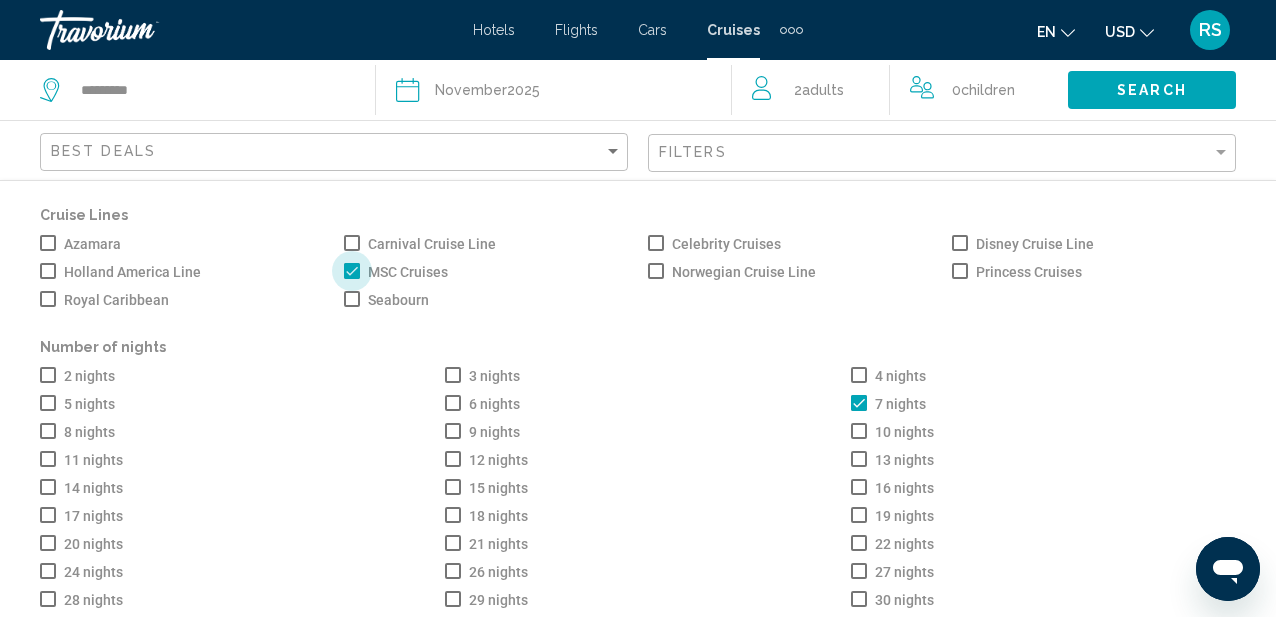 scroll, scrollTop: 1603, scrollLeft: 0, axis: vertical 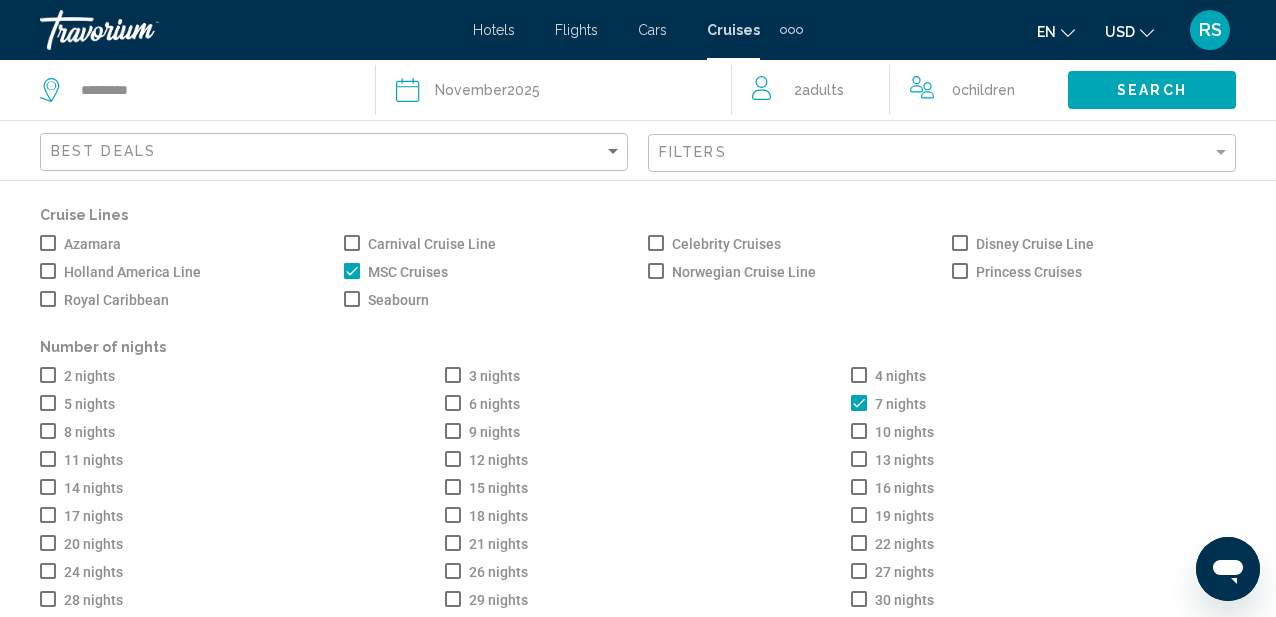 click on "Celebrity Cruises" at bounding box center [726, 244] 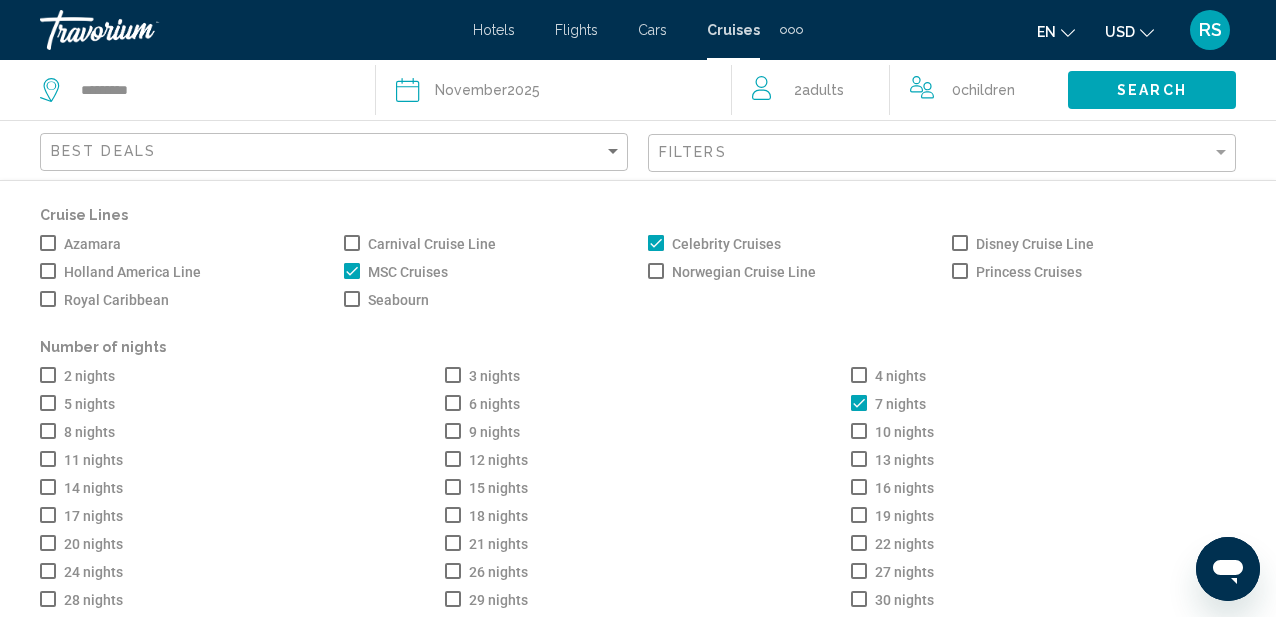 click on "Norwegian Cruise Line" at bounding box center (744, 272) 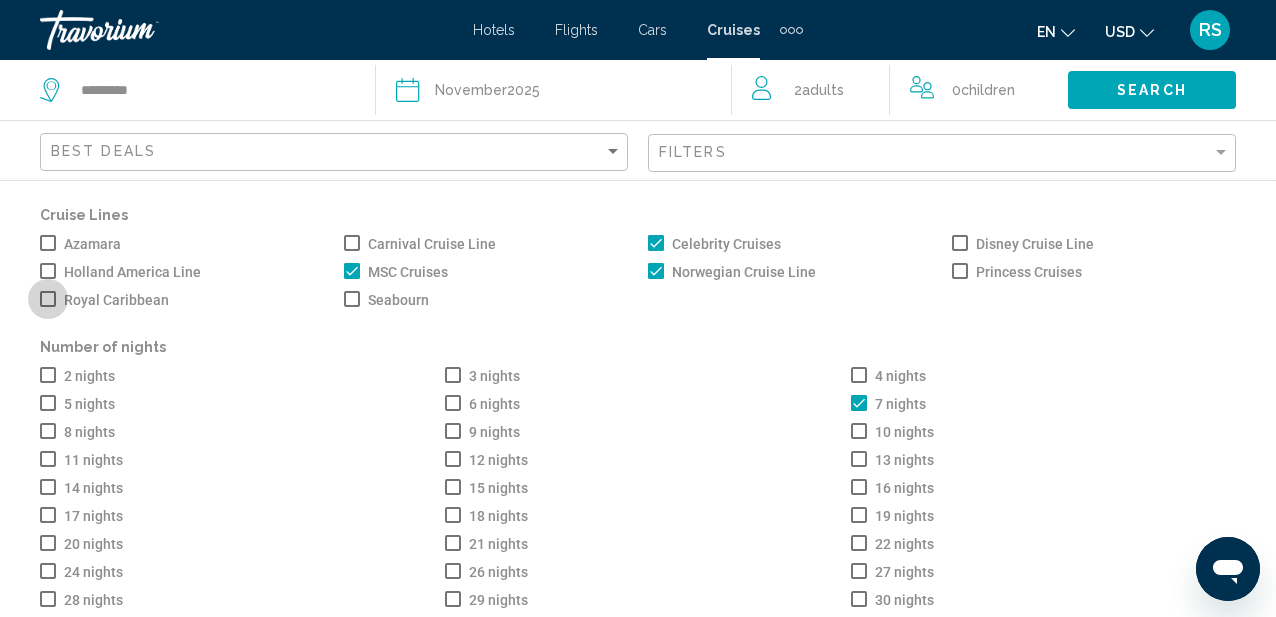 click on "Royal Caribbean" at bounding box center (116, 300) 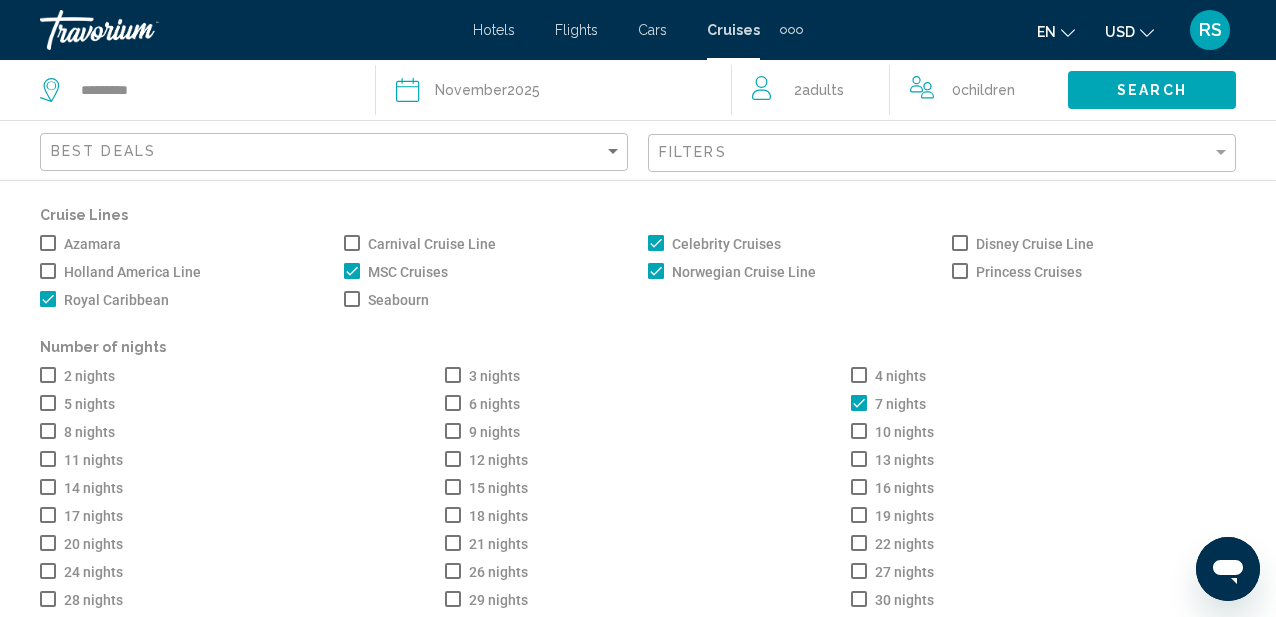 click on "Princess Cruises" at bounding box center (1029, 272) 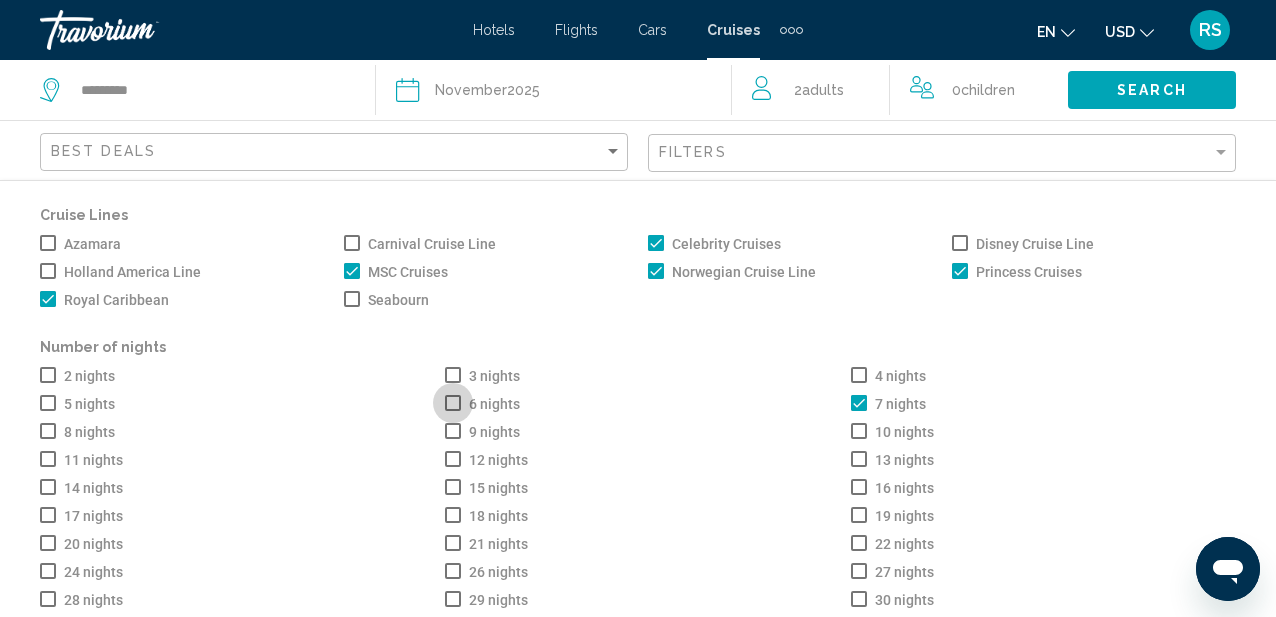 click at bounding box center [453, 403] 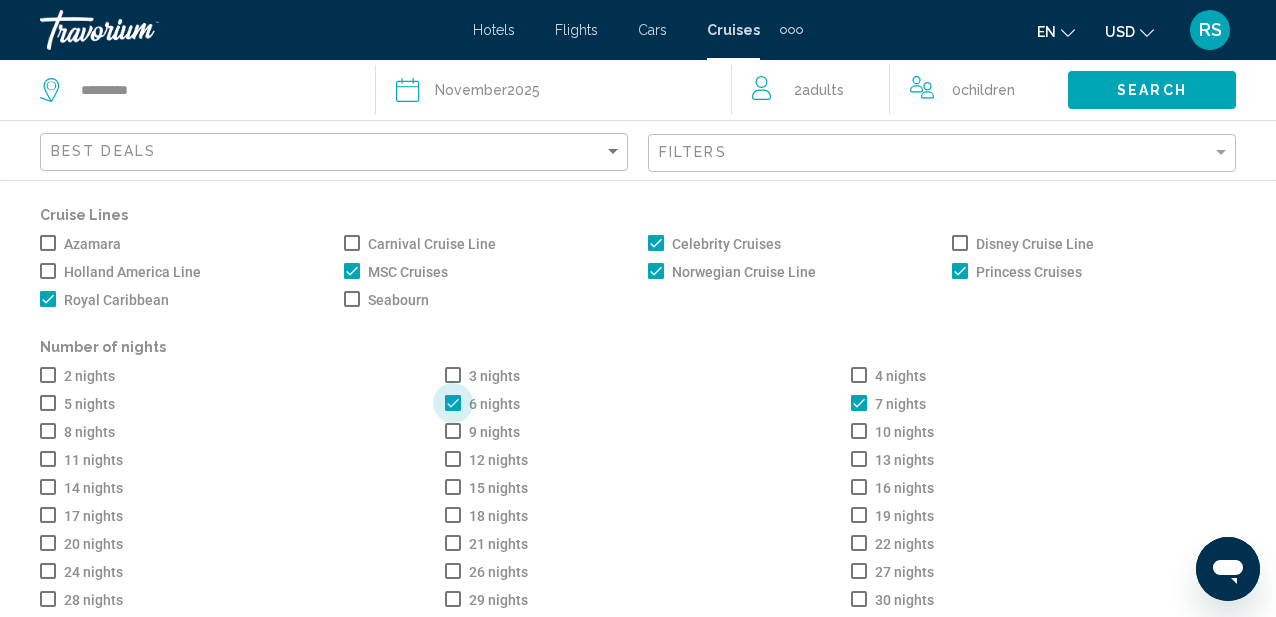 click on "6 nights" at bounding box center (494, 404) 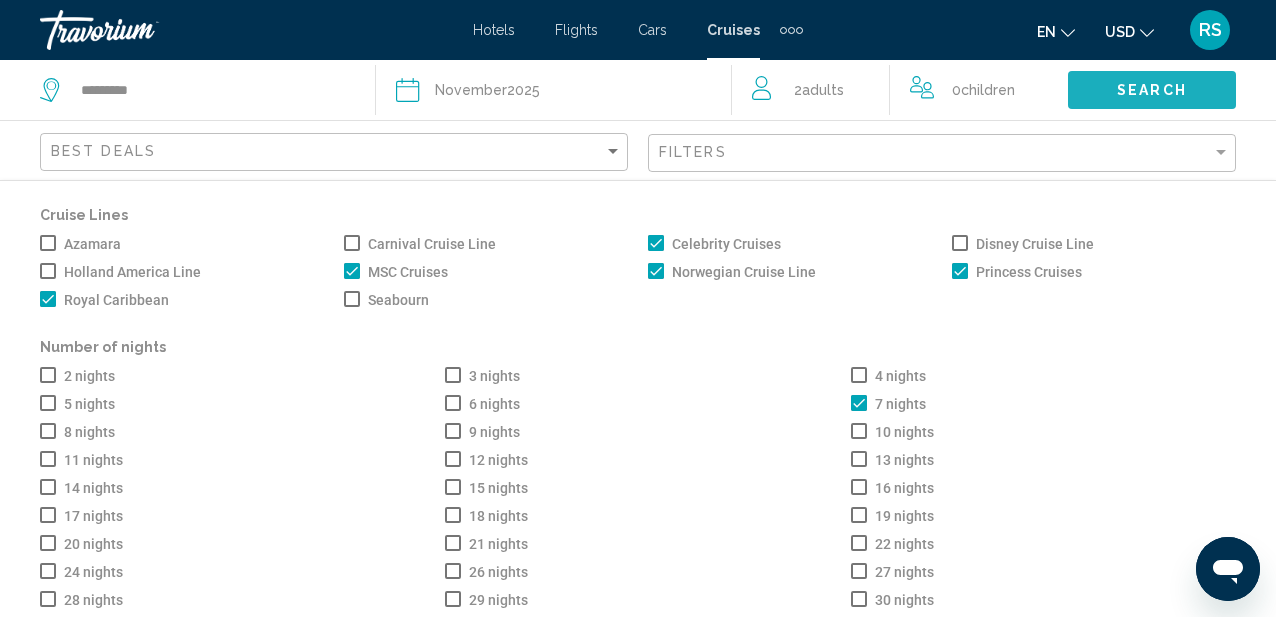 click on "Search" 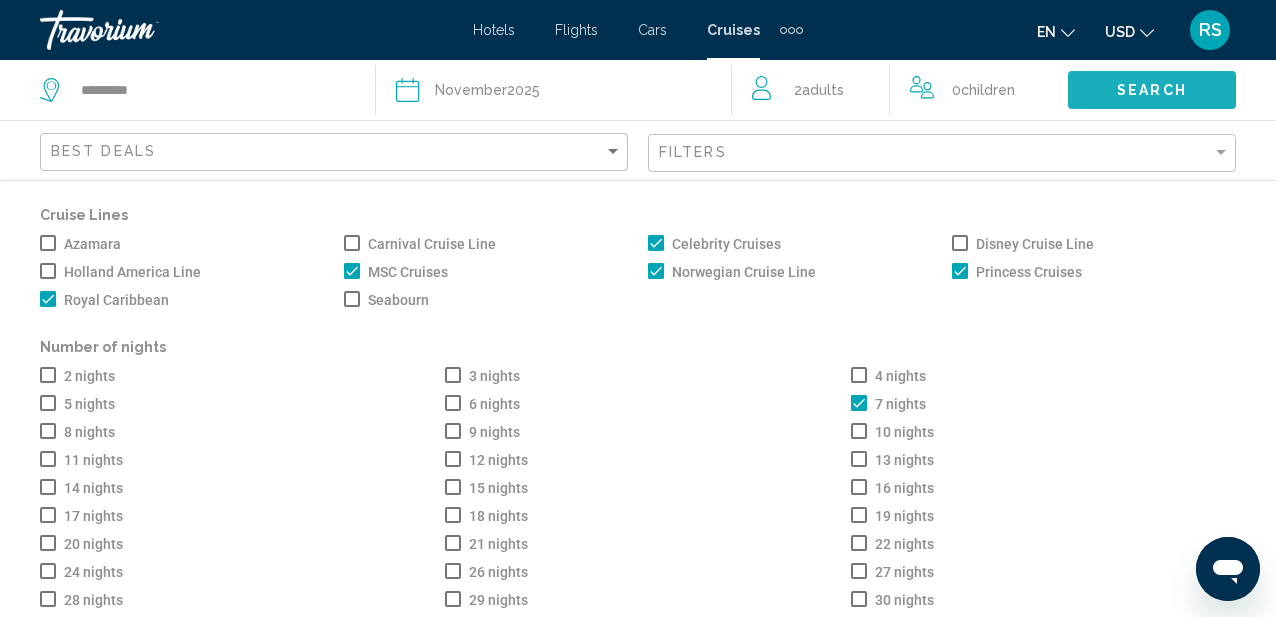 click on "Search" 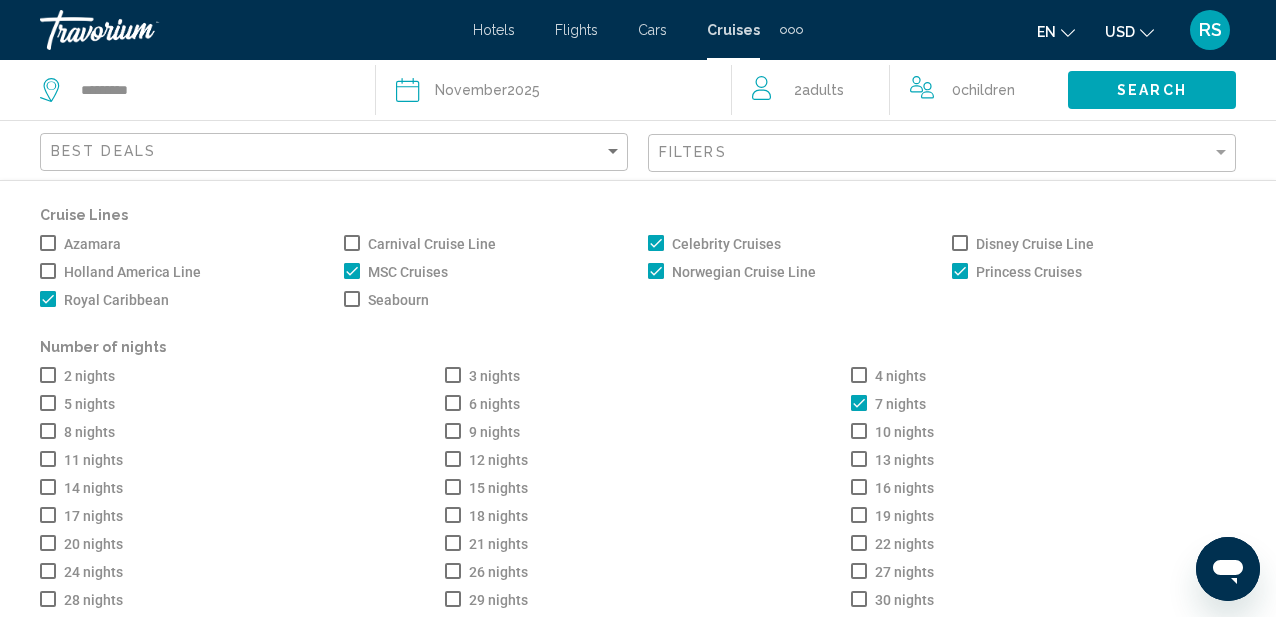 scroll, scrollTop: 53, scrollLeft: 0, axis: vertical 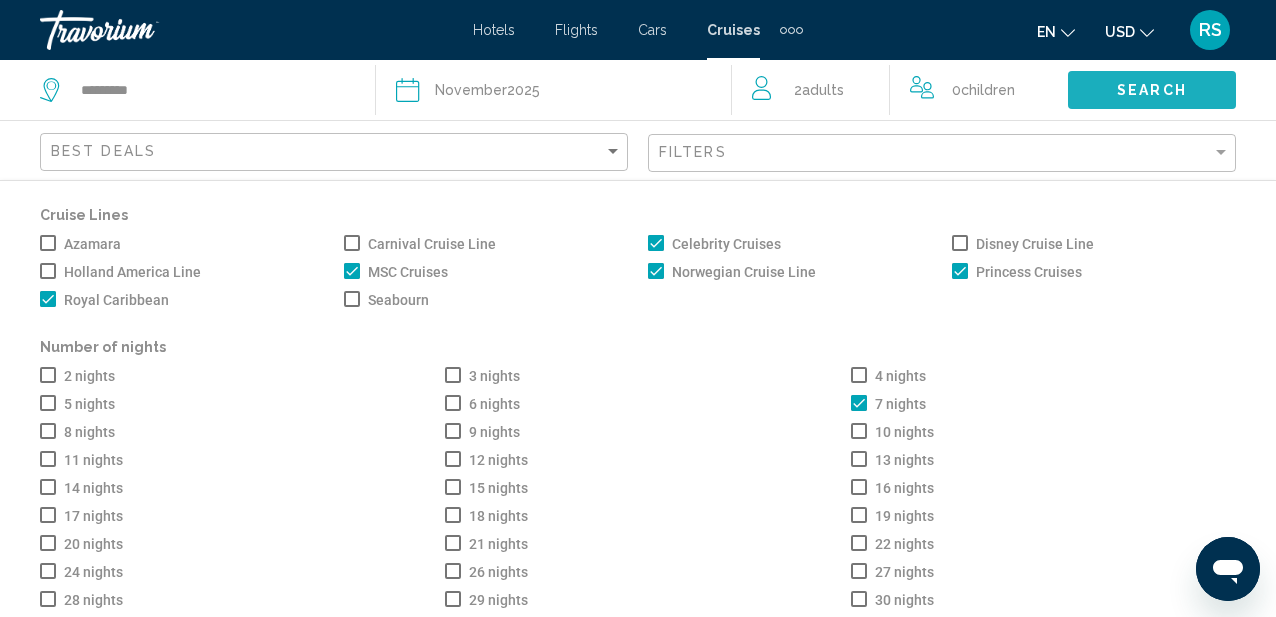 click on "Search" 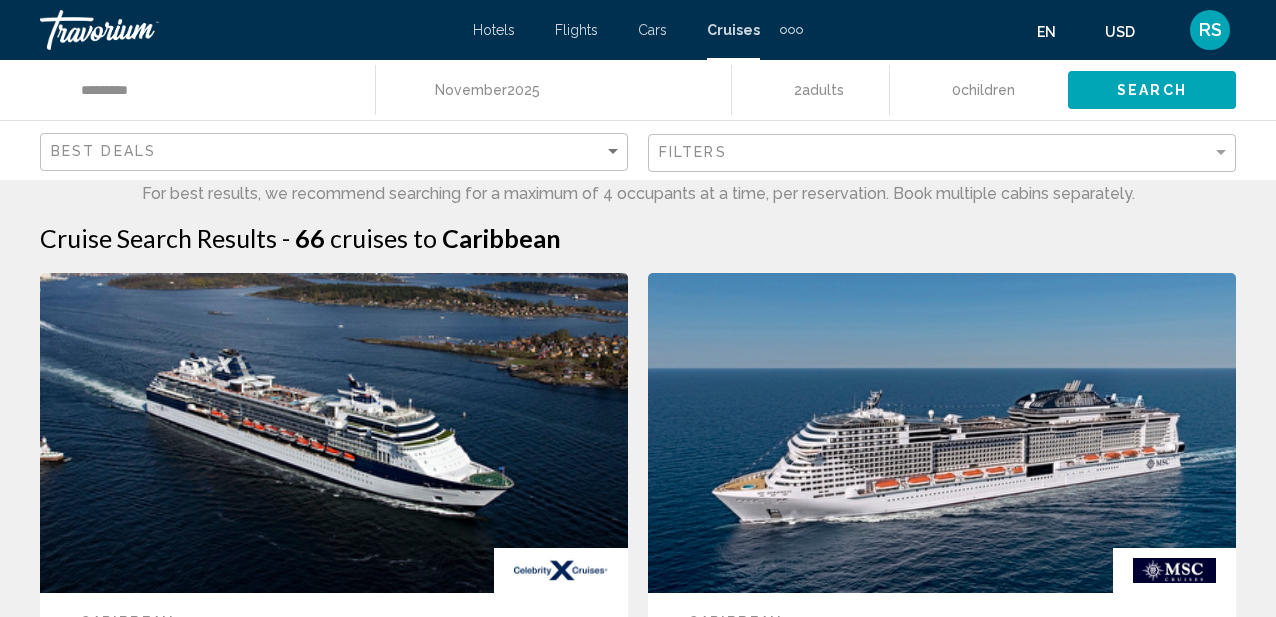 scroll, scrollTop: 0, scrollLeft: 0, axis: both 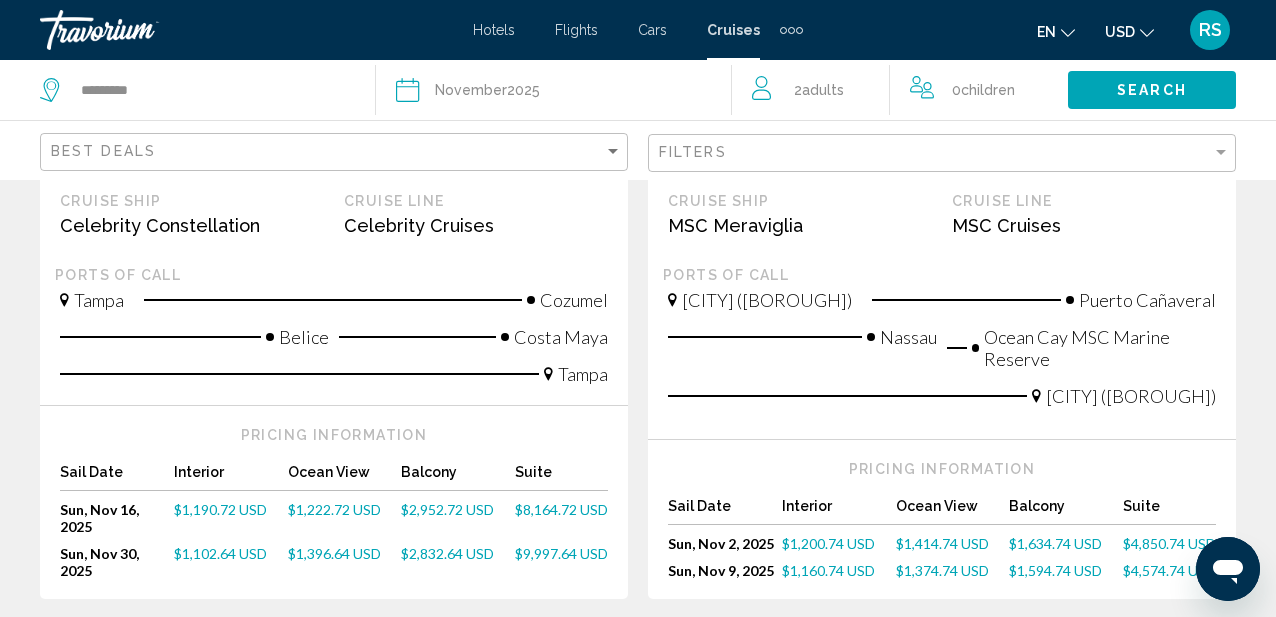 click on "$1,634.74 USD" at bounding box center [1055, 543] 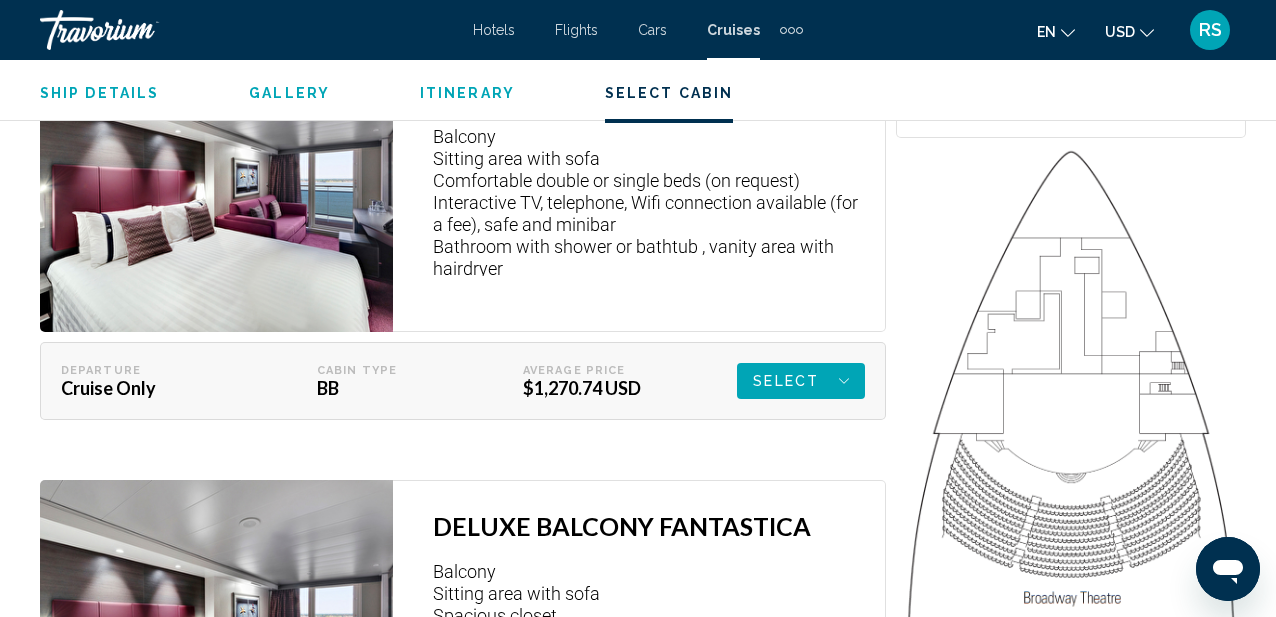scroll, scrollTop: 3279, scrollLeft: 0, axis: vertical 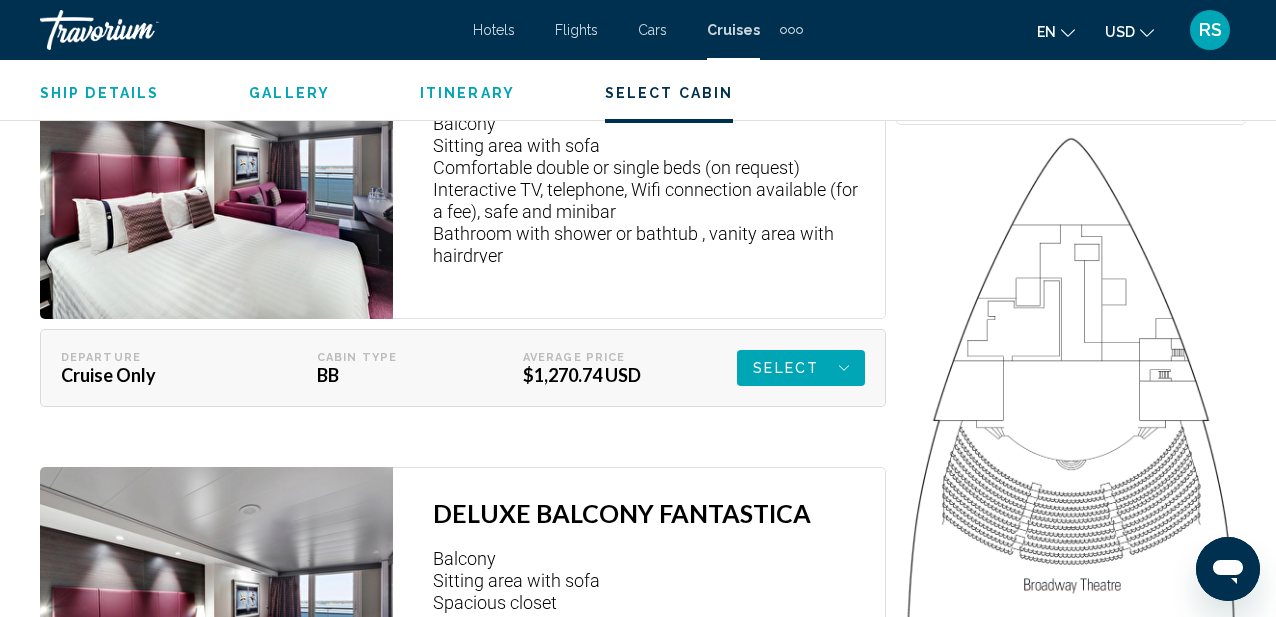 click on "Select" at bounding box center [801, 368] 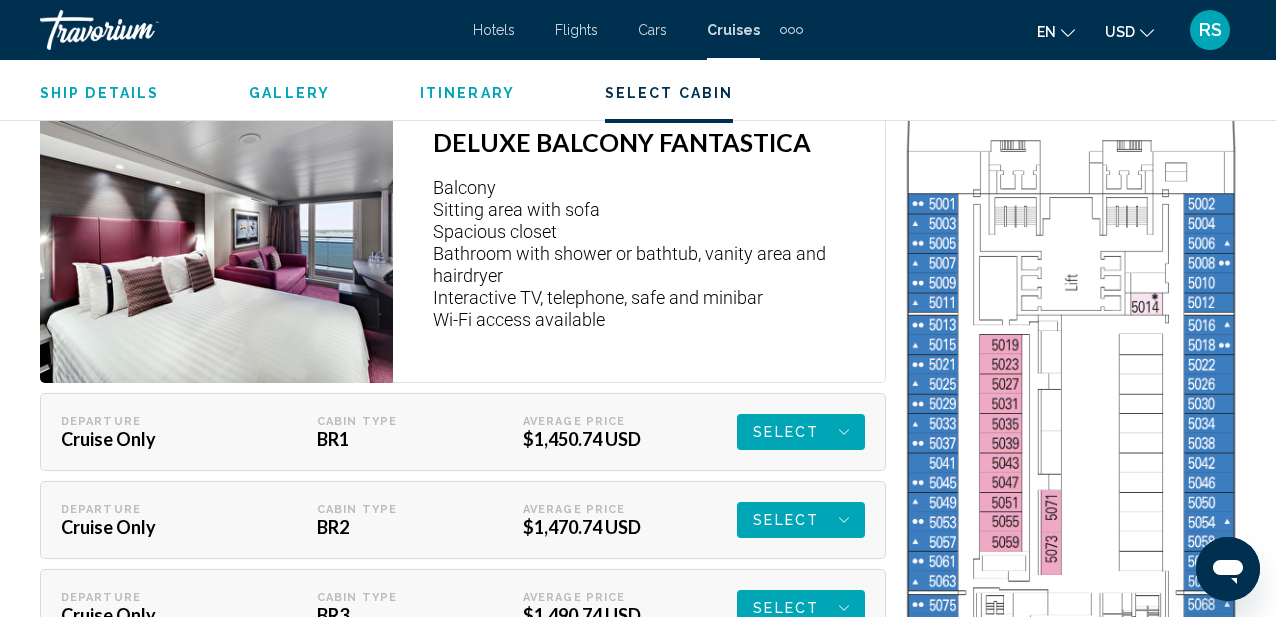 scroll, scrollTop: 3806, scrollLeft: 0, axis: vertical 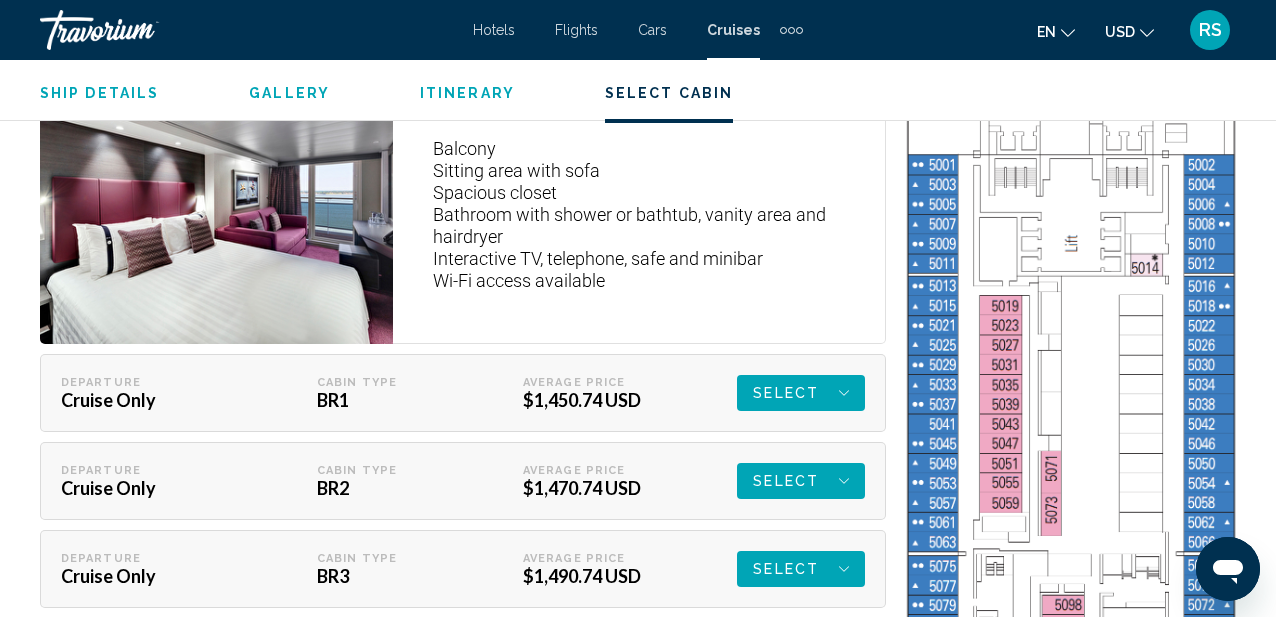 click at bounding box center [1071, 772] 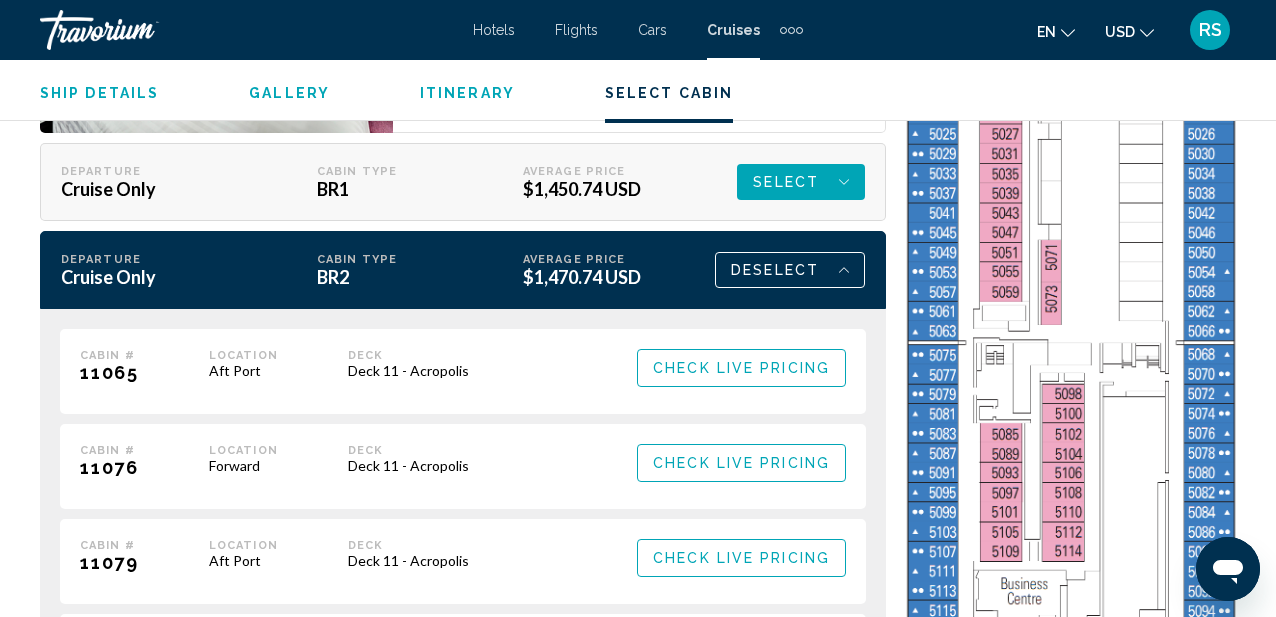 scroll, scrollTop: 4018, scrollLeft: 0, axis: vertical 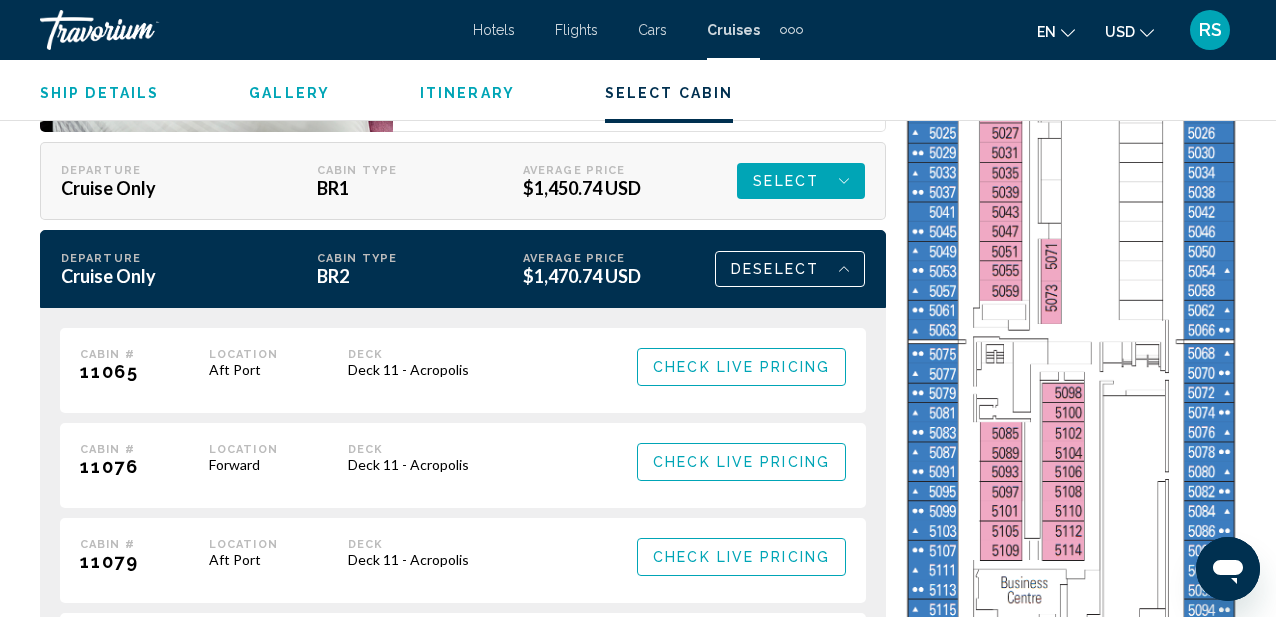 click on "Check Live Pricing" at bounding box center (741, 463) 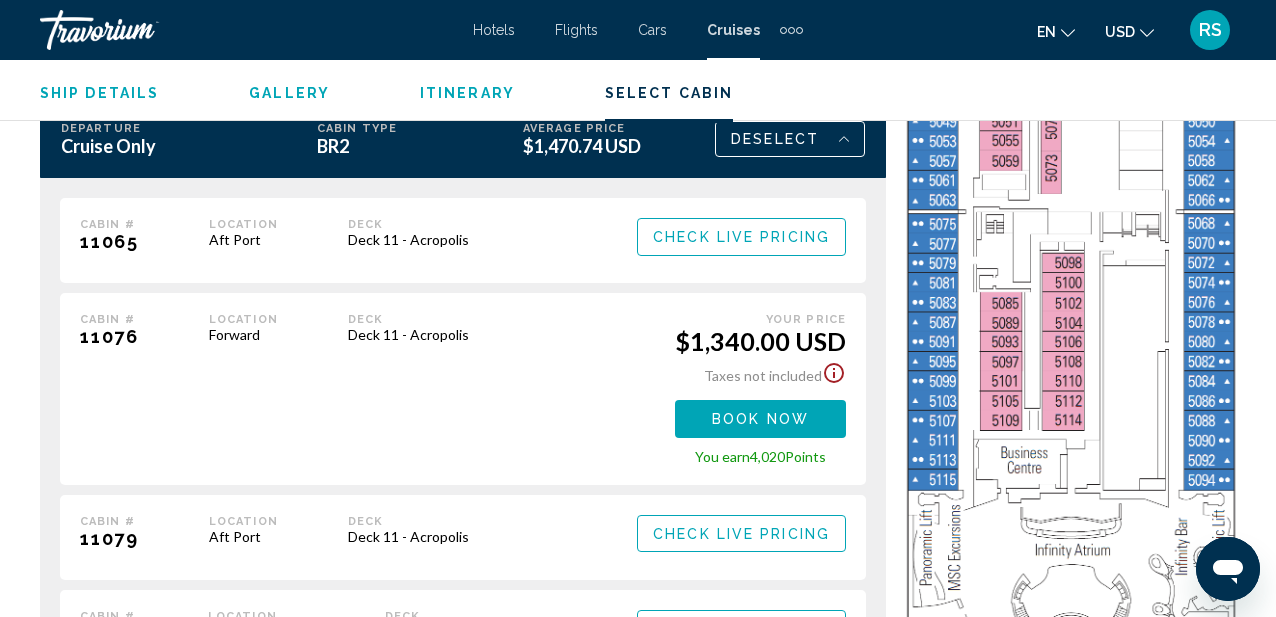 scroll, scrollTop: 4151, scrollLeft: 0, axis: vertical 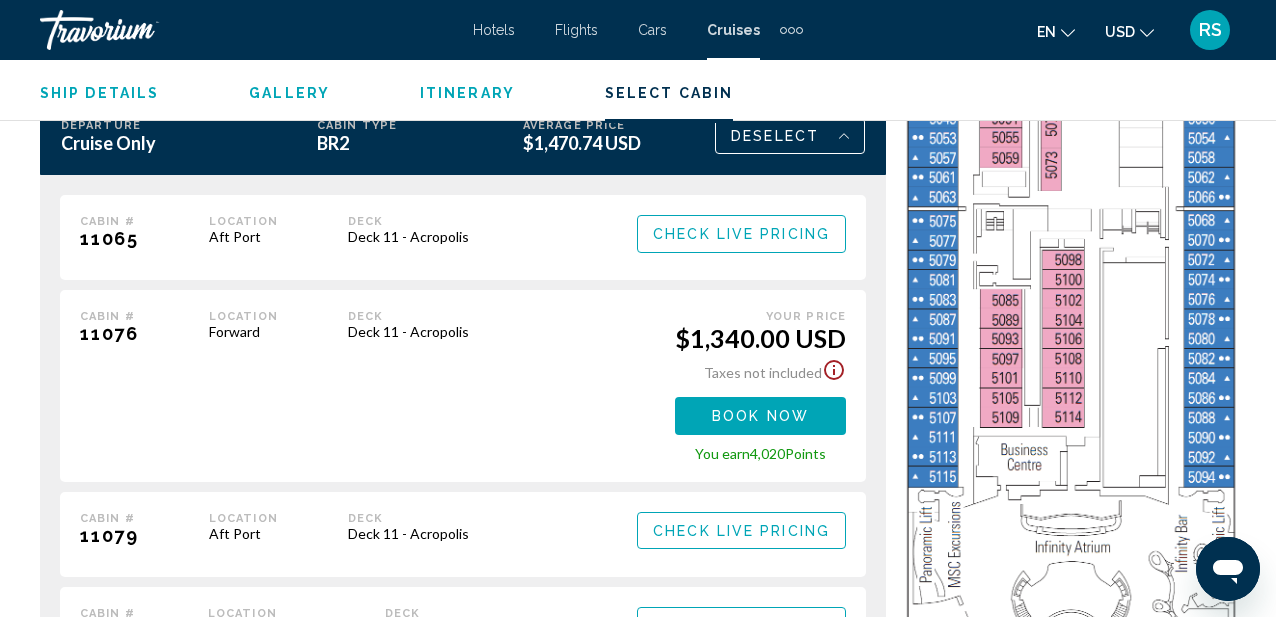 click on "Book now" at bounding box center (0, 0) 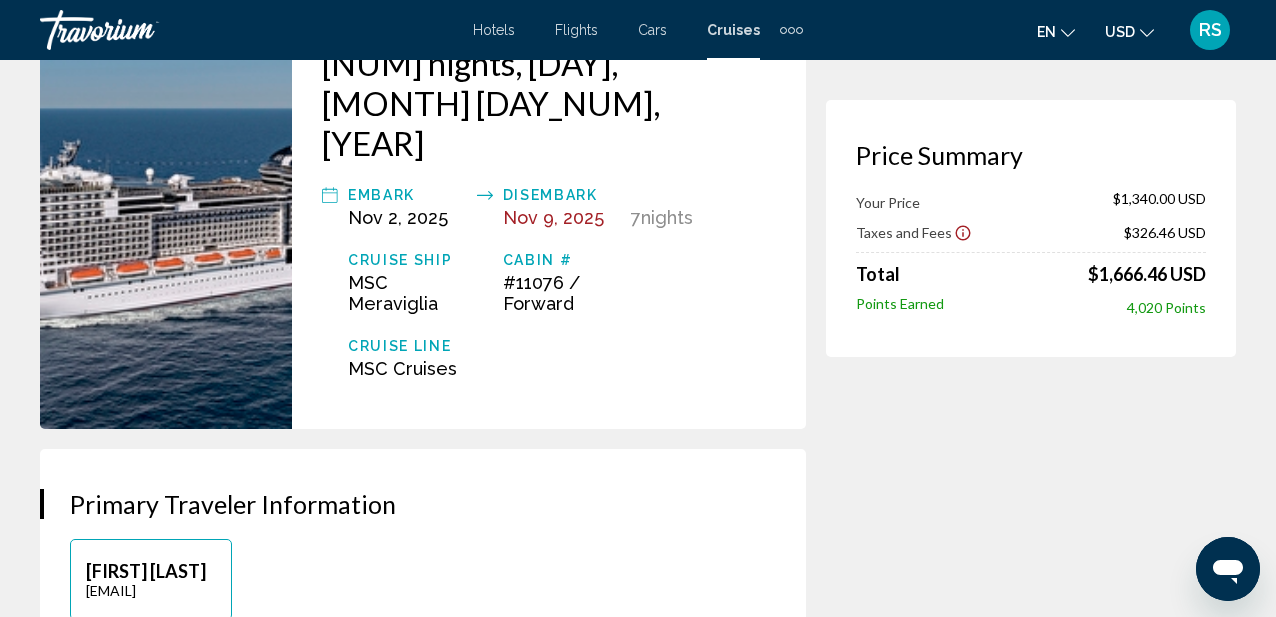scroll, scrollTop: 0, scrollLeft: 0, axis: both 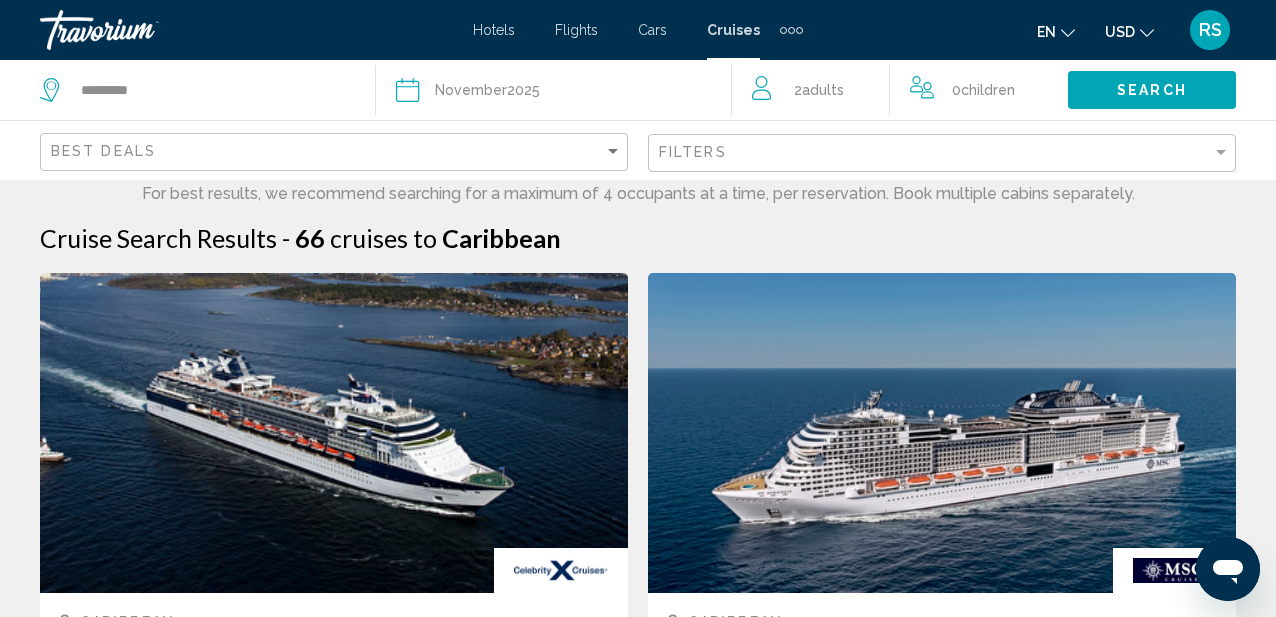 click on "Filters" 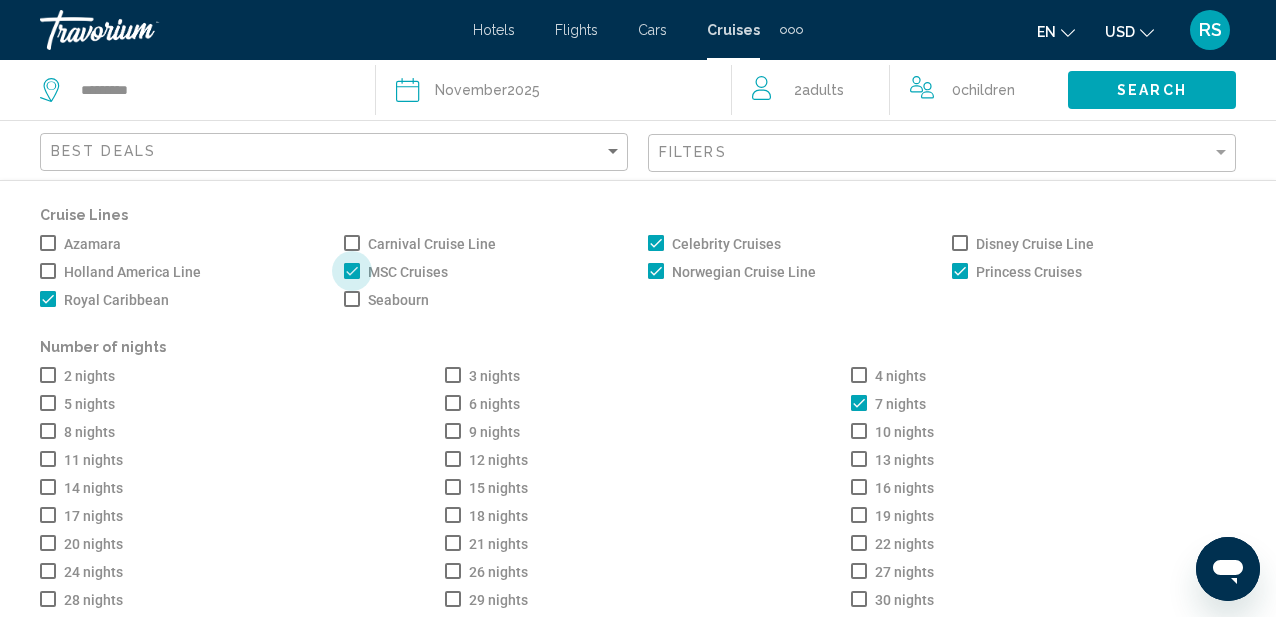 click at bounding box center (352, 271) 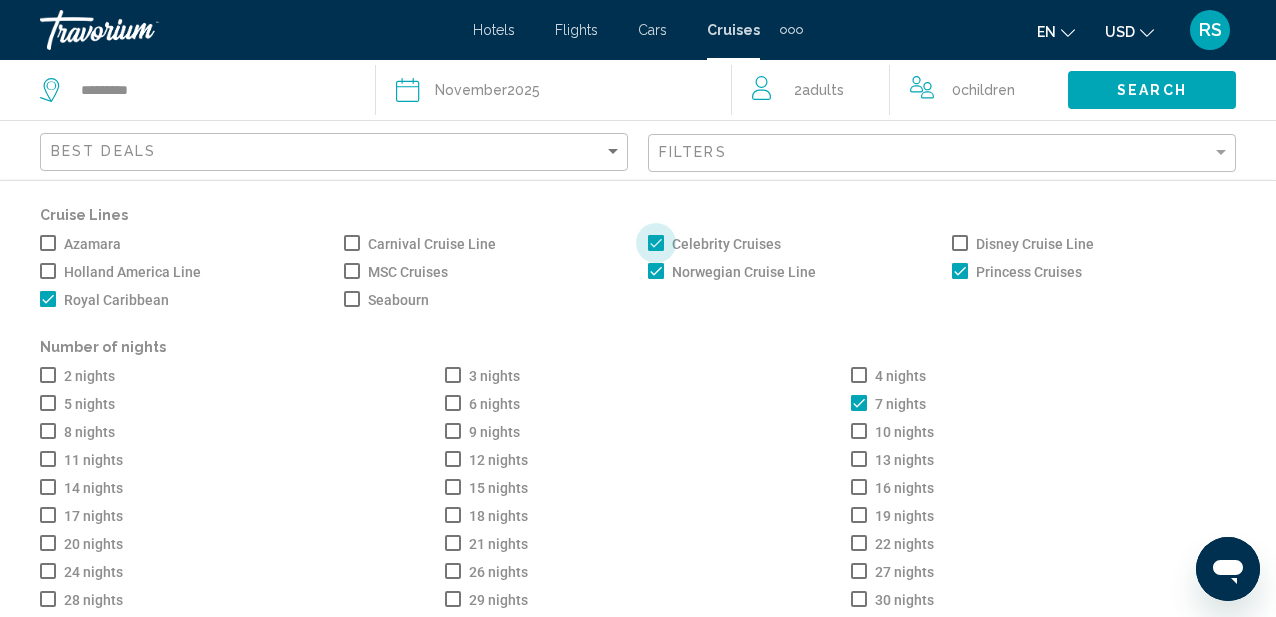 click at bounding box center (656, 243) 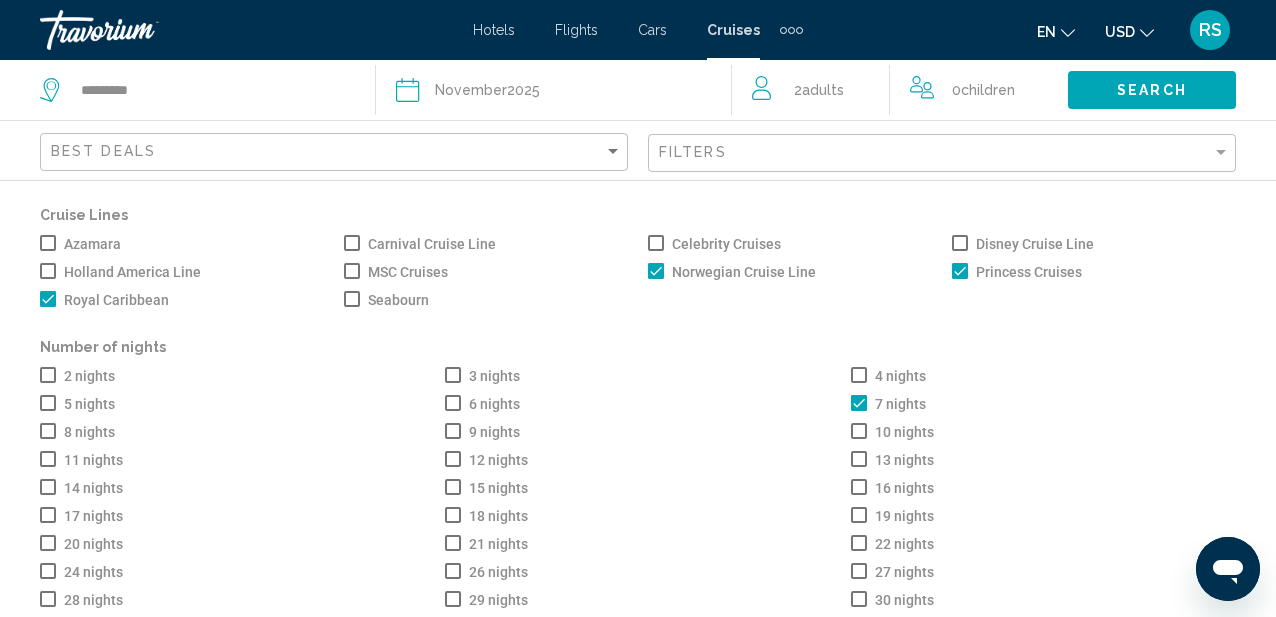 click at bounding box center (656, 271) 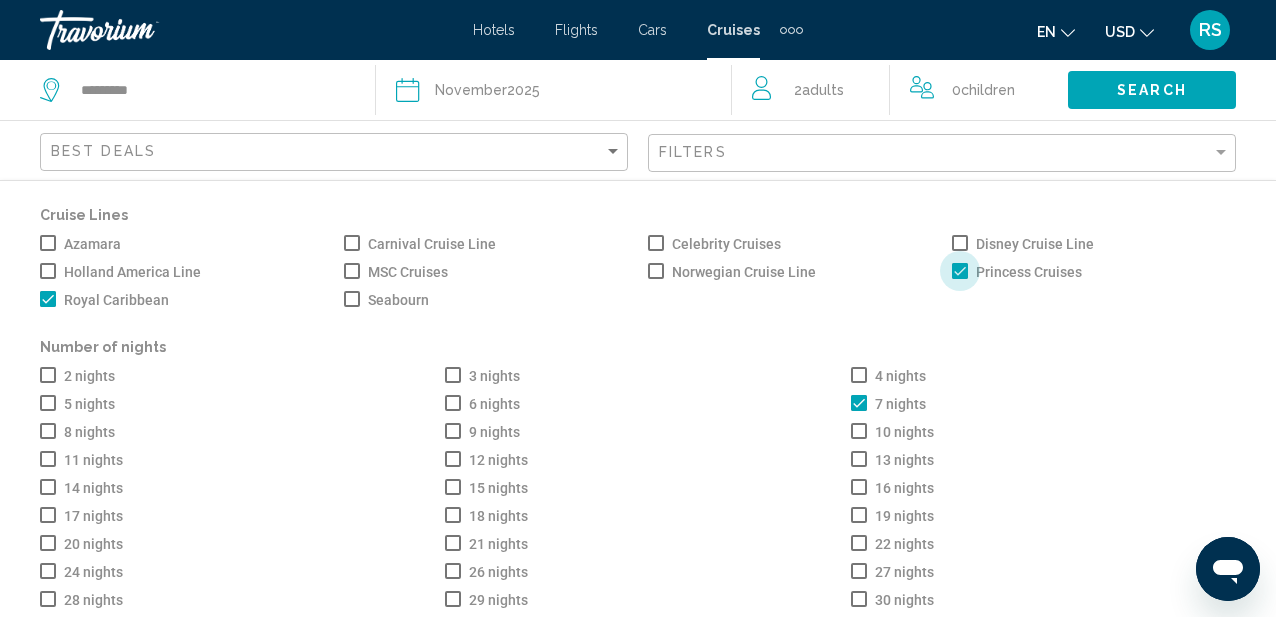 click on "Princess Cruises" at bounding box center (1017, 272) 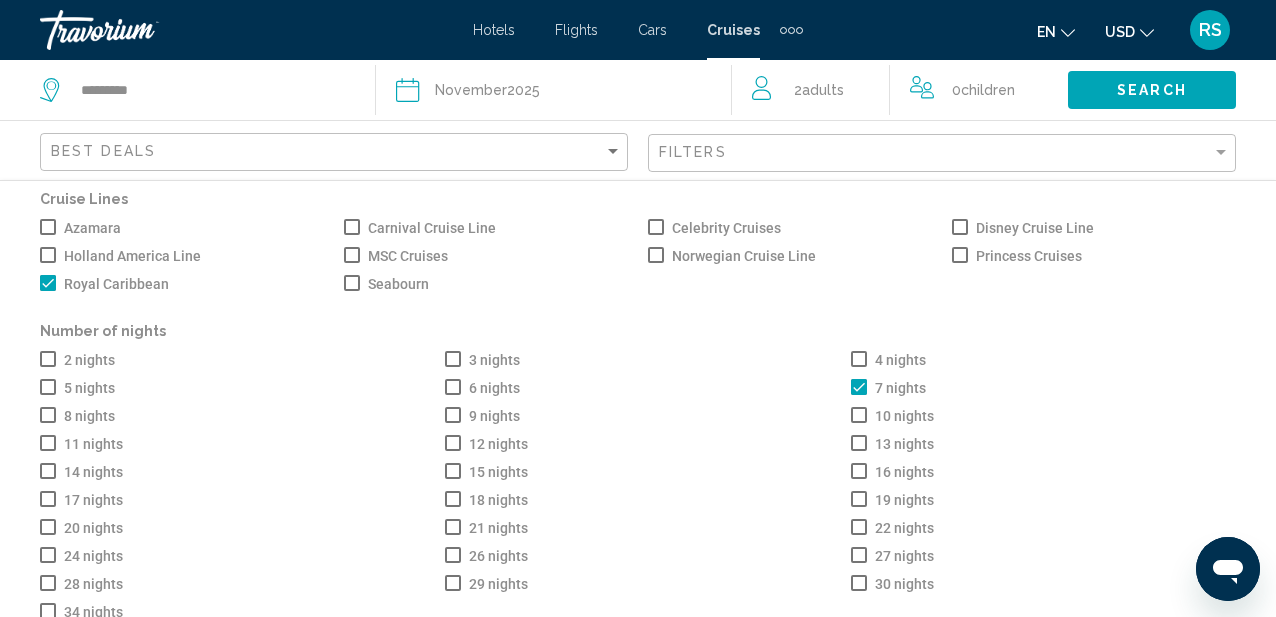 scroll, scrollTop: 53, scrollLeft: 0, axis: vertical 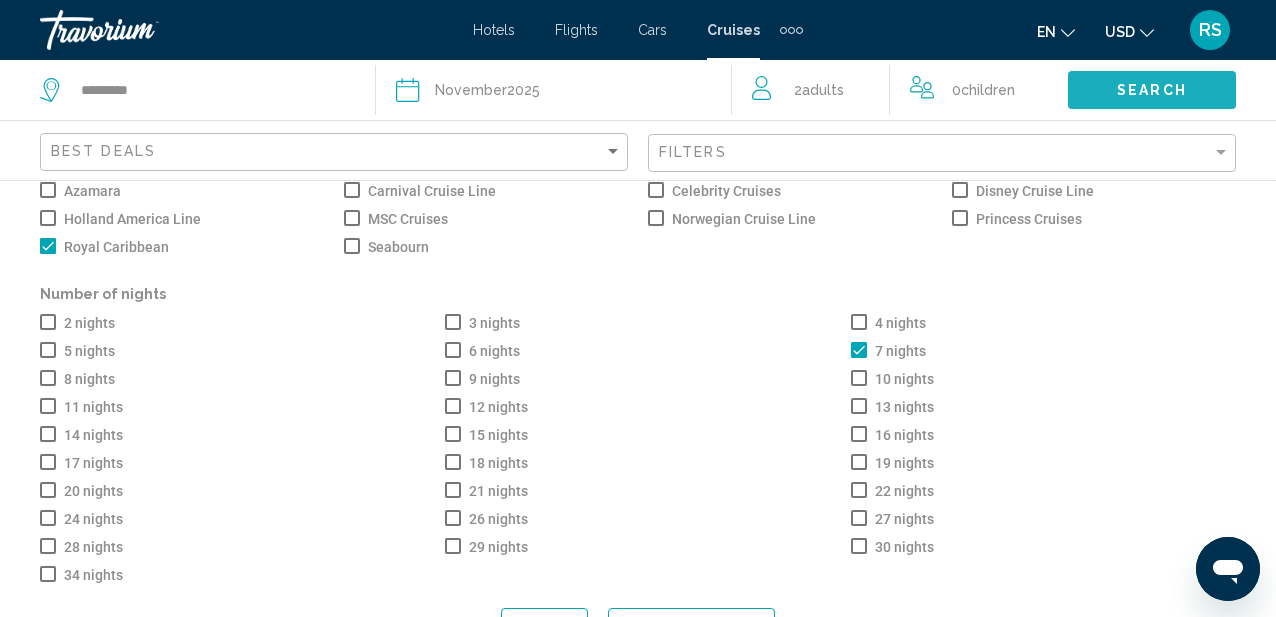 click on "Search" 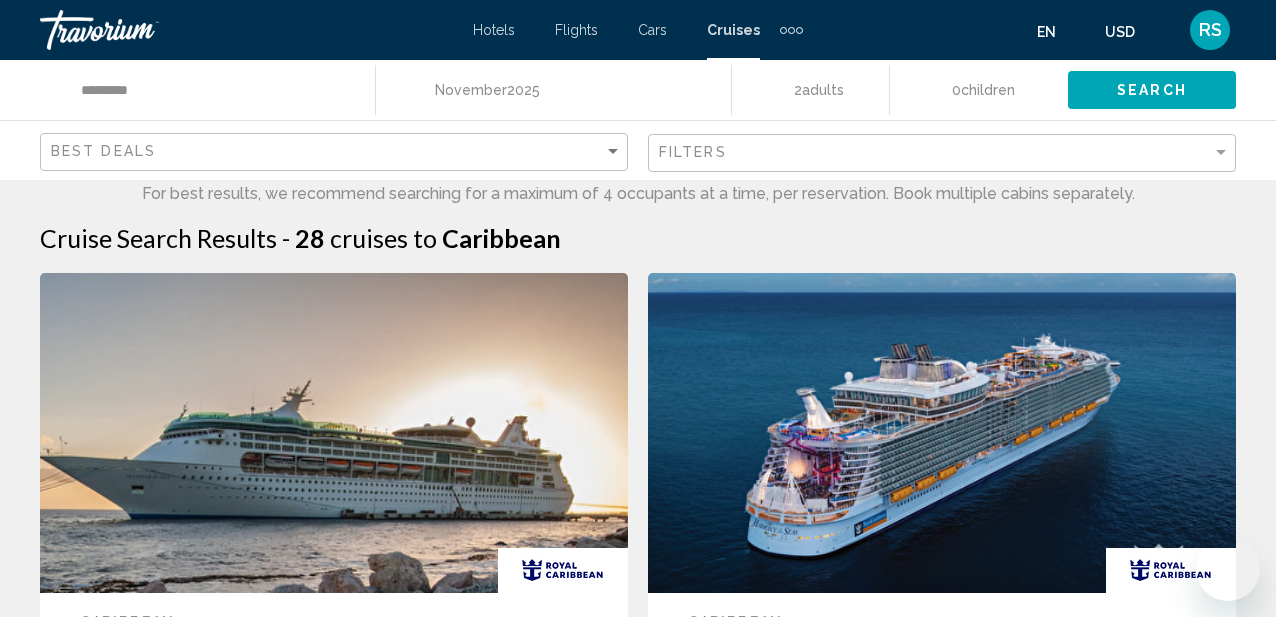 scroll, scrollTop: 0, scrollLeft: 0, axis: both 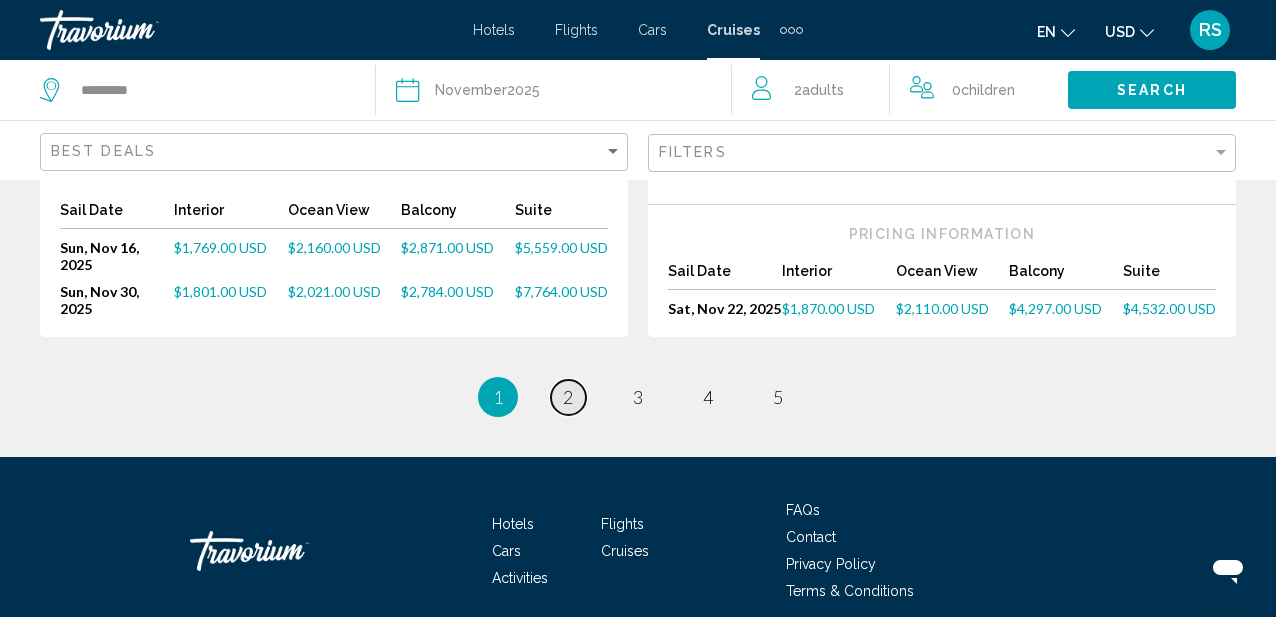click on "2" at bounding box center [568, 397] 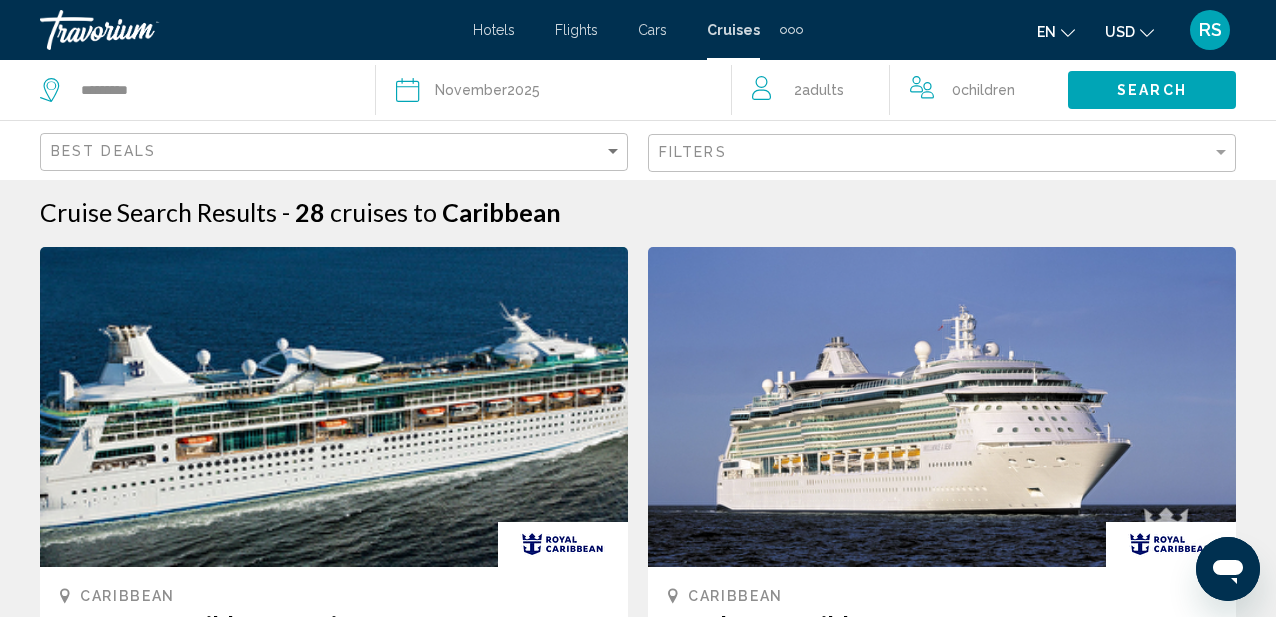 scroll, scrollTop: 0, scrollLeft: 0, axis: both 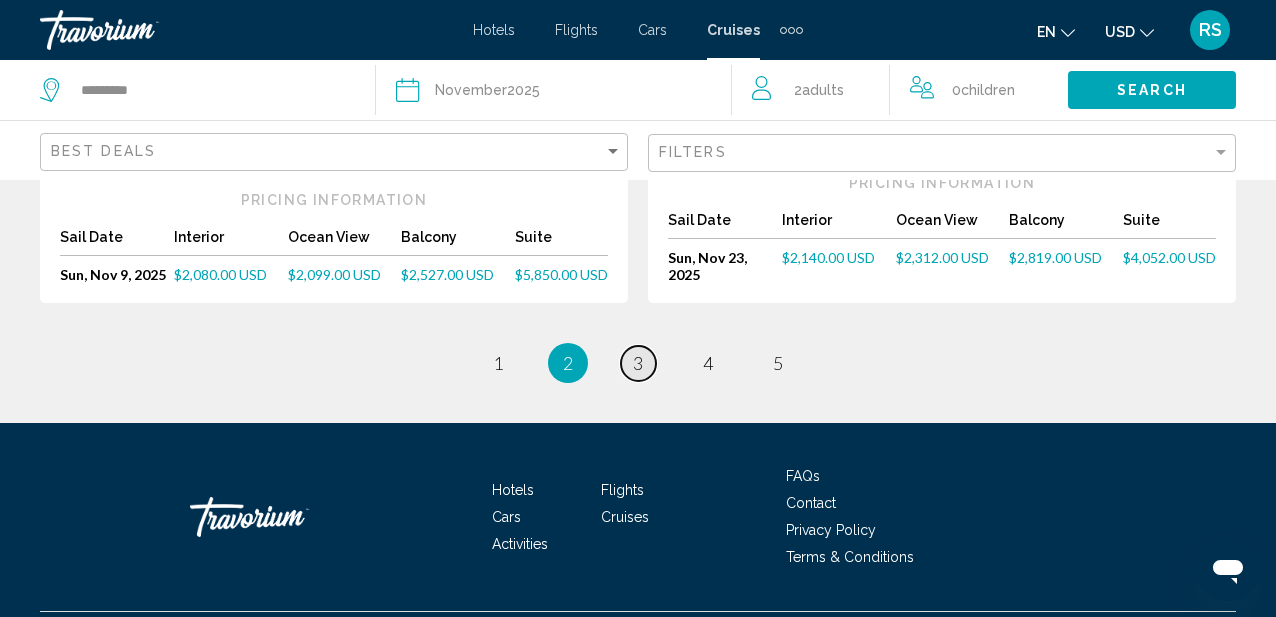 click on "3" at bounding box center (638, 363) 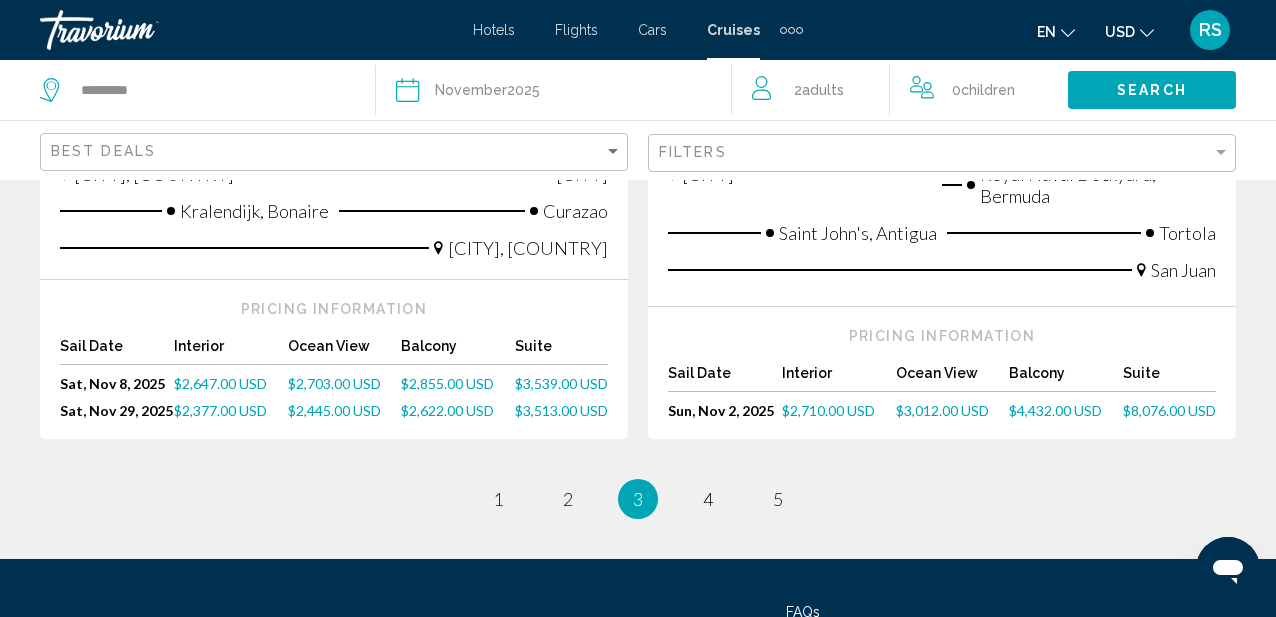 scroll, scrollTop: 2552, scrollLeft: 0, axis: vertical 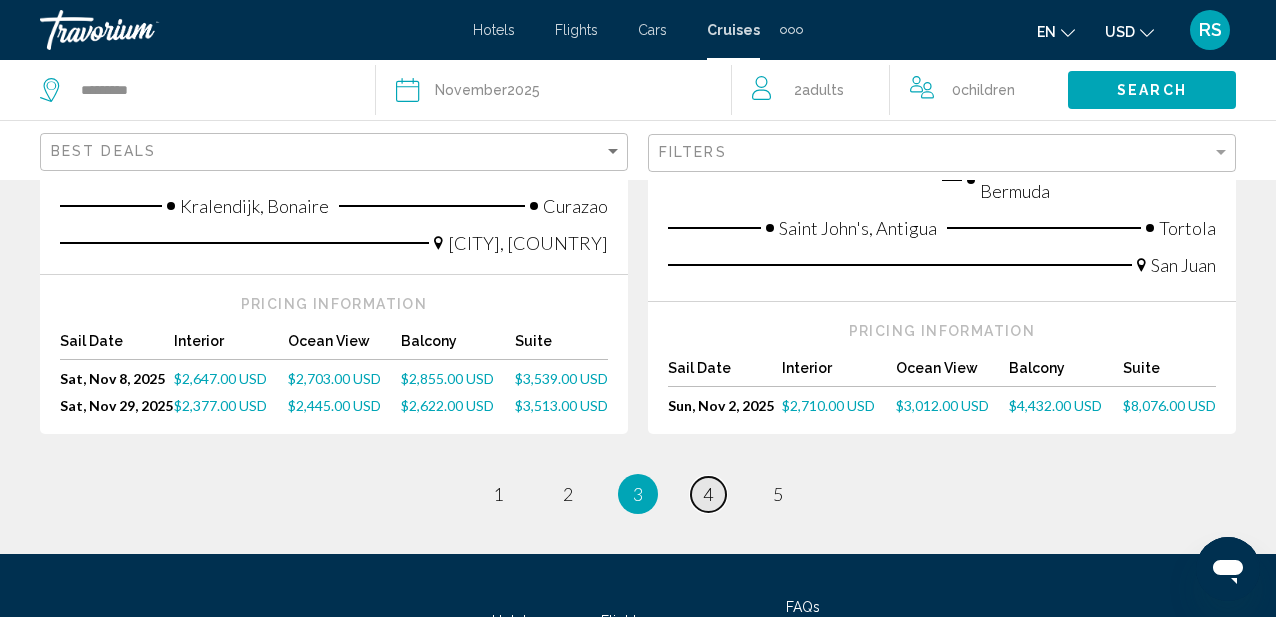 click on "4" at bounding box center (708, 494) 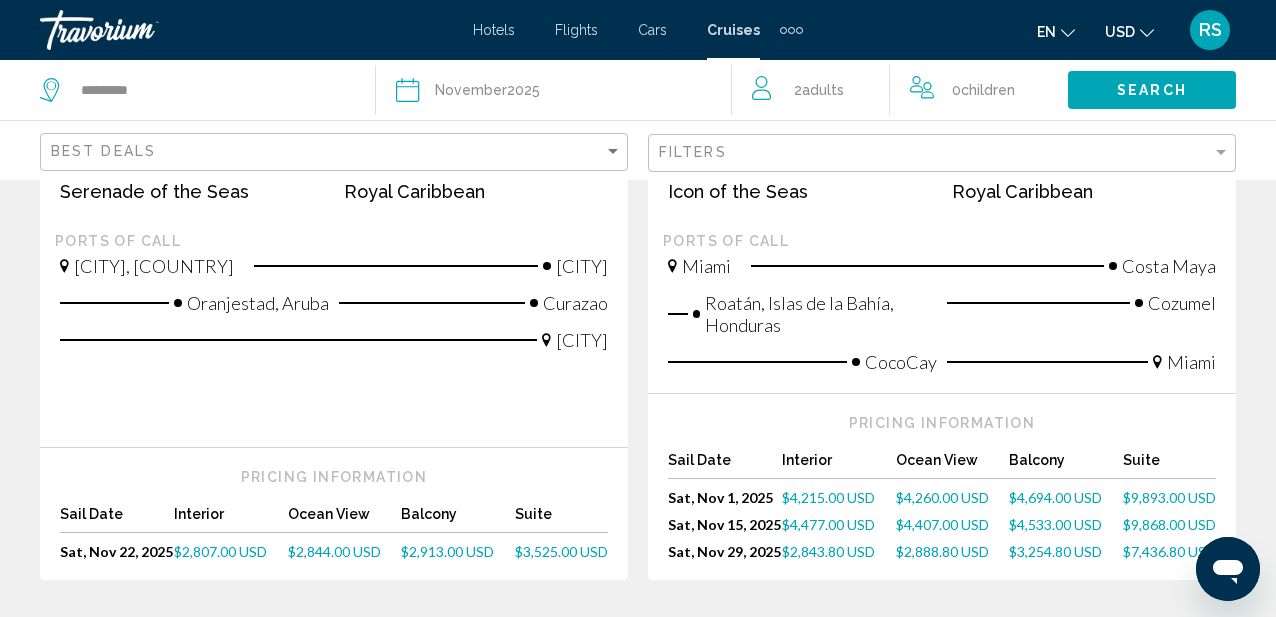scroll, scrollTop: 590, scrollLeft: 0, axis: vertical 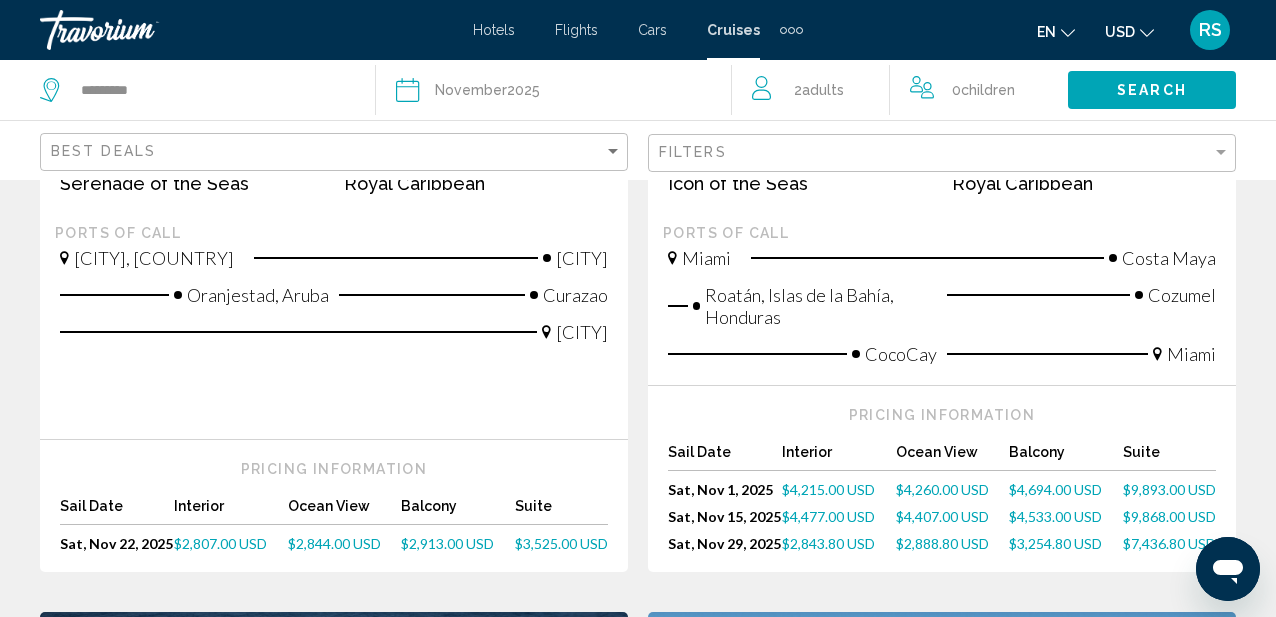 click on "$4,694.00 USD" at bounding box center (1055, 489) 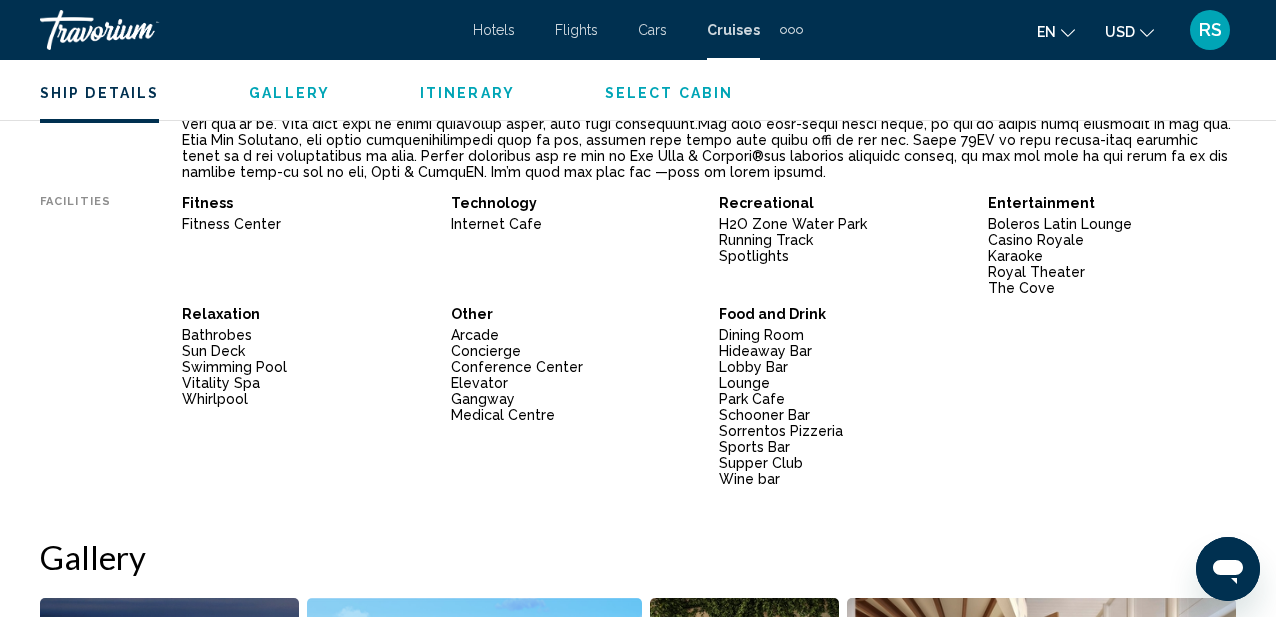 scroll, scrollTop: 1346, scrollLeft: 0, axis: vertical 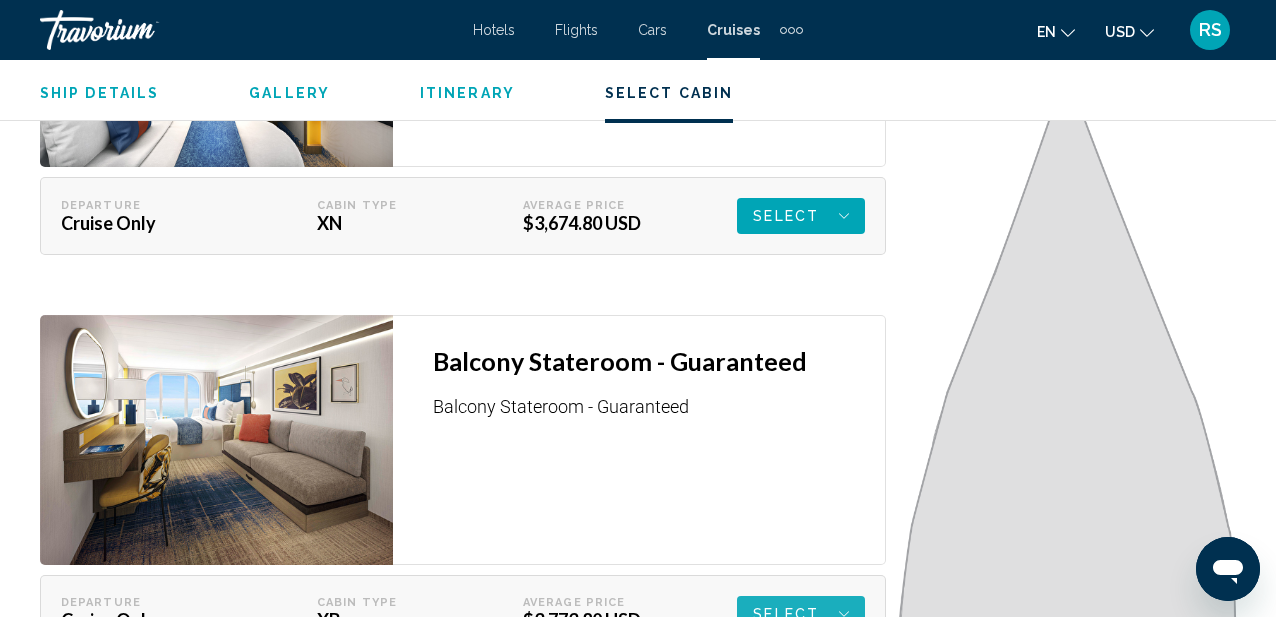 click on "Select" at bounding box center [786, 614] 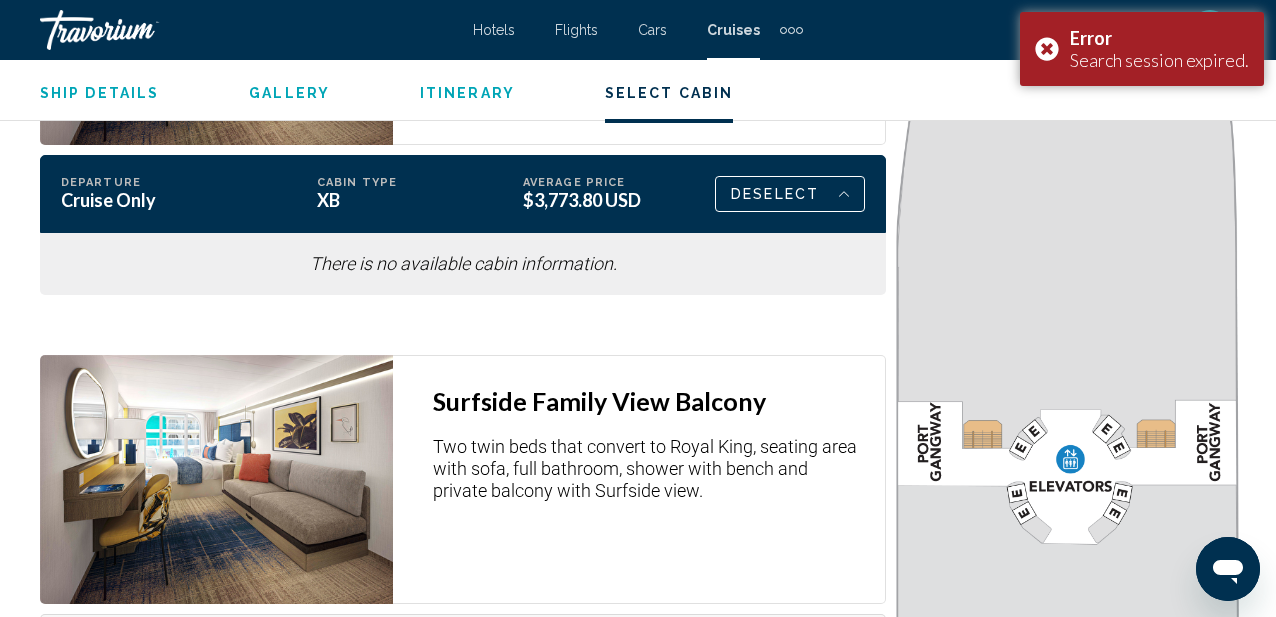 scroll, scrollTop: 3971, scrollLeft: 0, axis: vertical 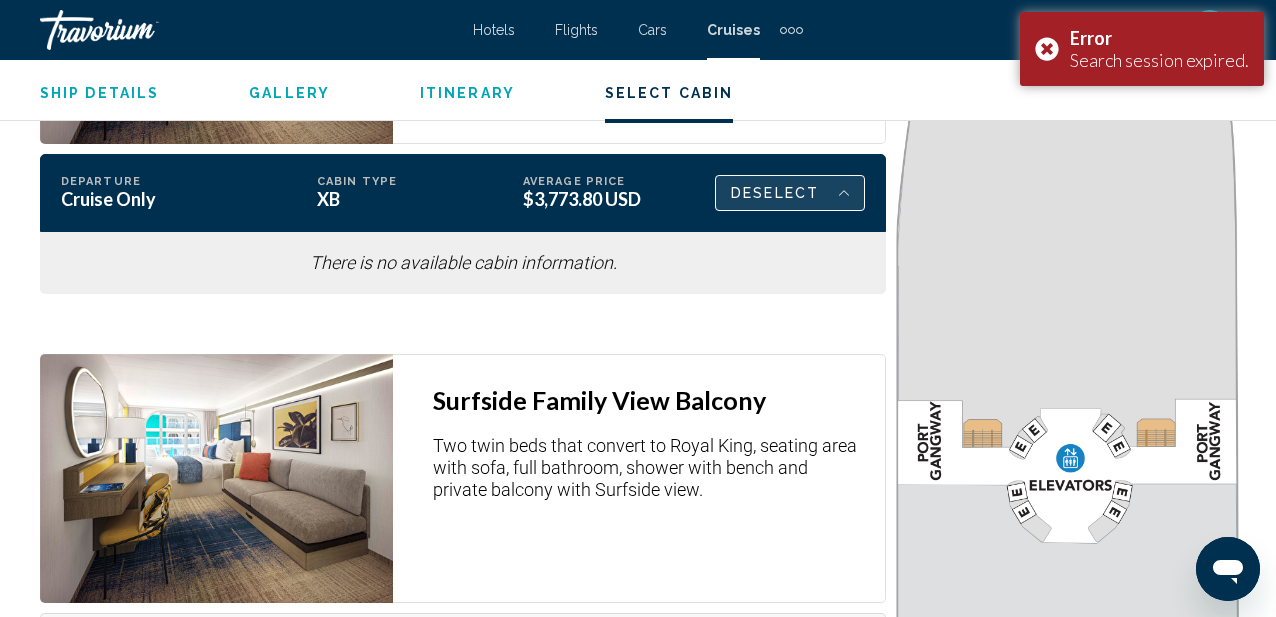 click on "Deselect" at bounding box center [775, 193] 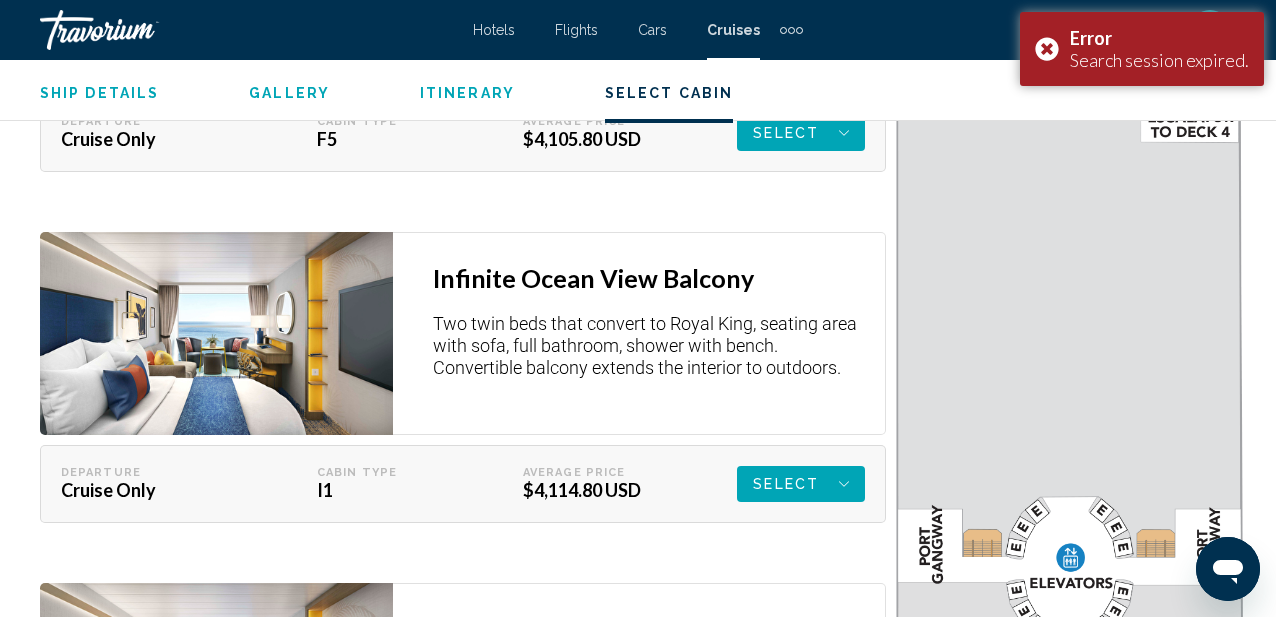scroll, scrollTop: 4829, scrollLeft: 0, axis: vertical 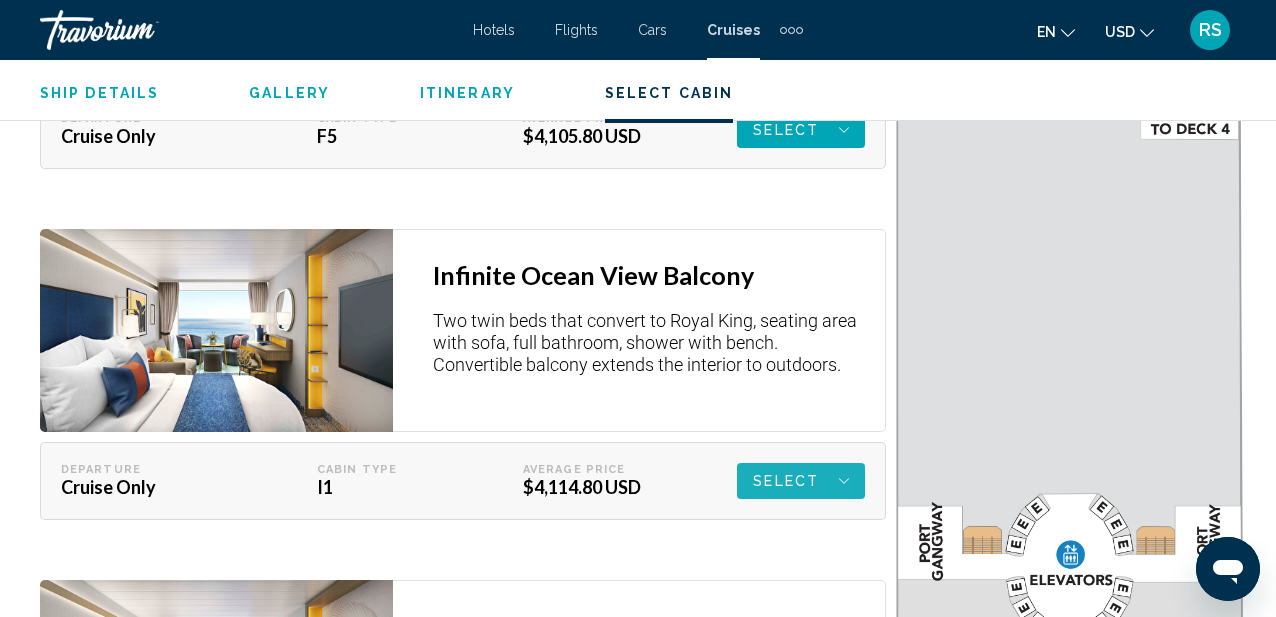click on "Select" at bounding box center (786, 481) 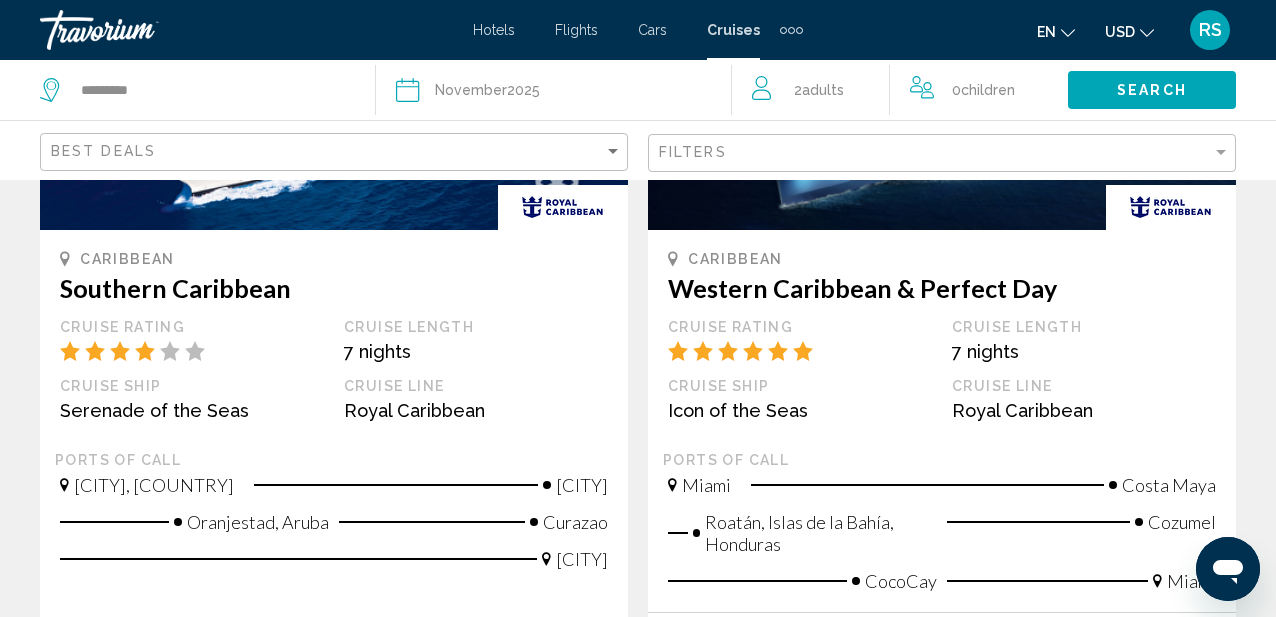 scroll, scrollTop: 0, scrollLeft: 0, axis: both 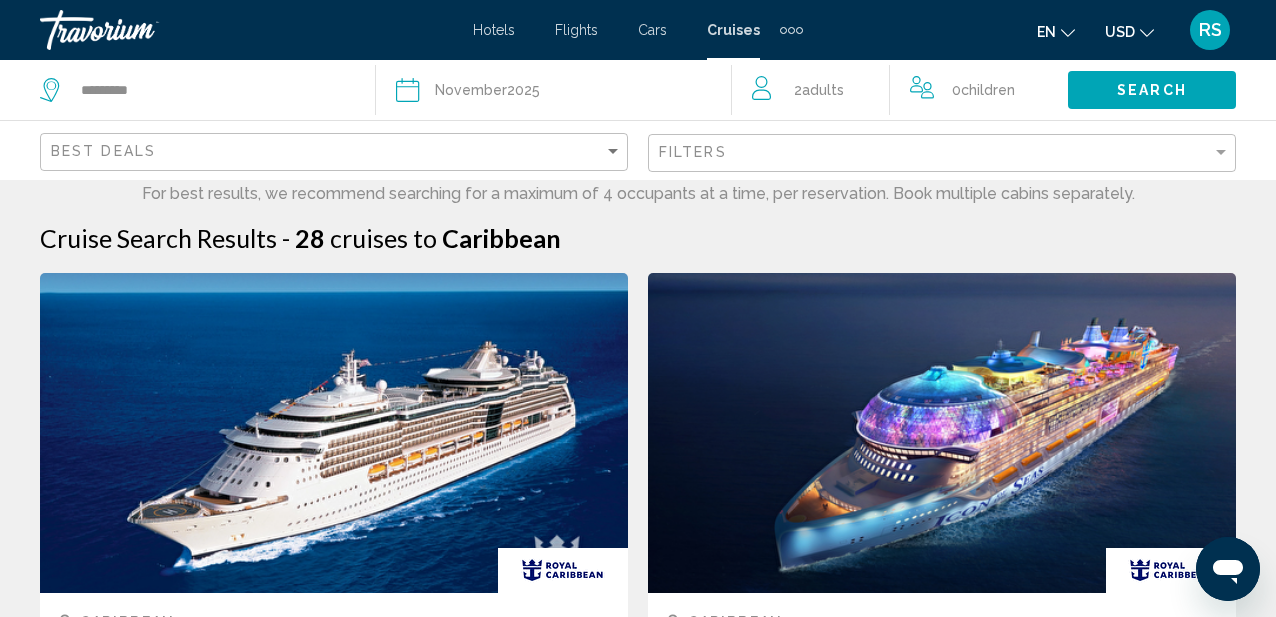 click on "Hotels" at bounding box center [494, 30] 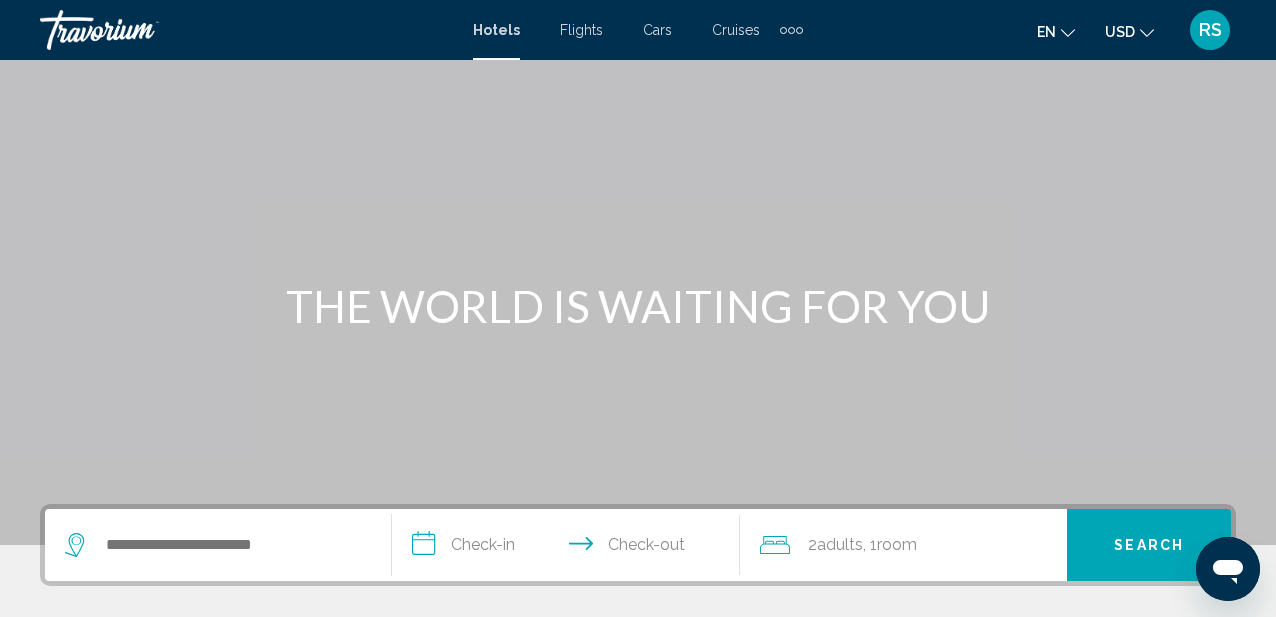 scroll, scrollTop: 0, scrollLeft: 0, axis: both 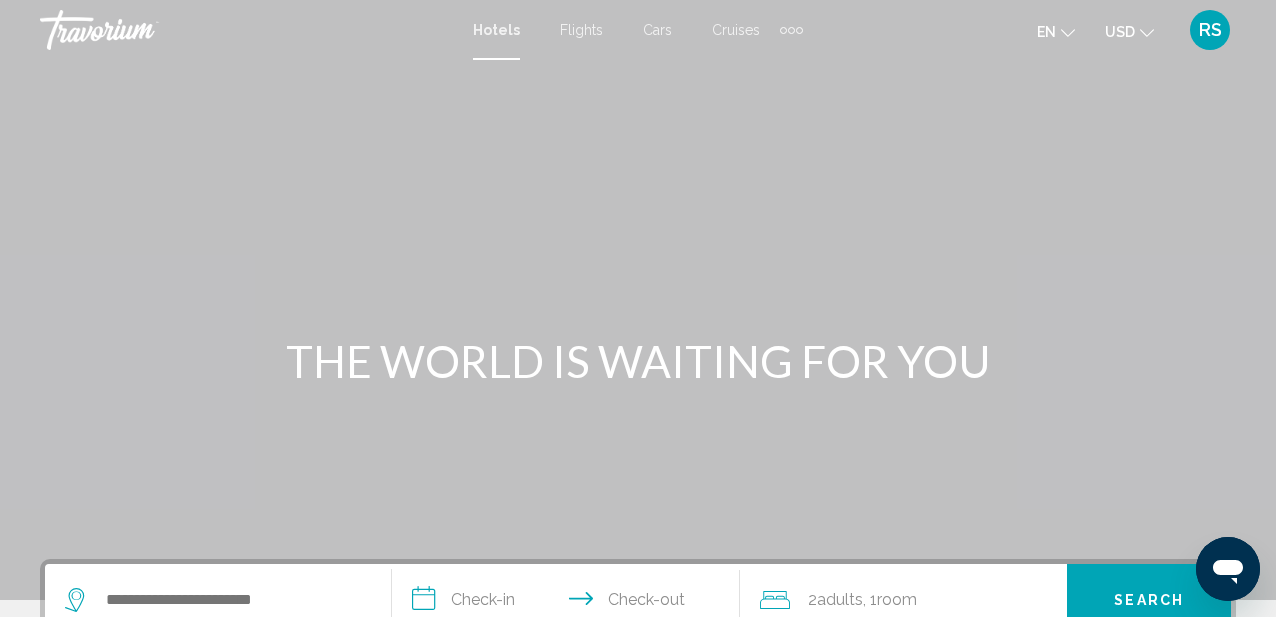 click at bounding box center (791, 30) 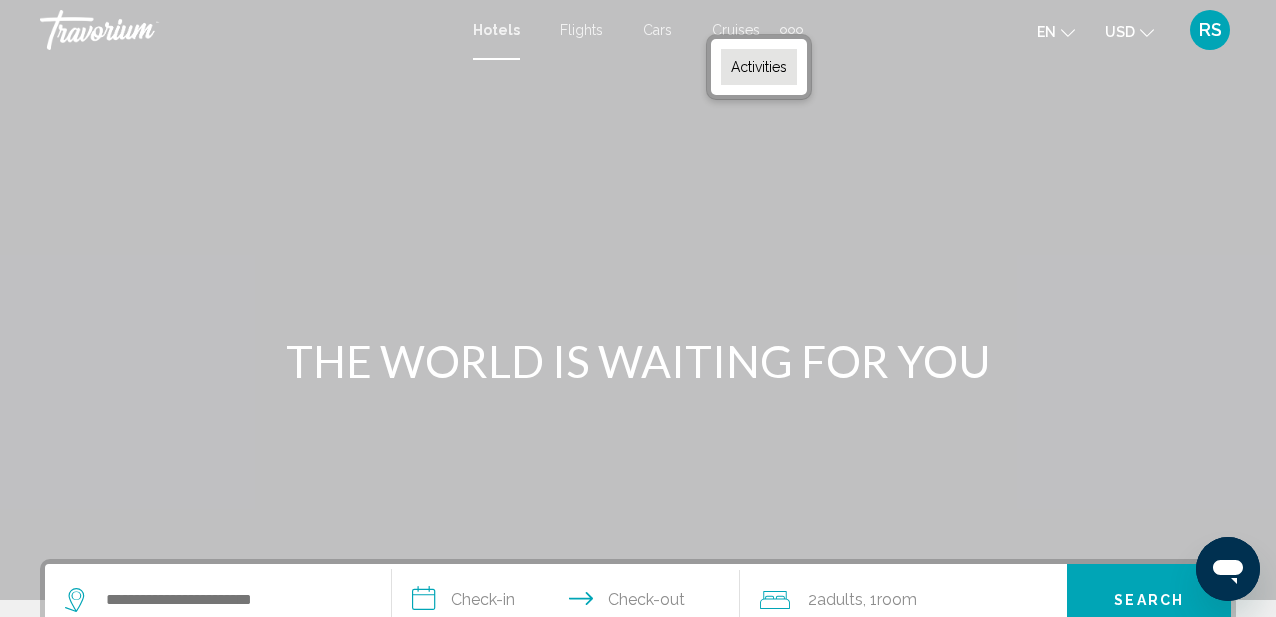 click on "Activities" at bounding box center [759, 67] 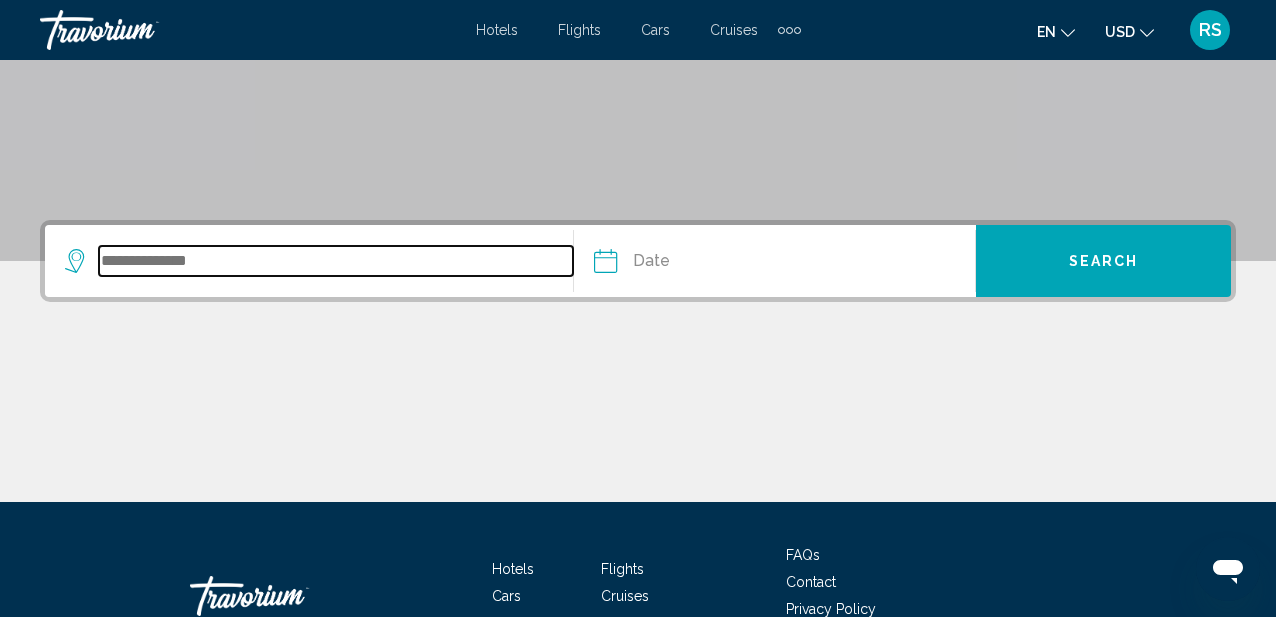 click at bounding box center [336, 261] 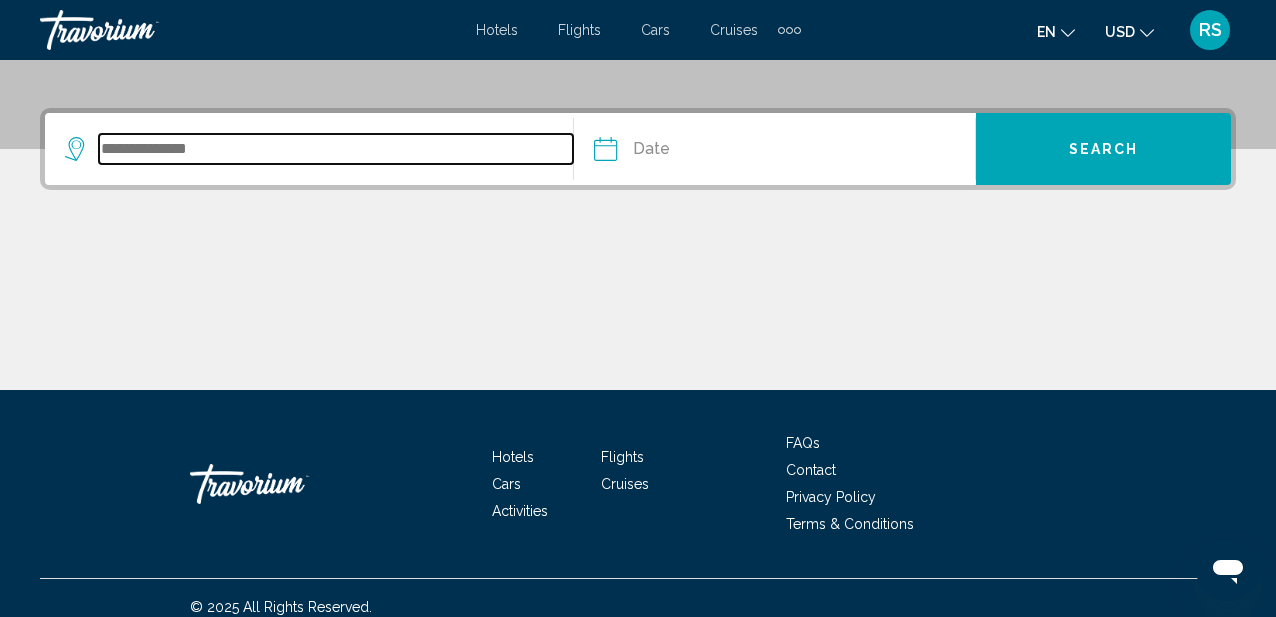 scroll, scrollTop: 469, scrollLeft: 0, axis: vertical 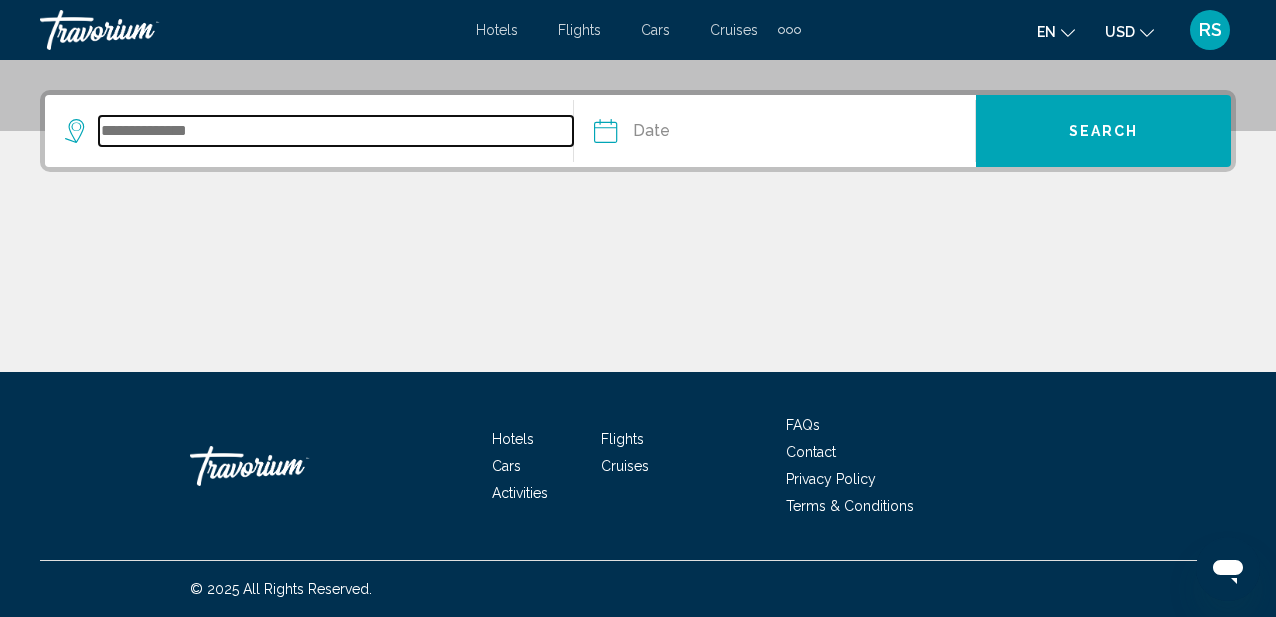 click at bounding box center [336, 131] 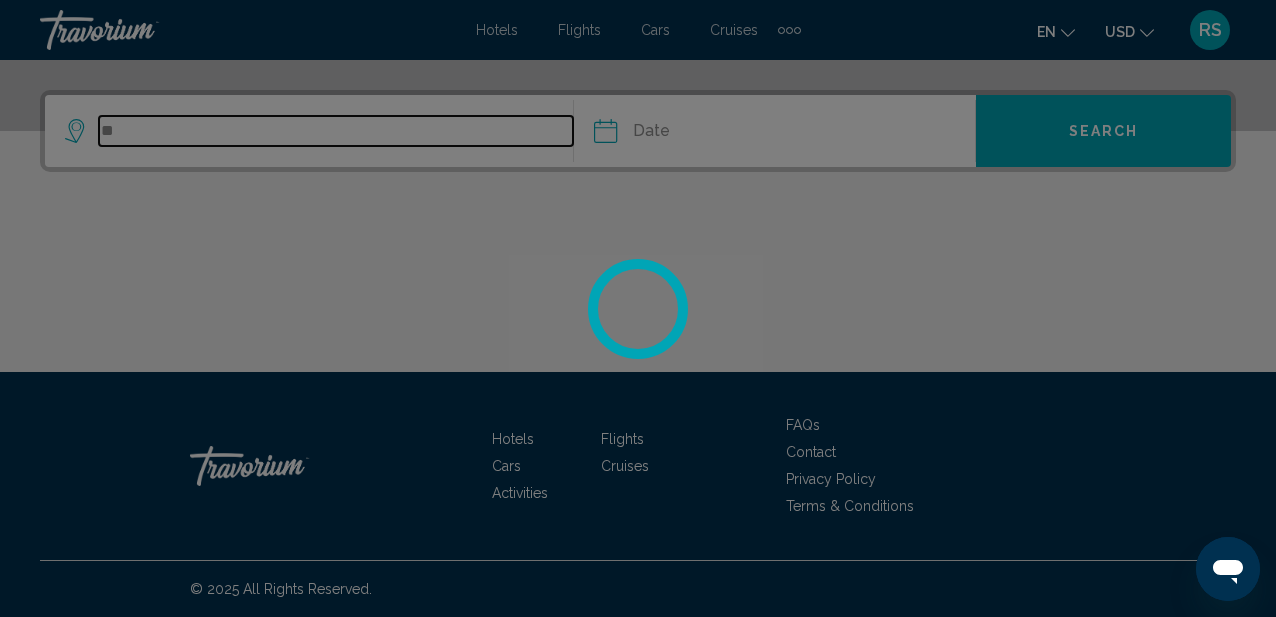 type on "*" 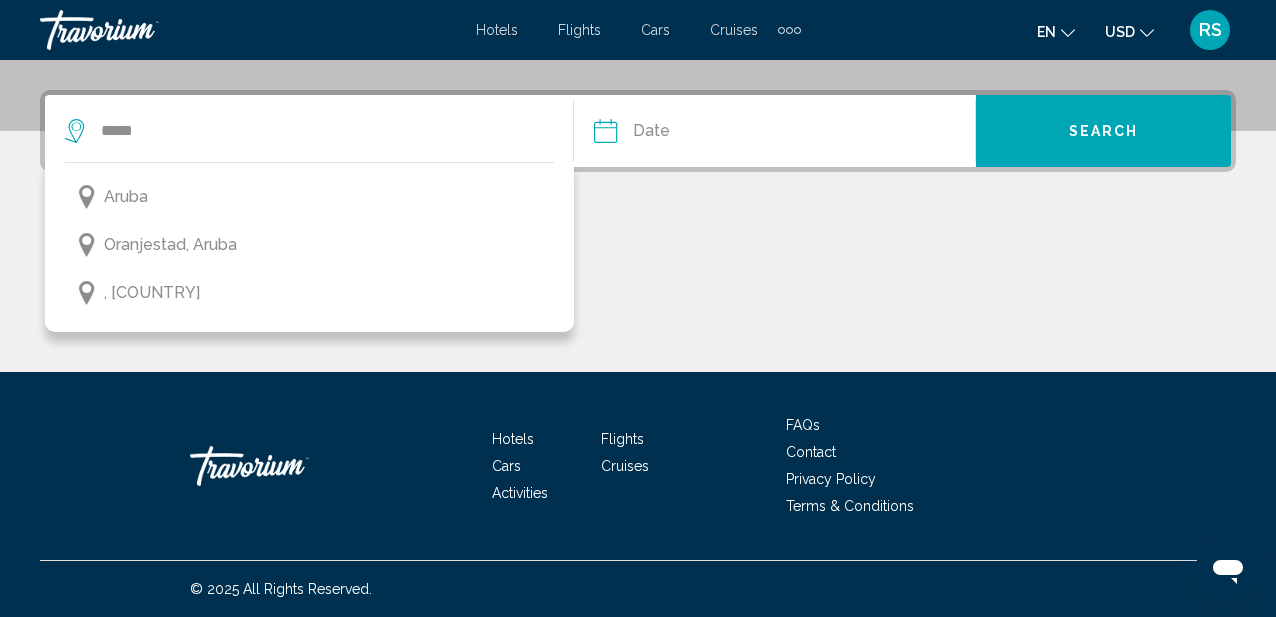 click at bounding box center (688, 134) 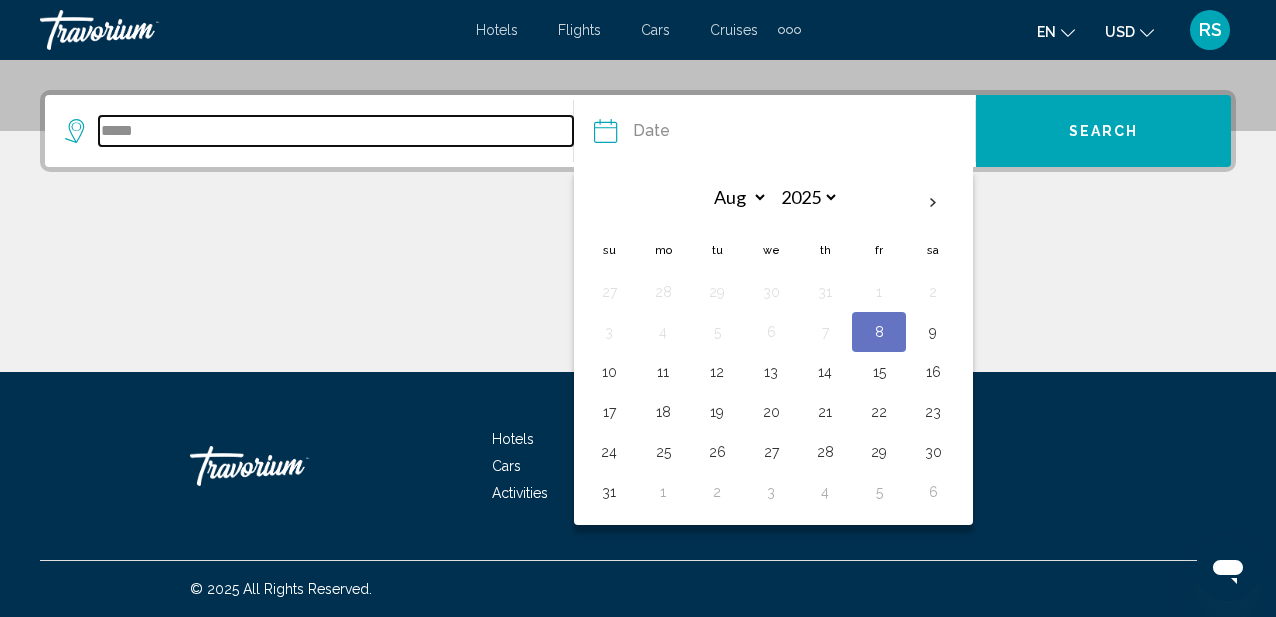 click on "*****" at bounding box center (336, 131) 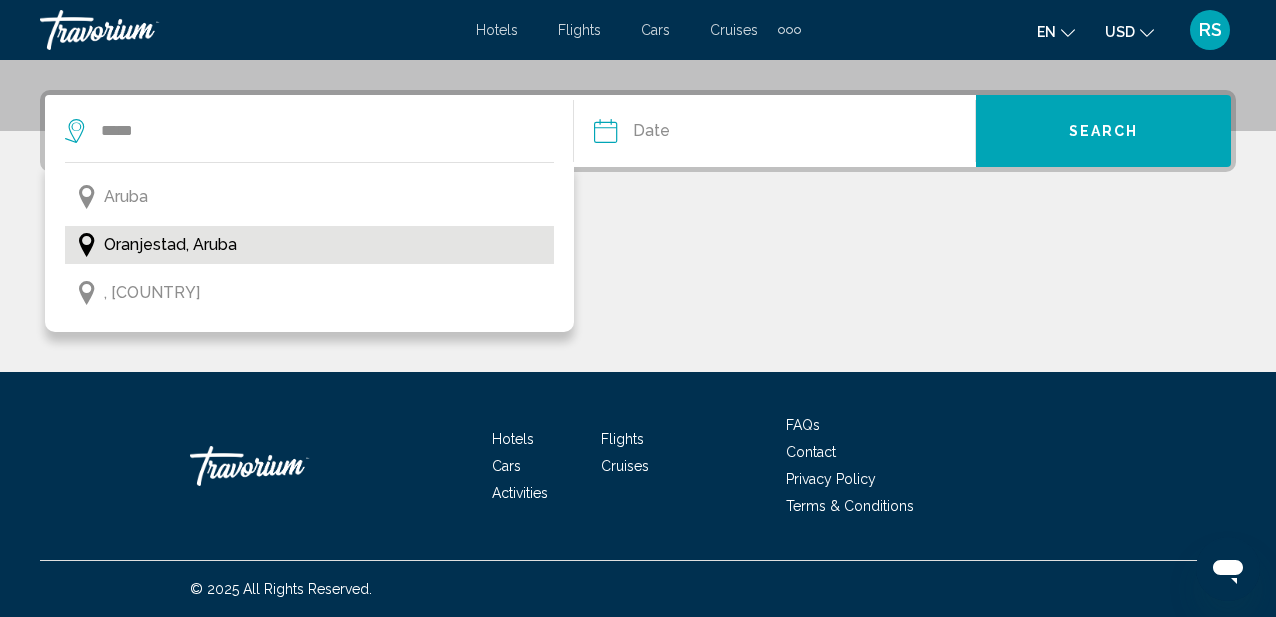 click on "Oranjestad, Aruba" at bounding box center [170, 245] 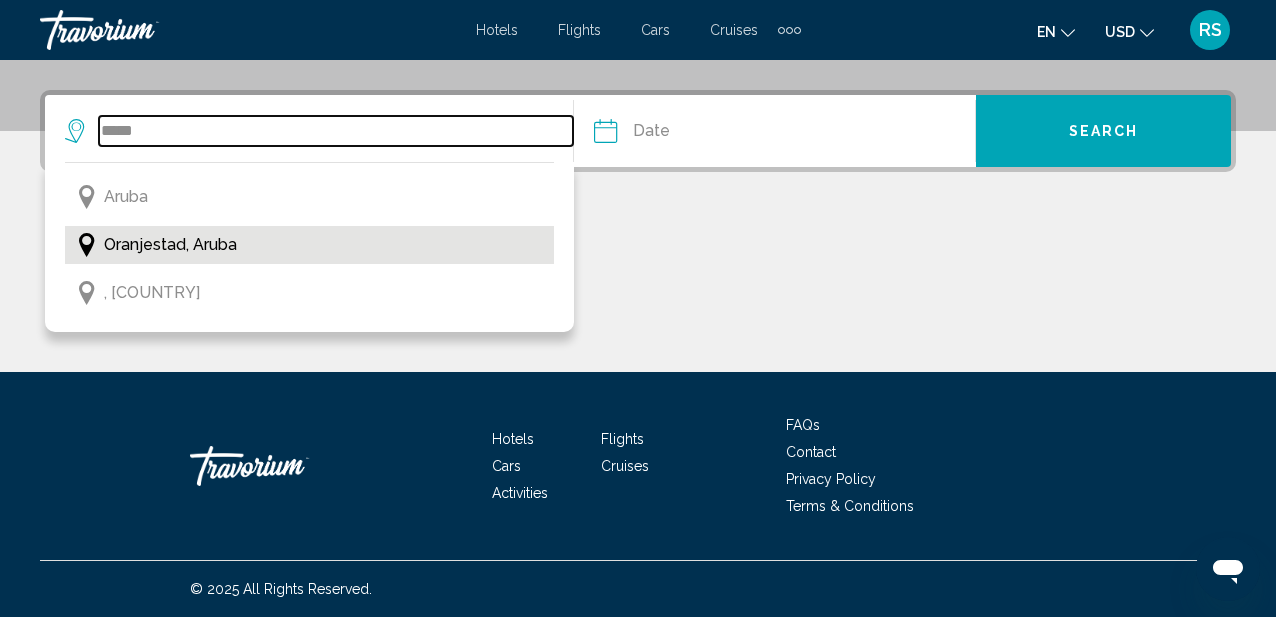 type on "**********" 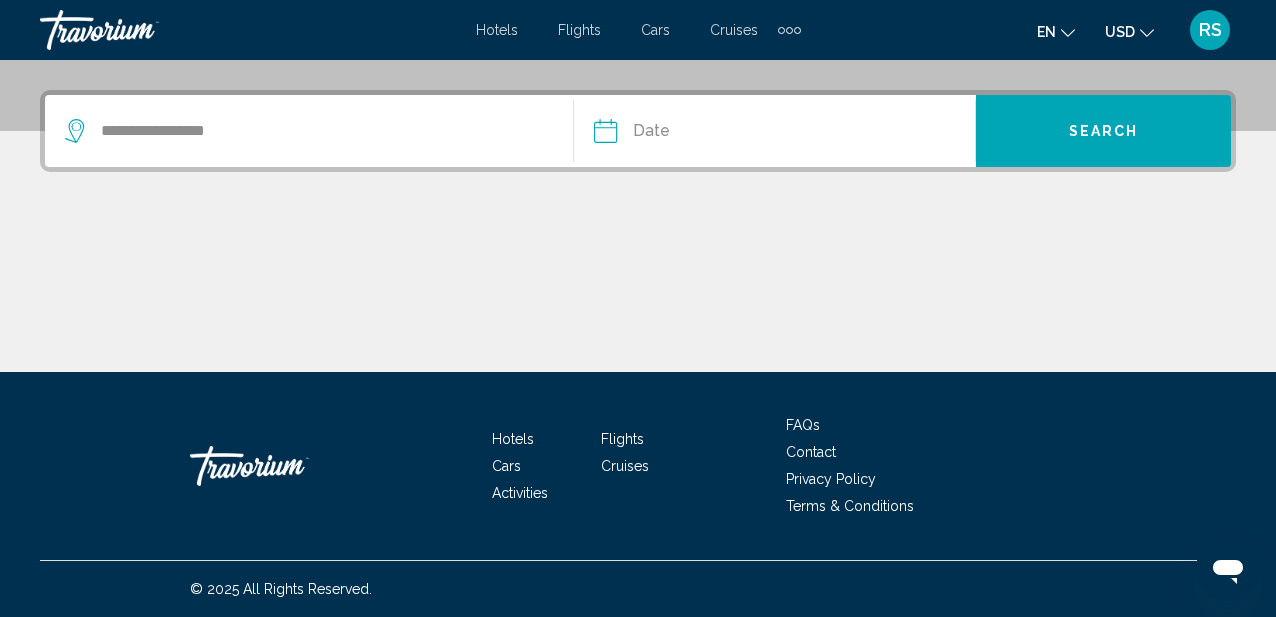 click on "Date  Aug  *** *** *** *** *** *** *** *** *** *** *** ***   2025  **** **** **** **** **** **** Su Mo Tu We Th Fr Sa 27 28 29 30 31 1 2 3 4 5 6 7 8 9 10 11 12 13 14 15 16 17 18 19 20 21 22 23 24 25 26 27 28 29 30 31 1 2 3 4 5 6 * * * * * * * * * ** ** ** ** ** ** ** ** ** ** ** ** ** ** ** ** ** ** ** ** ** ** ** ** ** ** ** ** ** ** ** ** ** ** ** ** ** ** ** ** ** ** ** ** ** ** ** ** ** ** ** ** ** ** ** ** ** ** ** ** ** ** ** ** **" at bounding box center (784, 131) 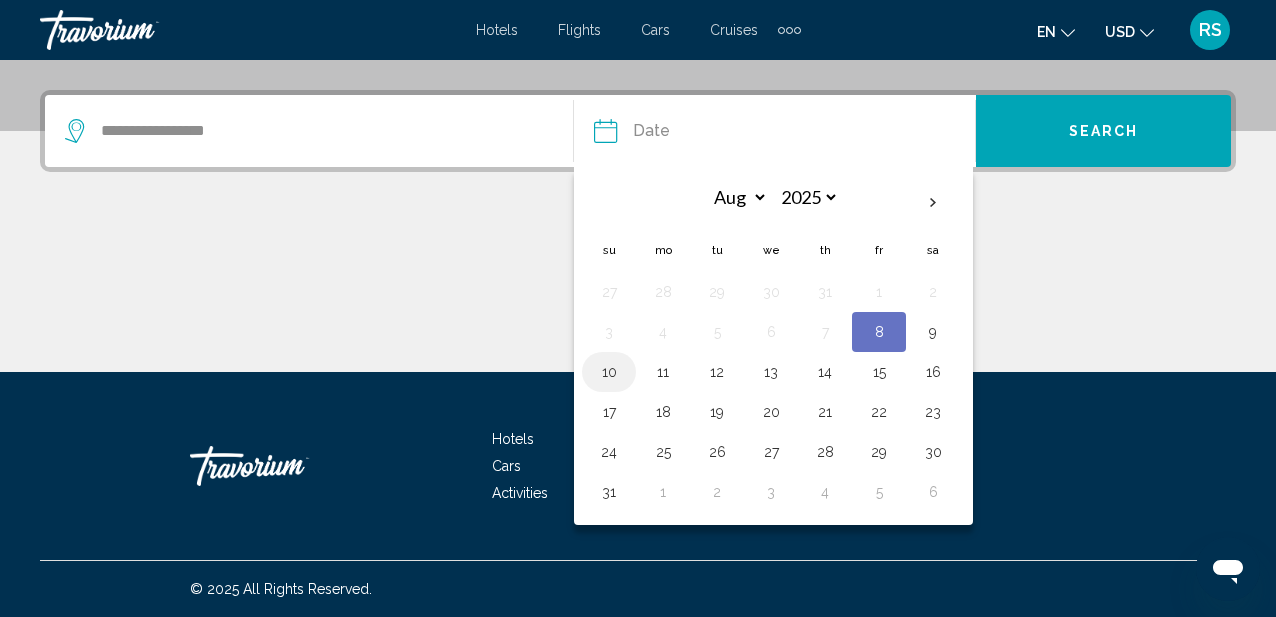 click on "10" at bounding box center (609, 372) 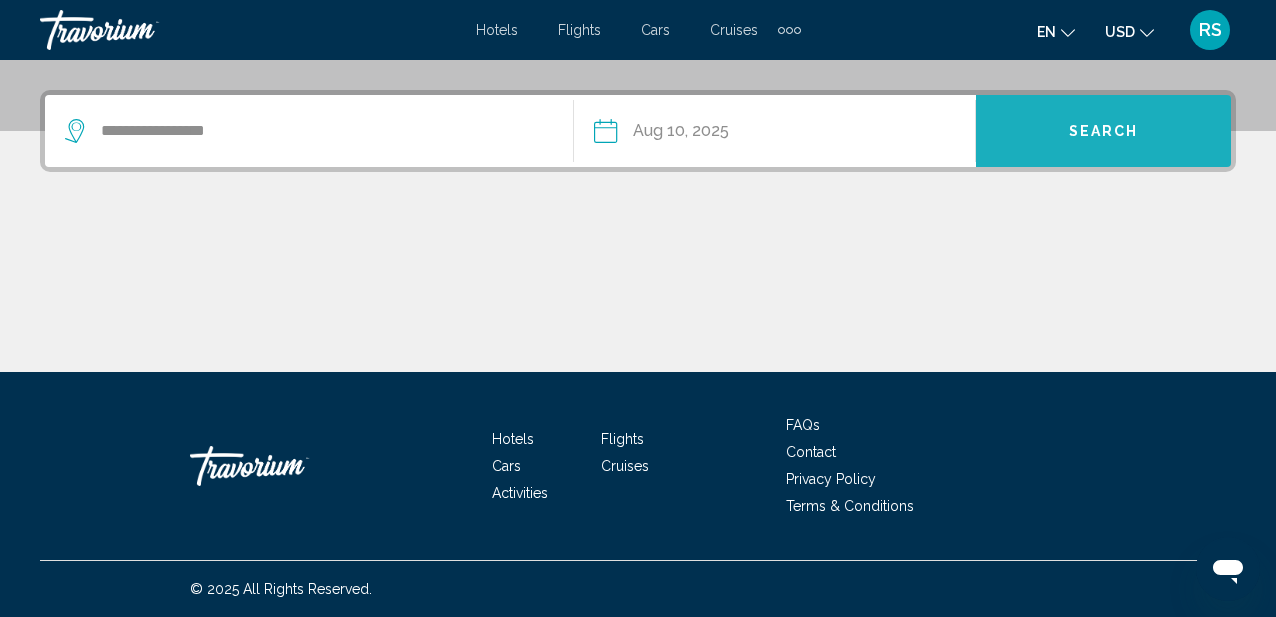 click on "Search" at bounding box center (1103, 131) 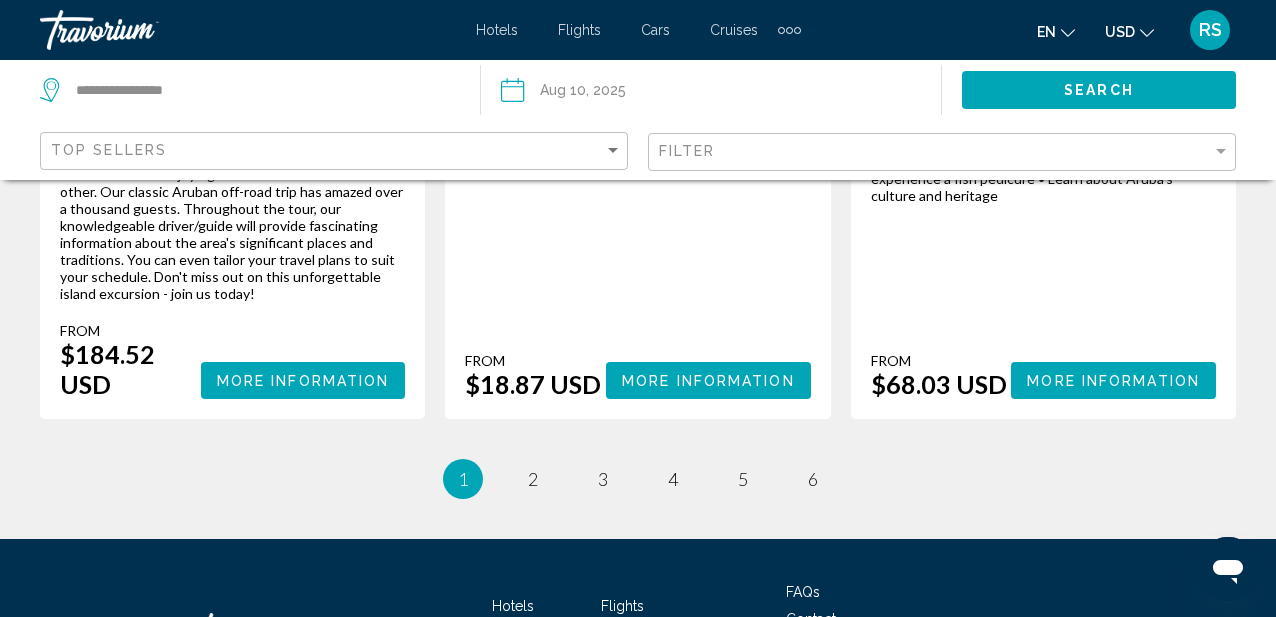 scroll, scrollTop: 3531, scrollLeft: 0, axis: vertical 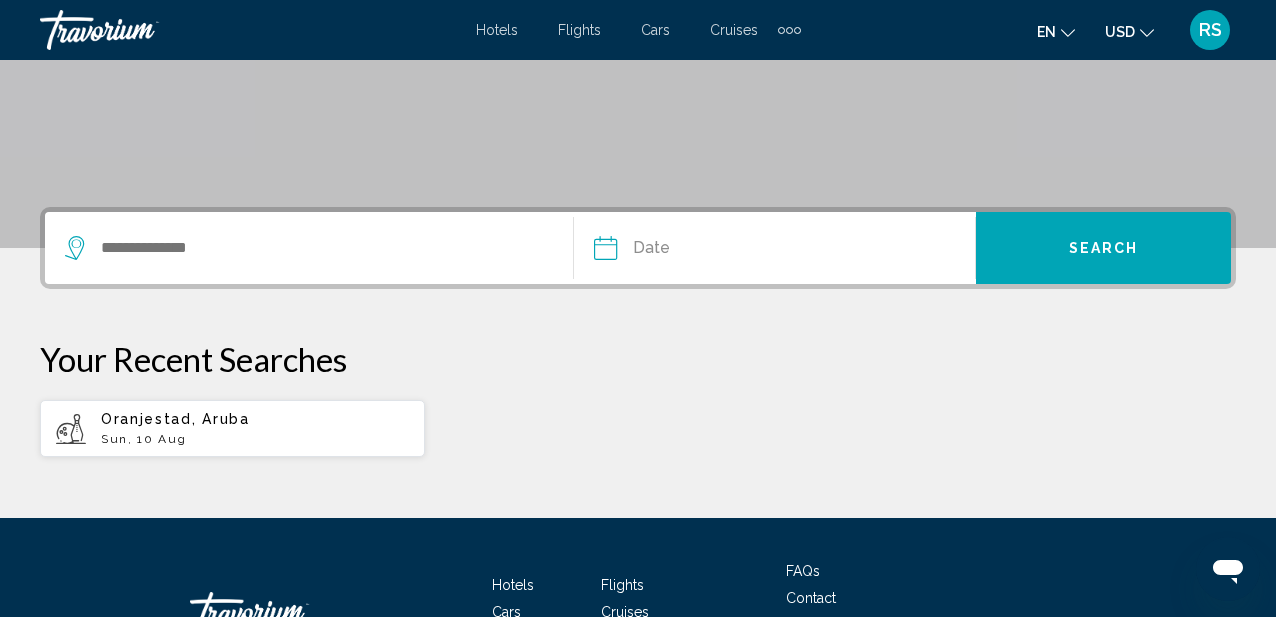 click at bounding box center [319, 248] 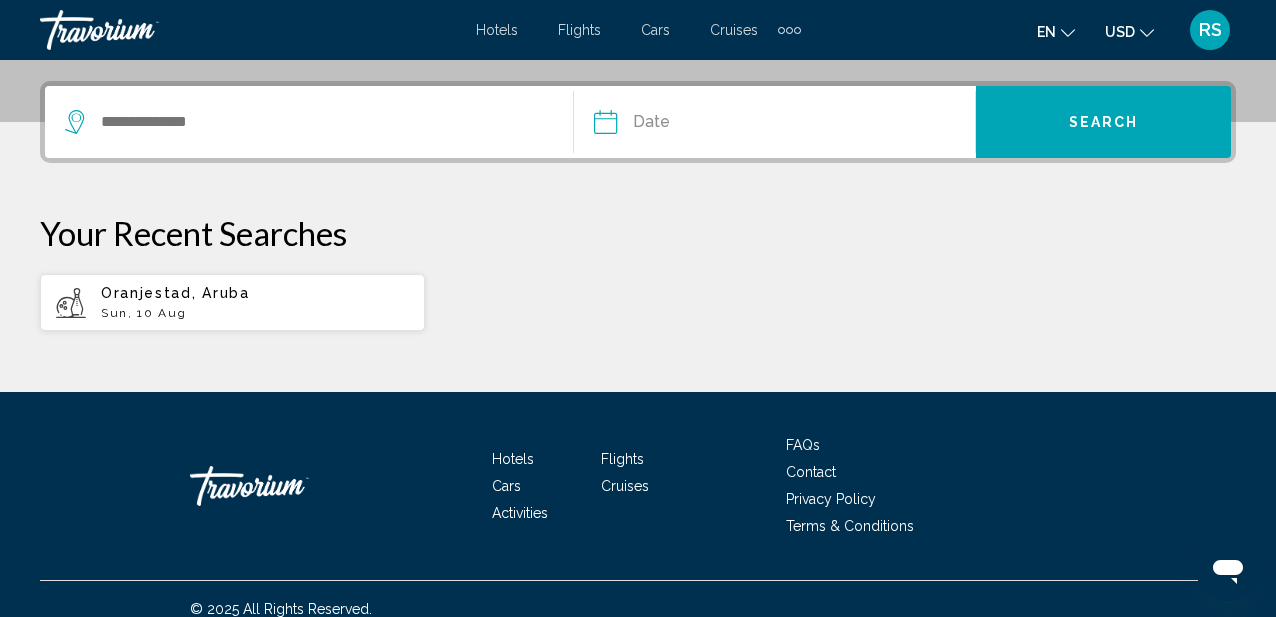 scroll, scrollTop: 494, scrollLeft: 0, axis: vertical 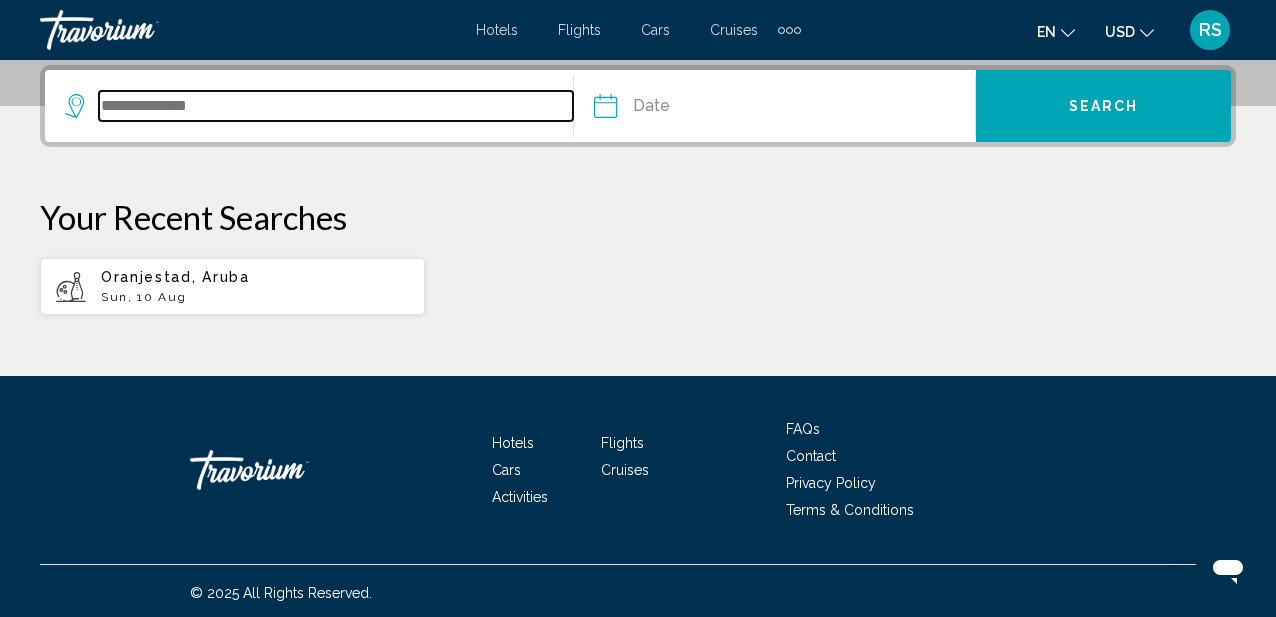 click at bounding box center (336, 106) 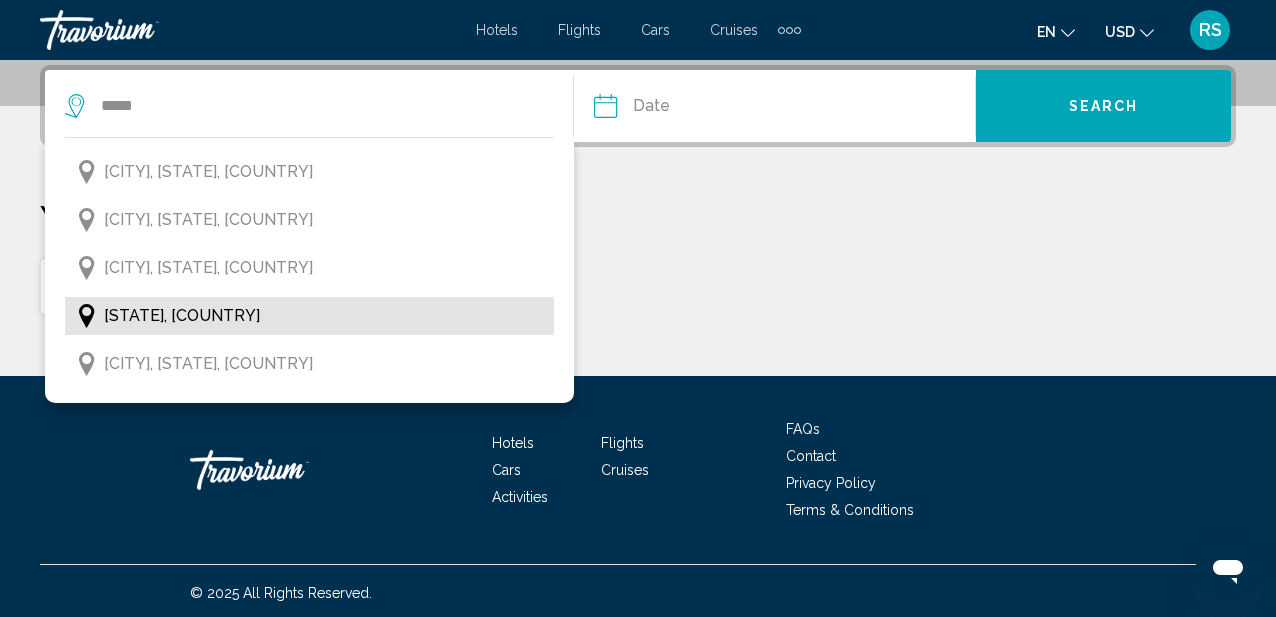 click on "[STATE], [COUNTRY]" at bounding box center (182, 316) 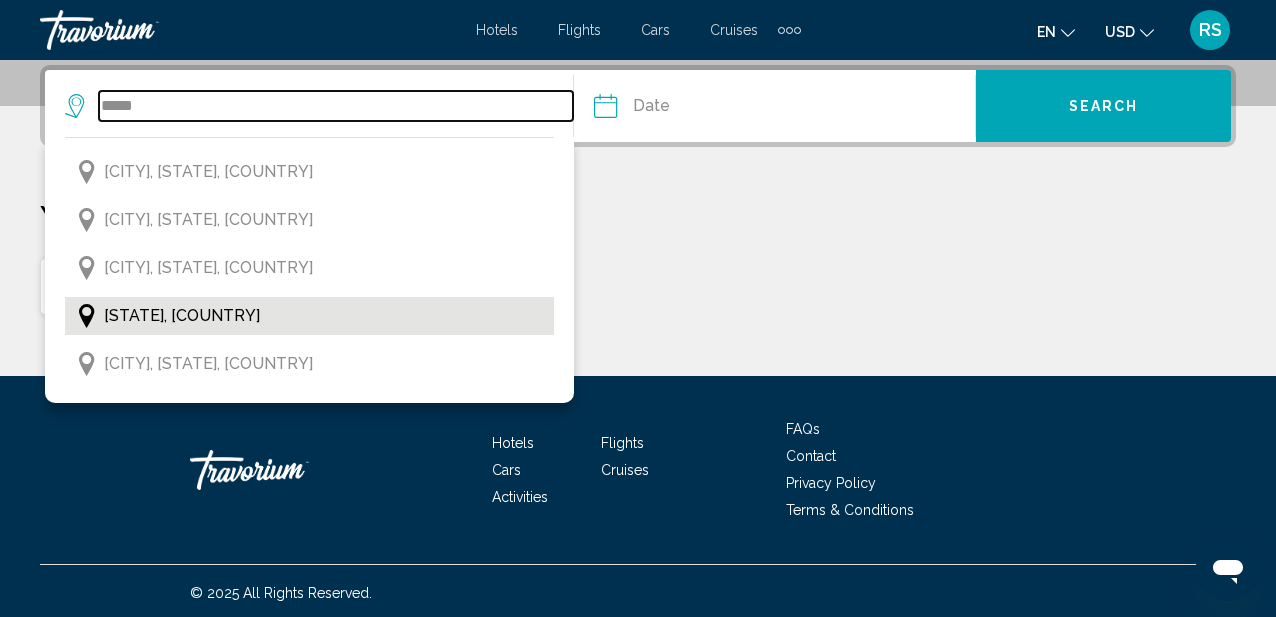 type on "**********" 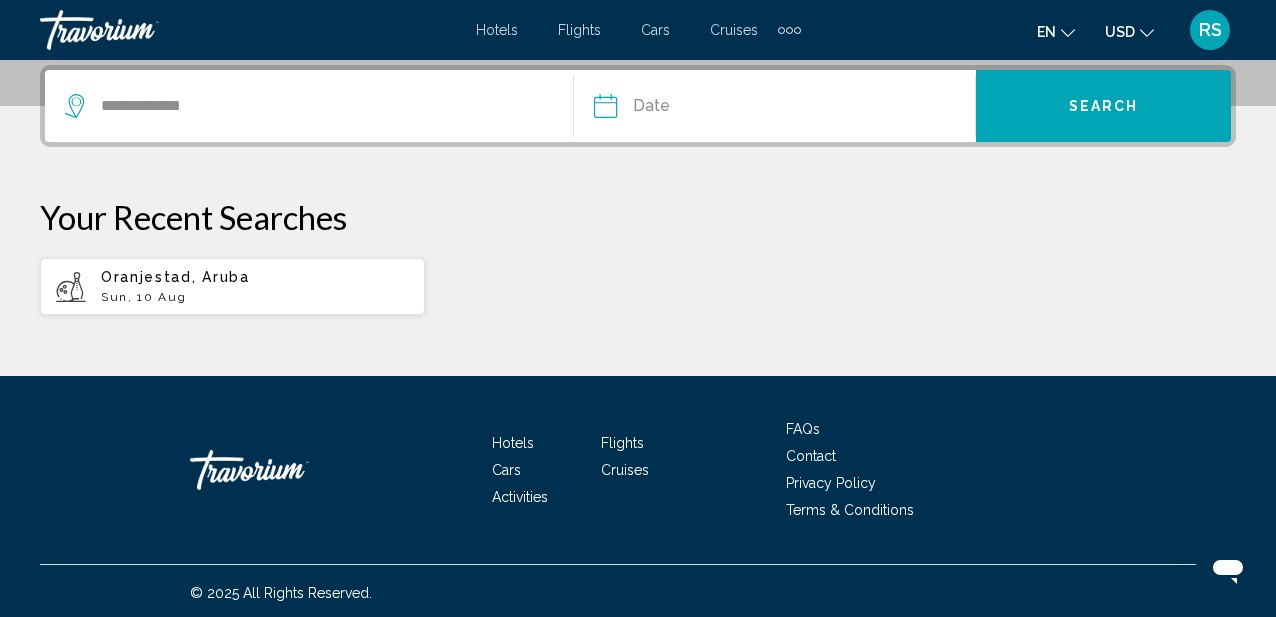 click at bounding box center [688, 109] 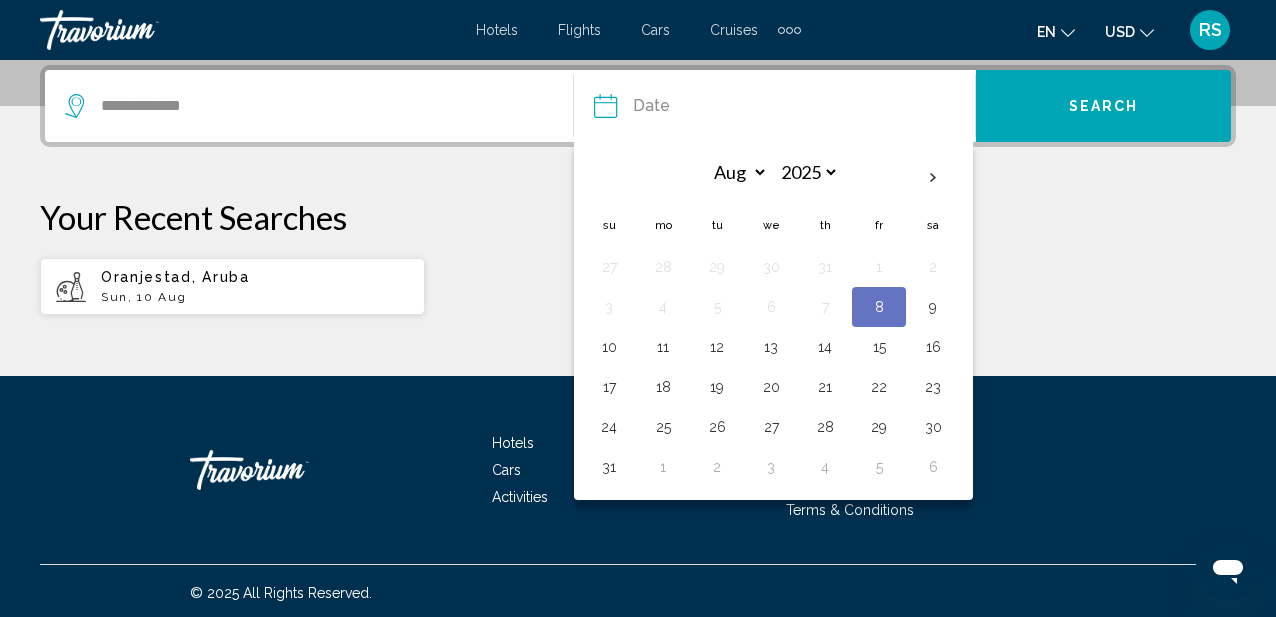 click on "8" at bounding box center (879, 307) 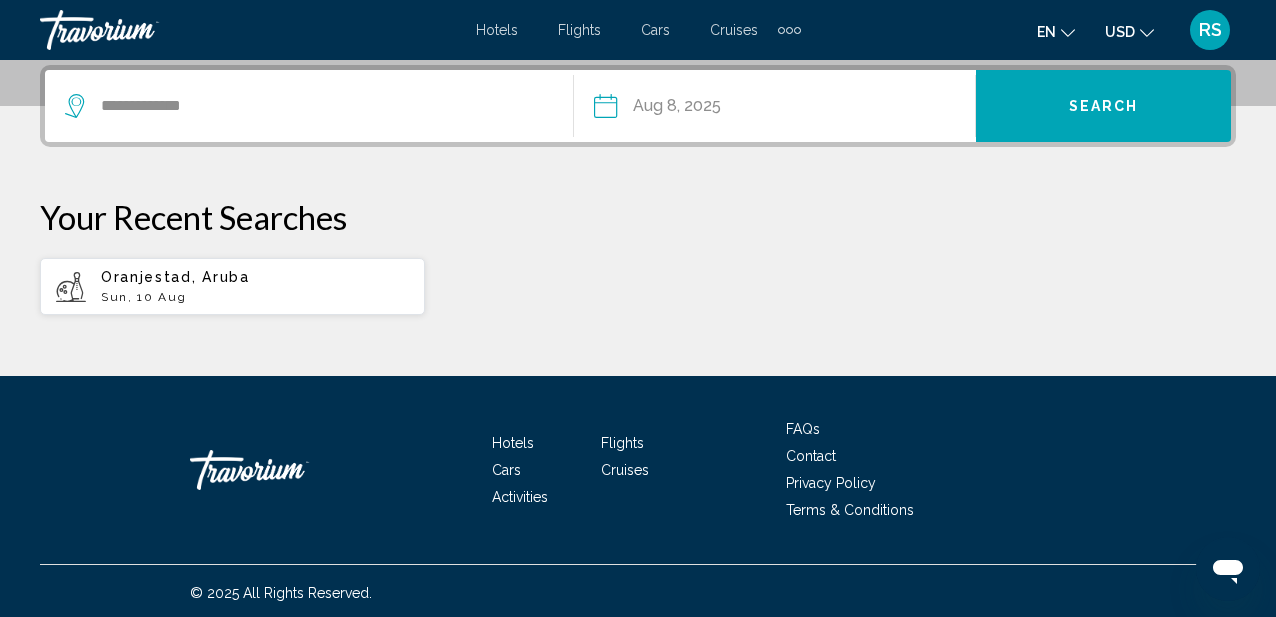 click on "Search" at bounding box center [1104, 107] 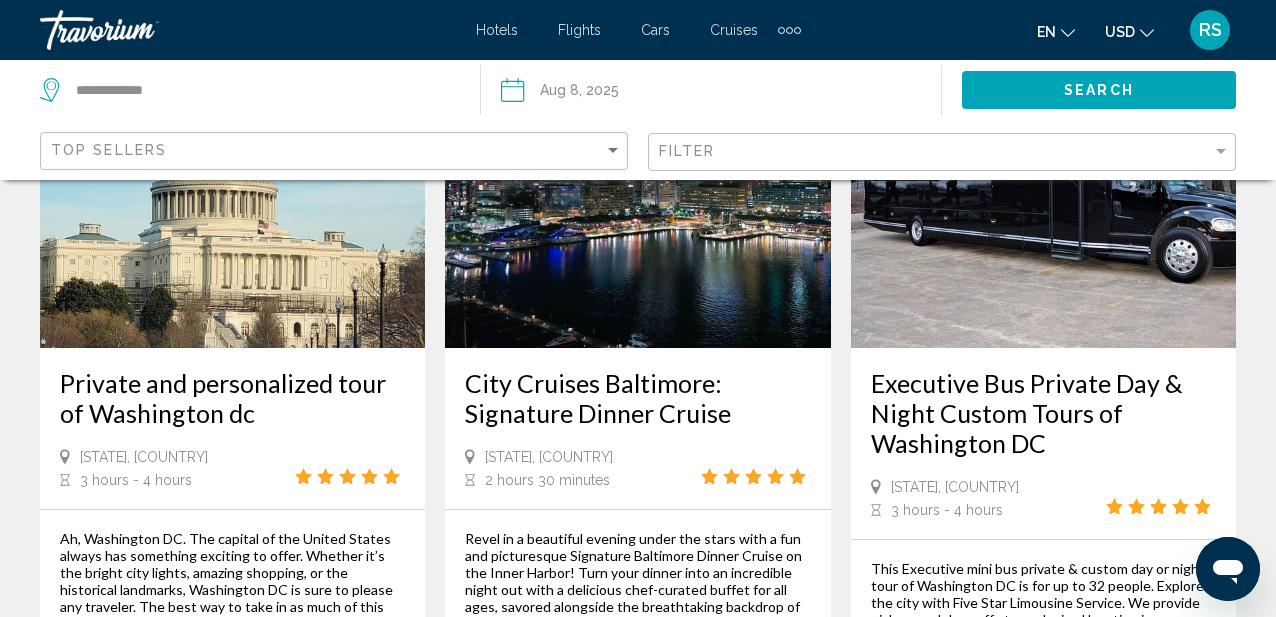 scroll, scrollTop: 2025, scrollLeft: 0, axis: vertical 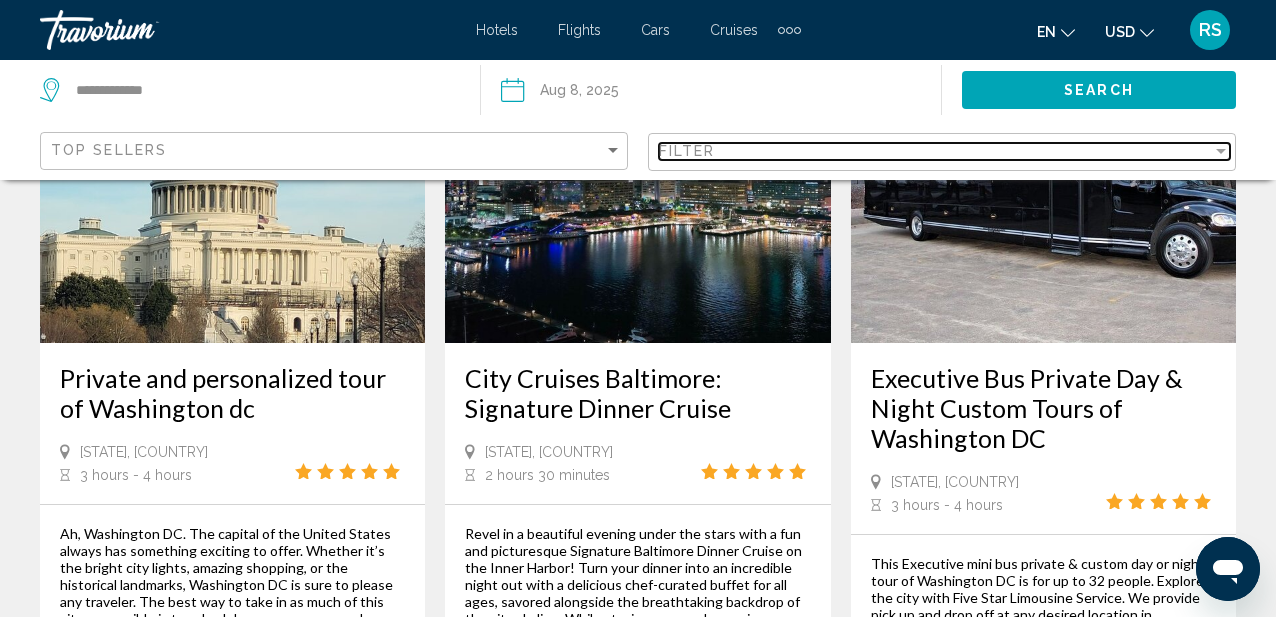 click on "Filter" at bounding box center [935, 151] 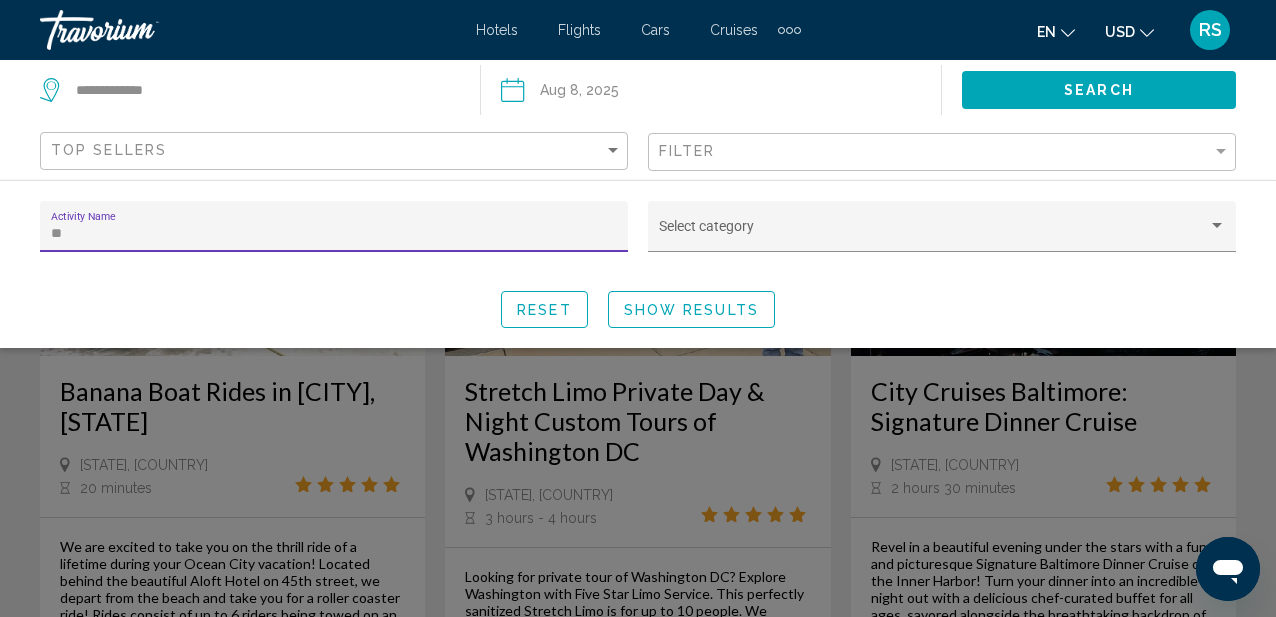 scroll, scrollTop: 214, scrollLeft: 0, axis: vertical 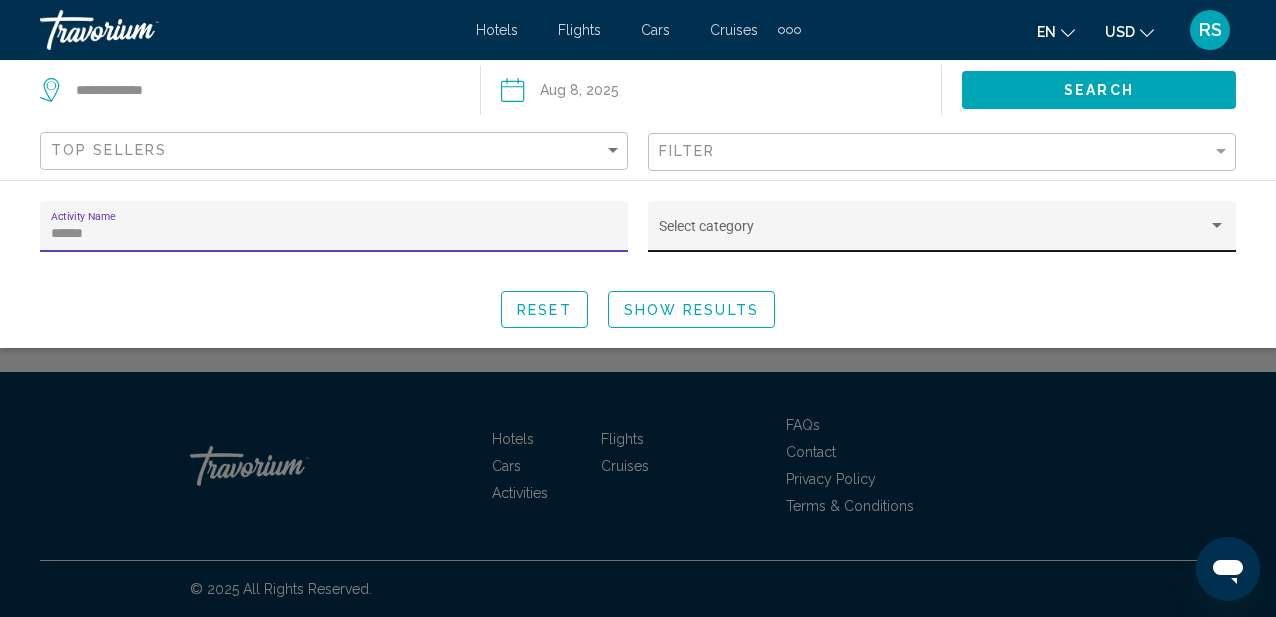 type on "******" 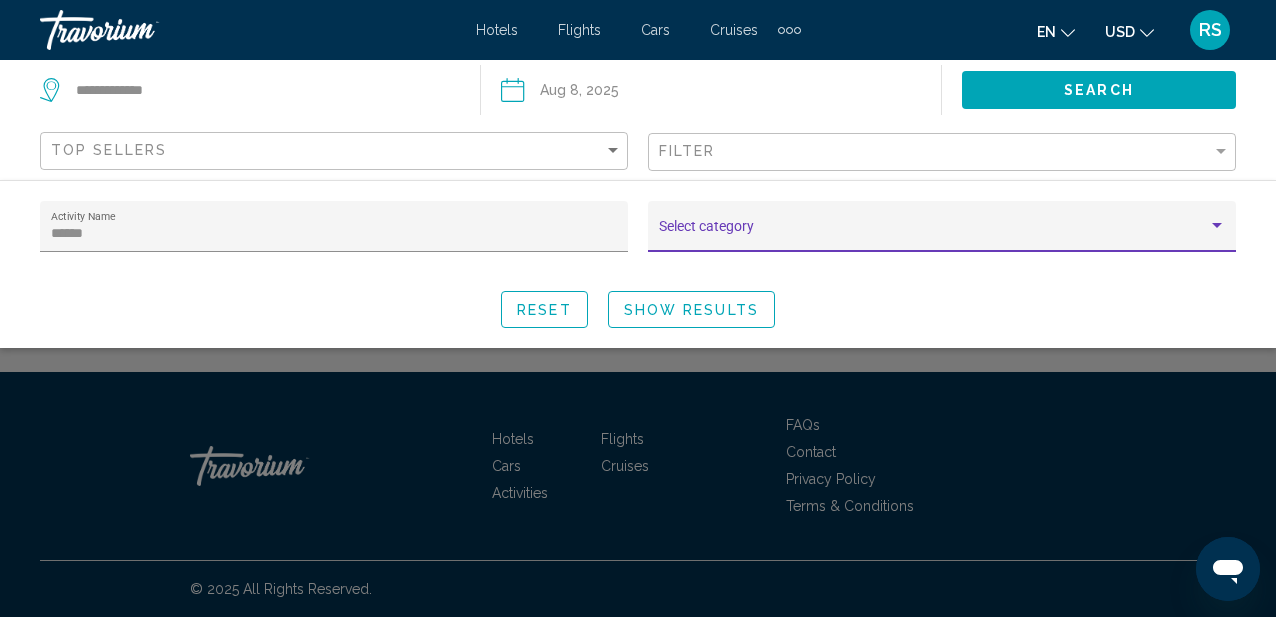 click at bounding box center (933, 234) 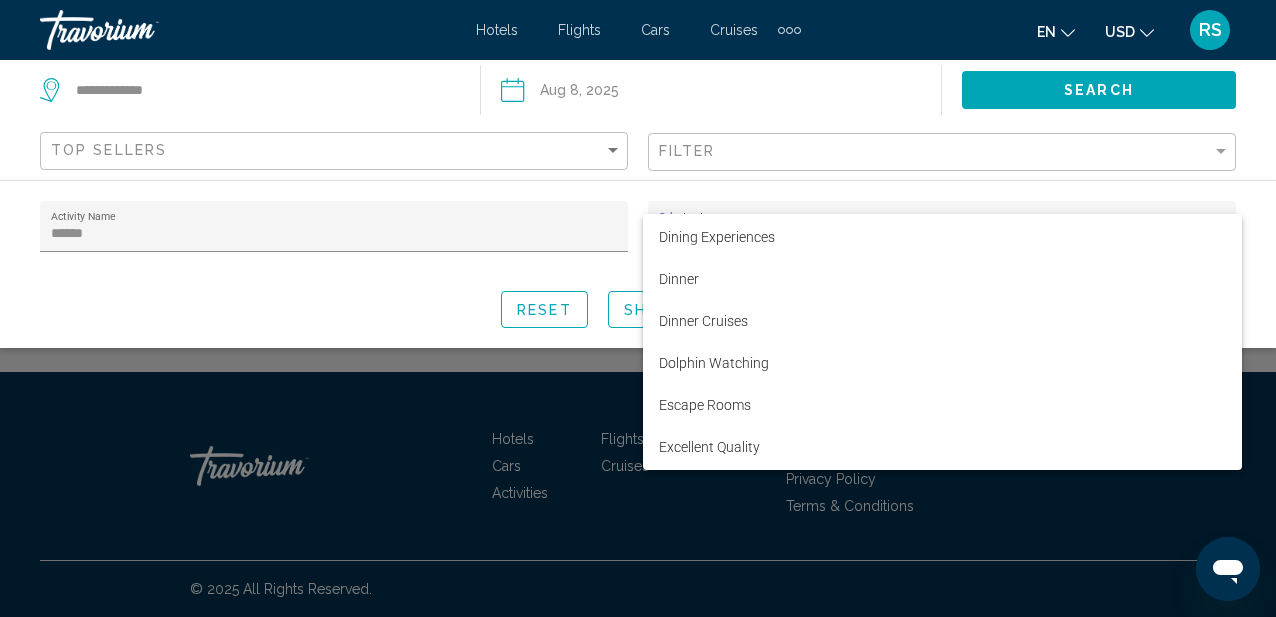 scroll, scrollTop: 793, scrollLeft: 0, axis: vertical 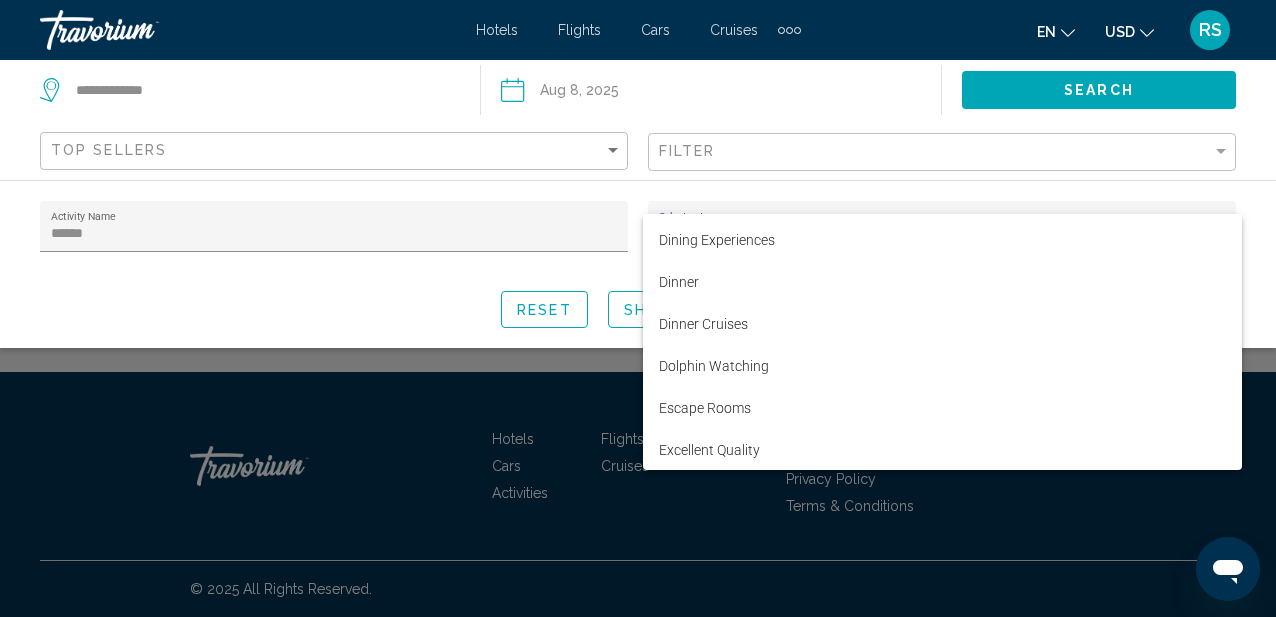 click at bounding box center (638, 308) 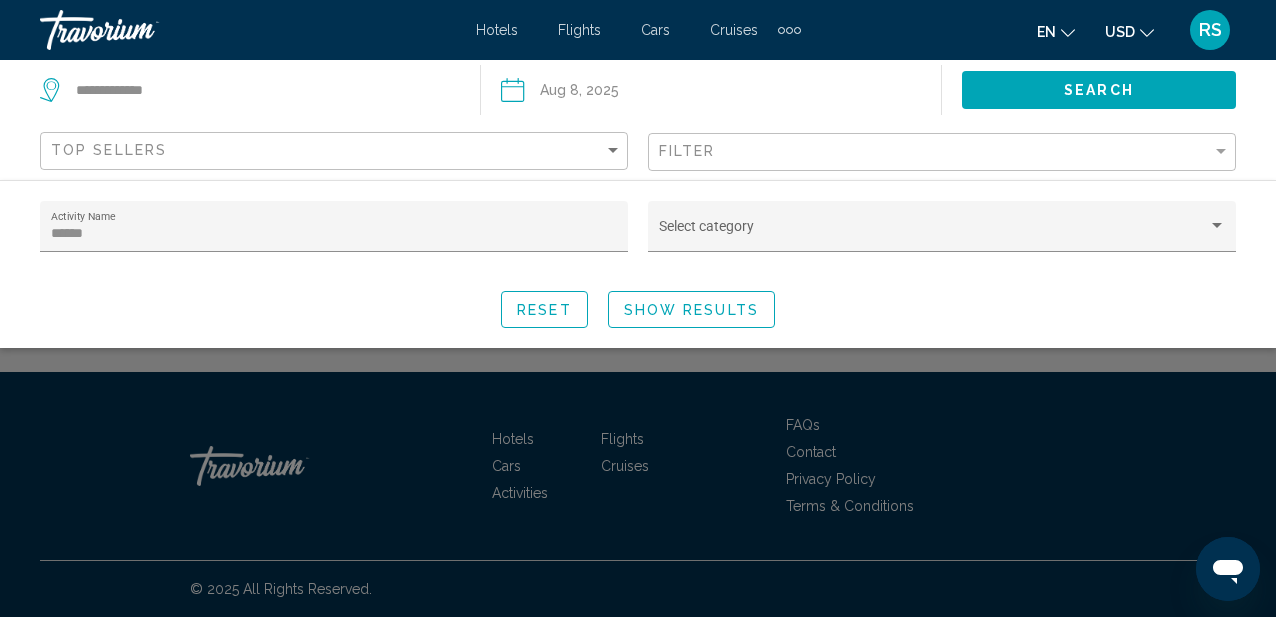 click on "Show Results" 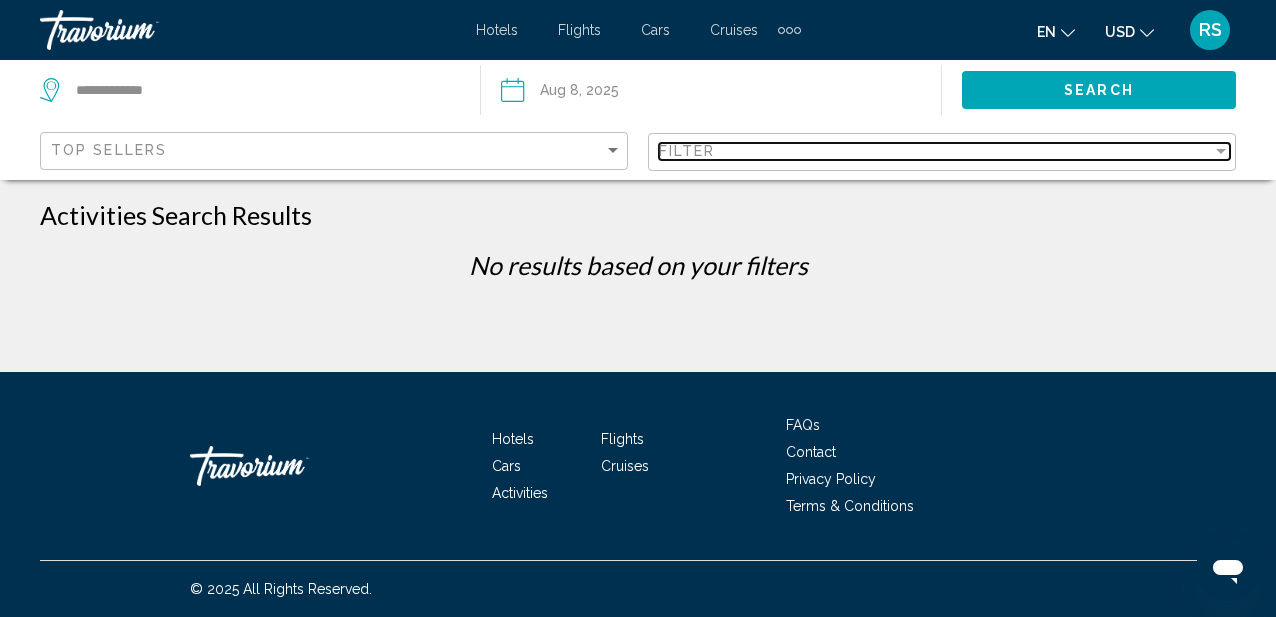 click on "Filter" at bounding box center [935, 151] 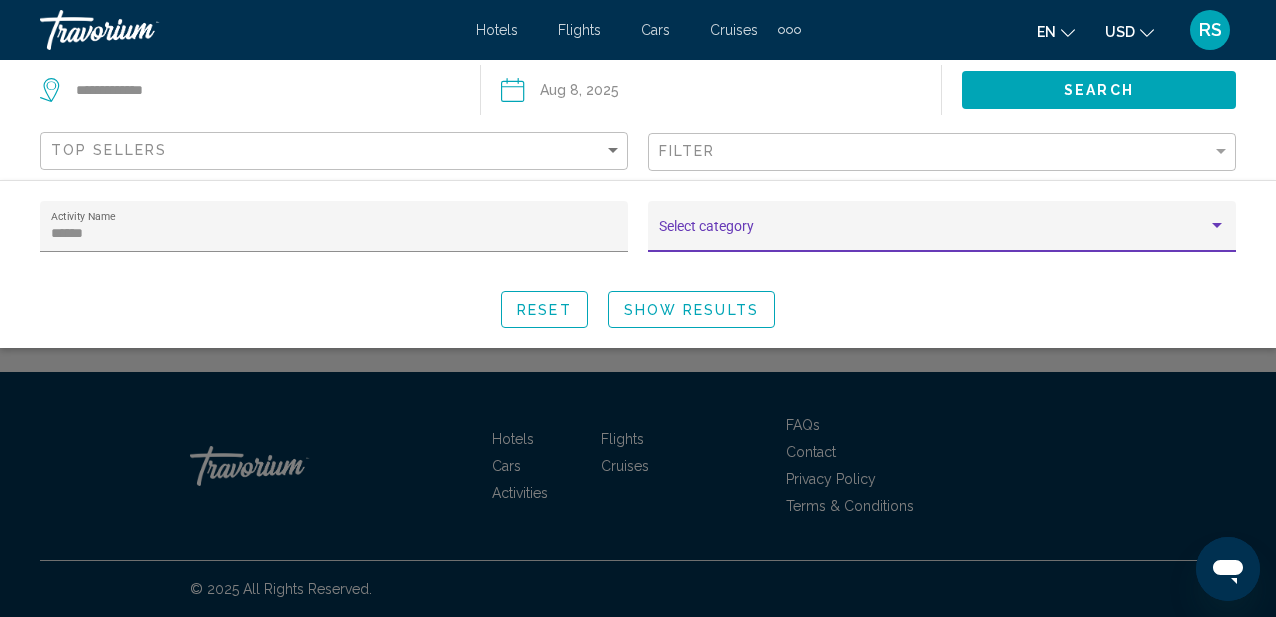 click at bounding box center [933, 234] 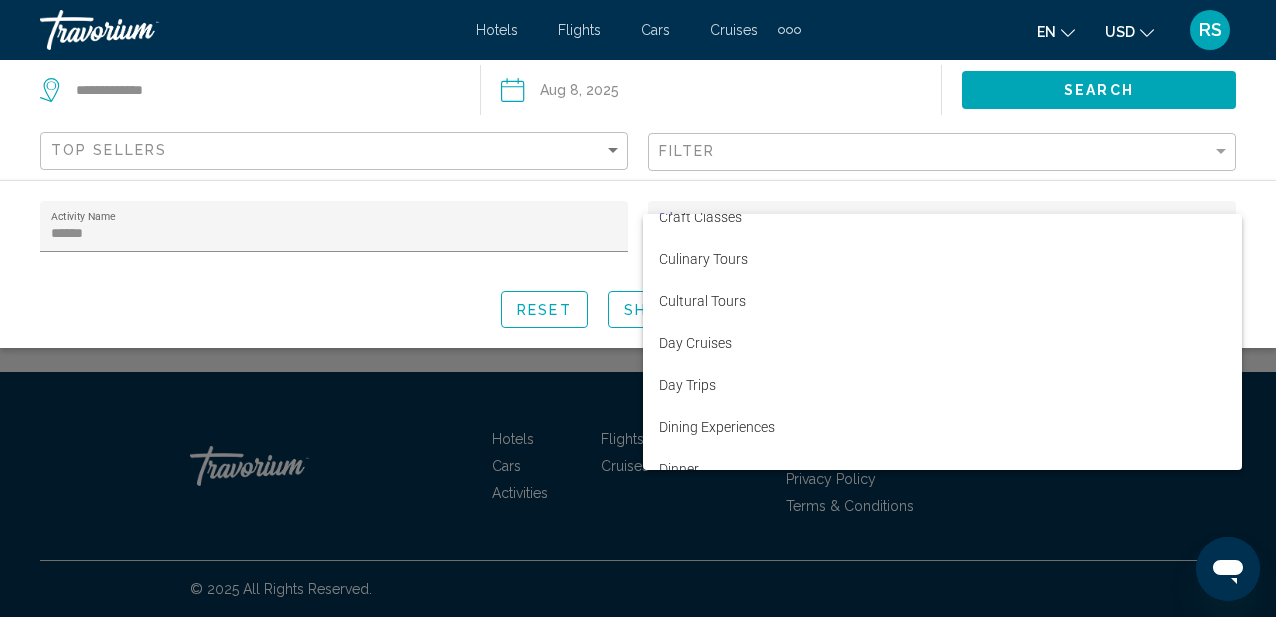 scroll, scrollTop: 616, scrollLeft: 0, axis: vertical 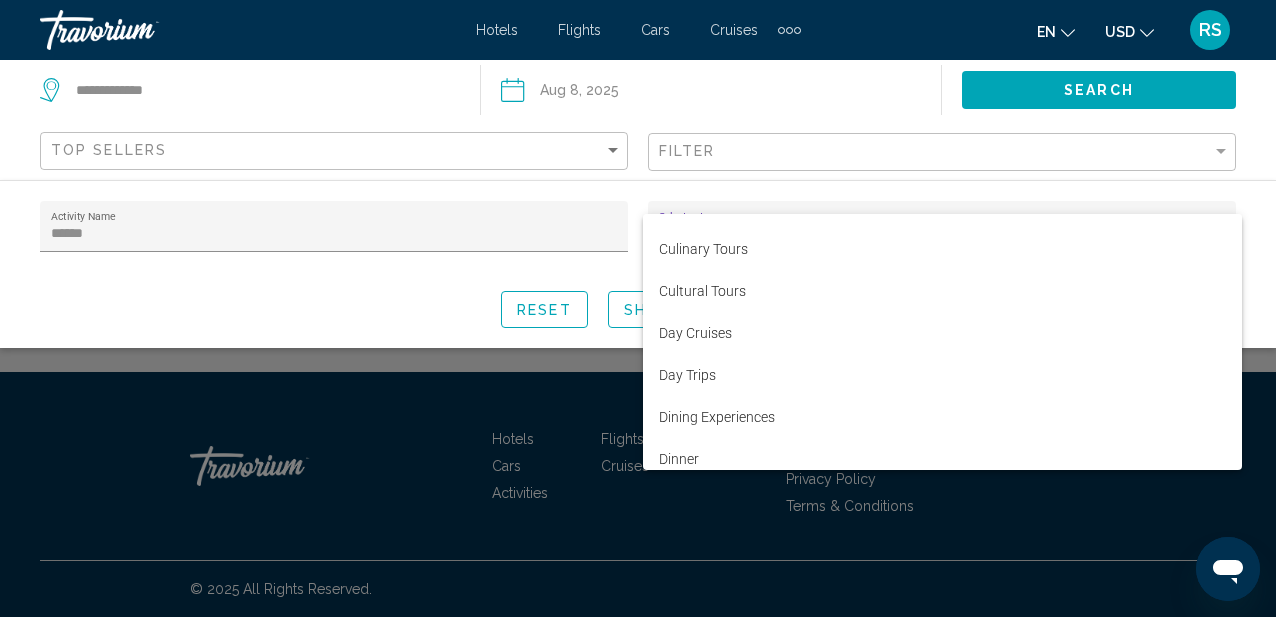 click at bounding box center [638, 308] 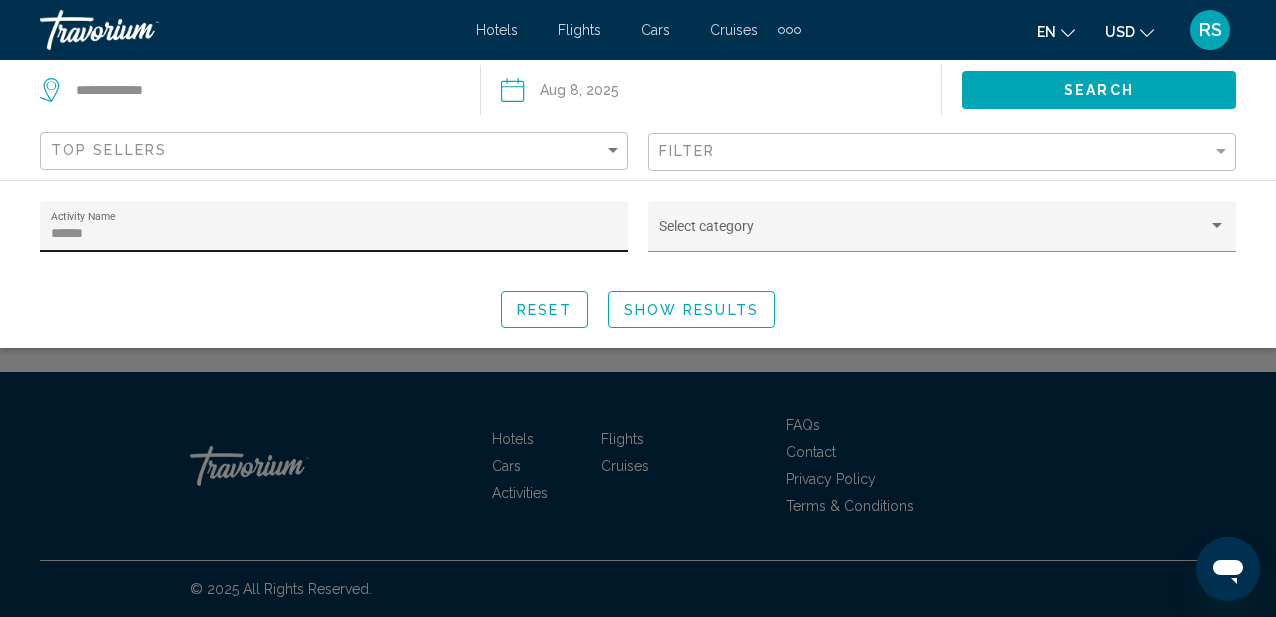 click on "******" at bounding box center (334, 234) 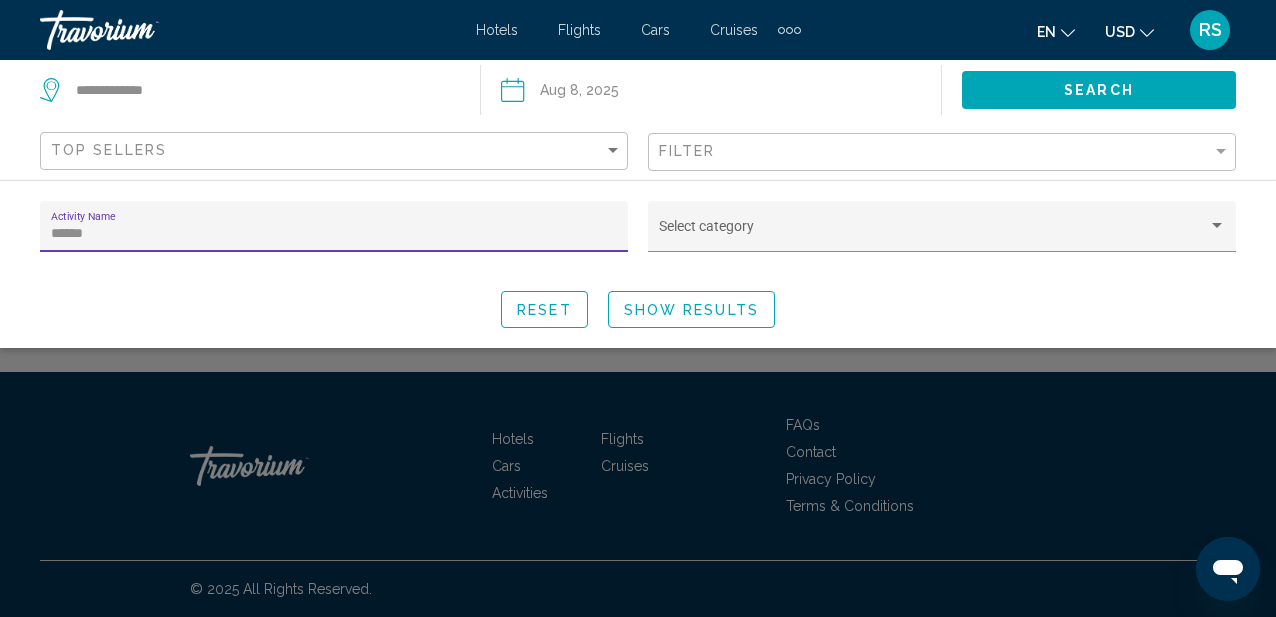 drag, startPoint x: 140, startPoint y: 232, endPoint x: 30, endPoint y: 229, distance: 110.0409 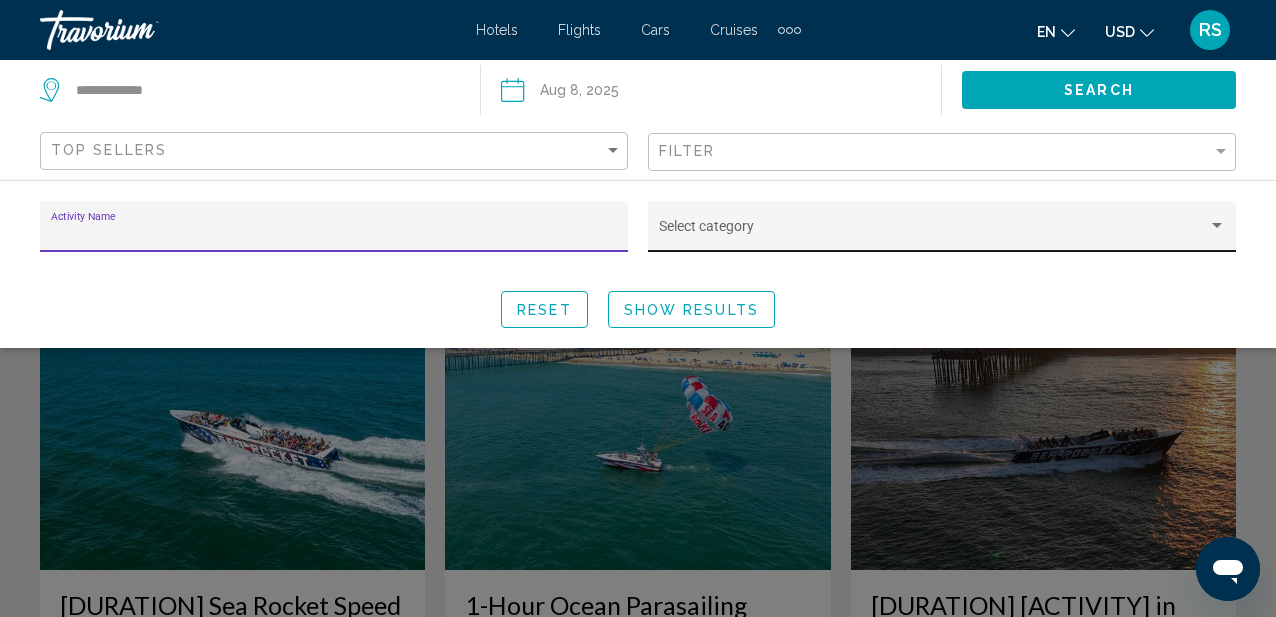 type 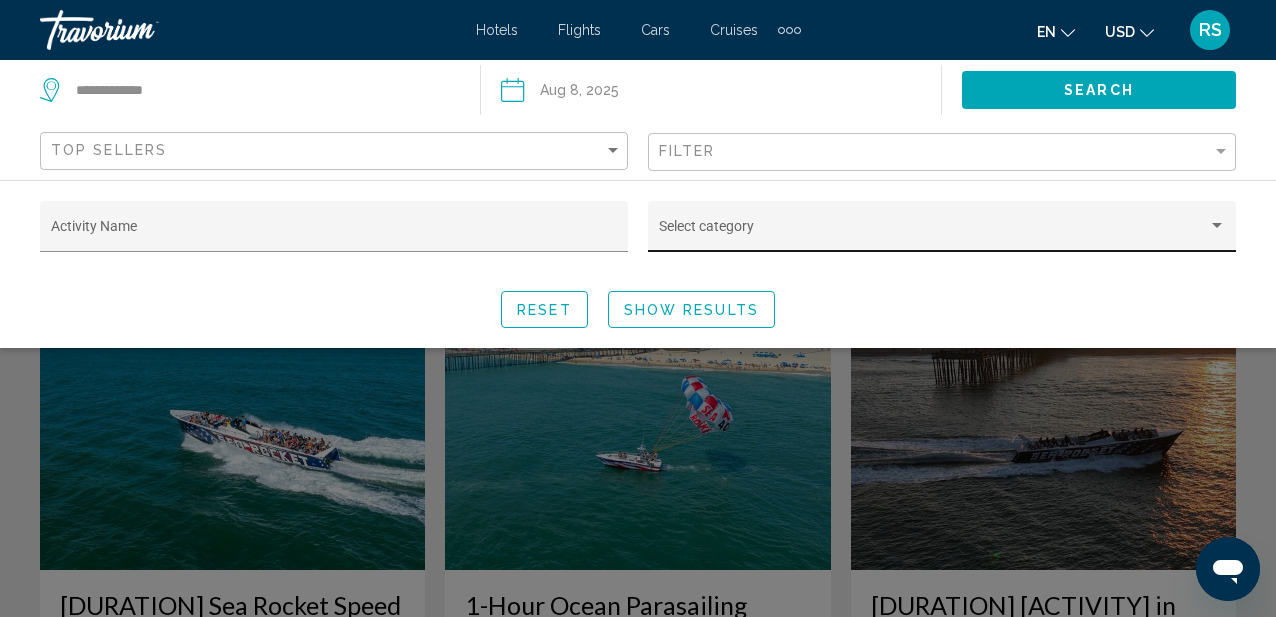 click on "Select category" 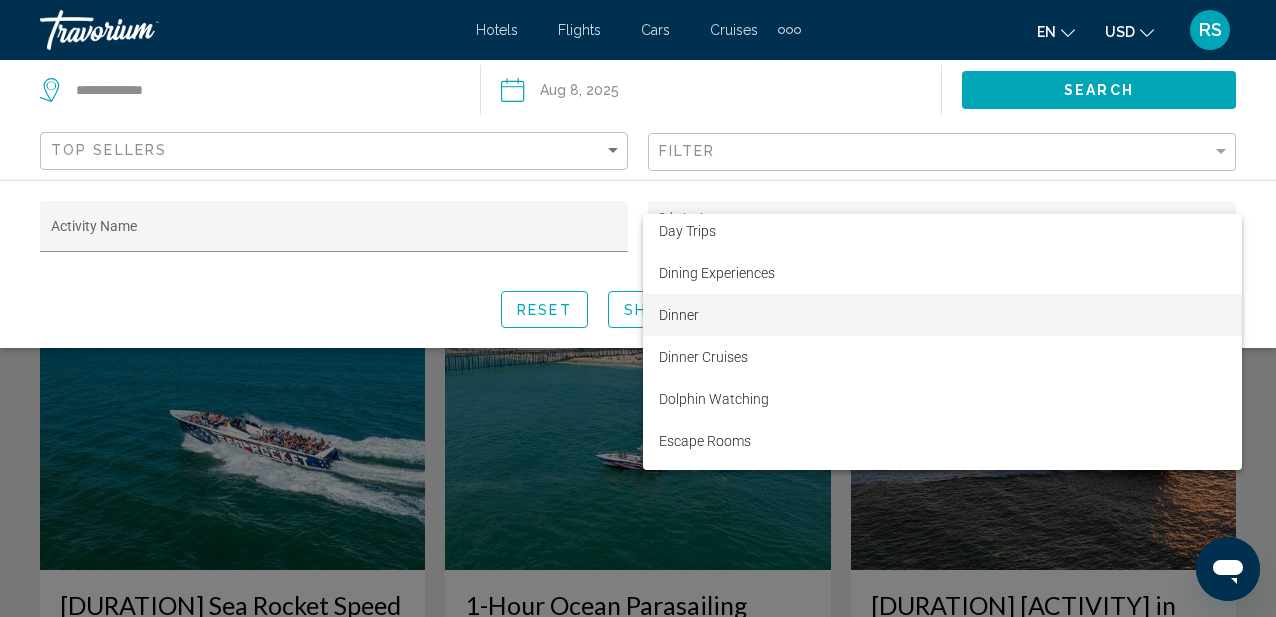 scroll, scrollTop: 769, scrollLeft: 0, axis: vertical 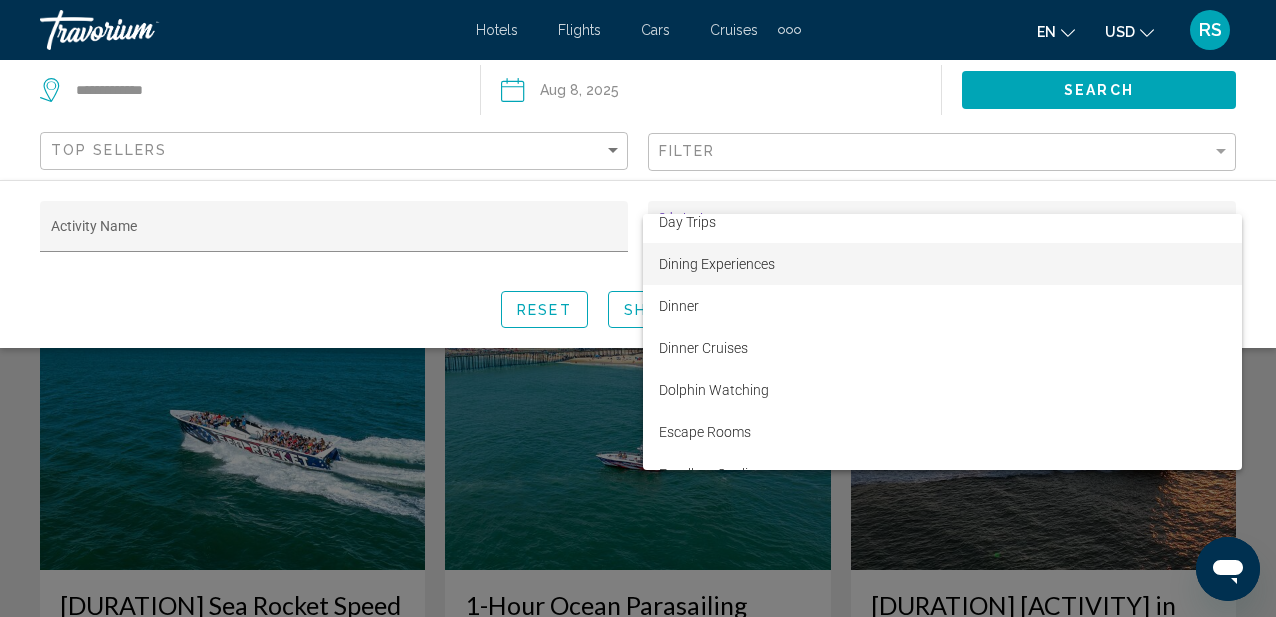 click on "Dining Experiences" at bounding box center [942, 264] 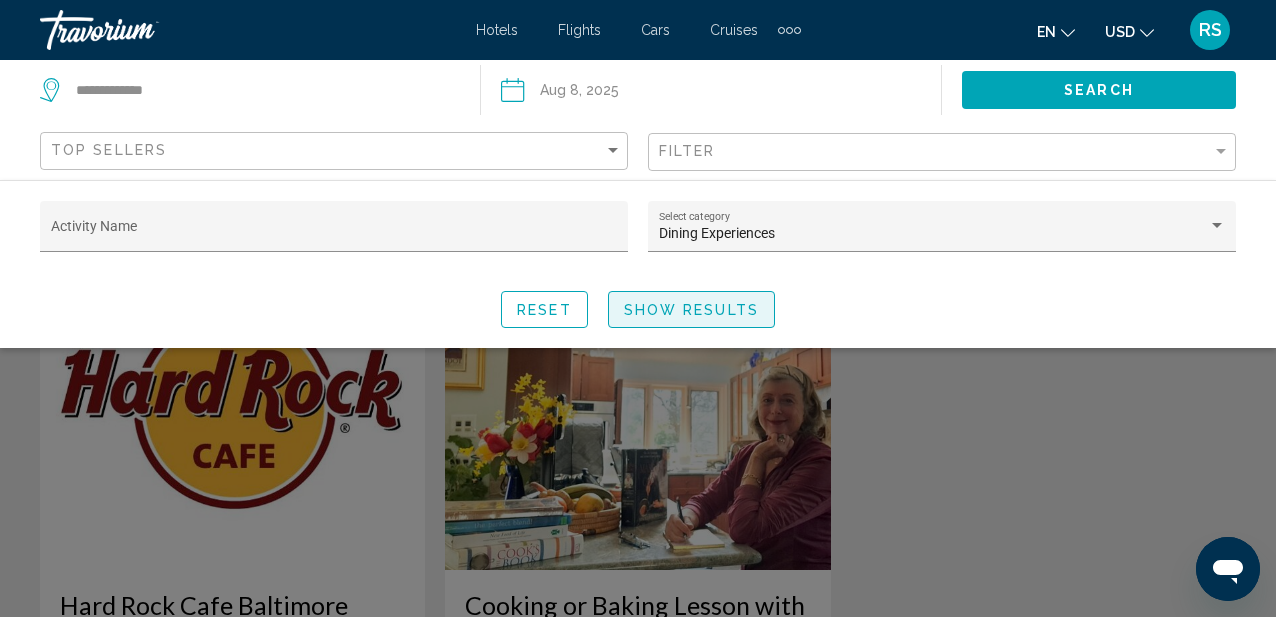 click on "Show Results" 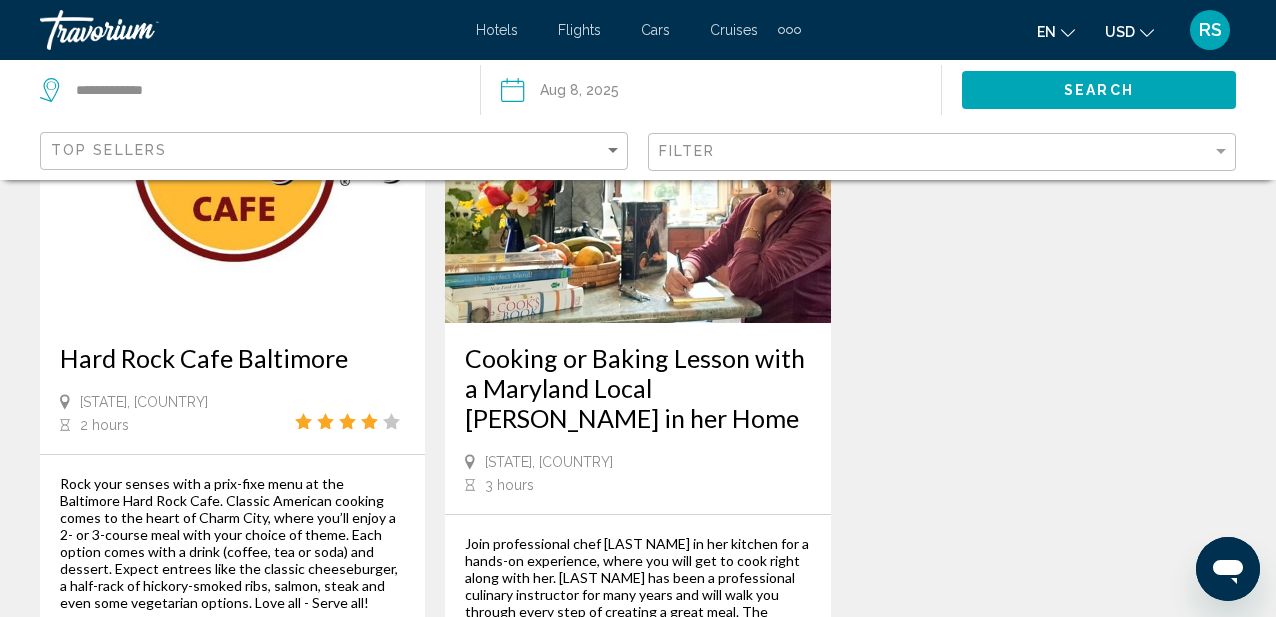 scroll, scrollTop: 229, scrollLeft: 0, axis: vertical 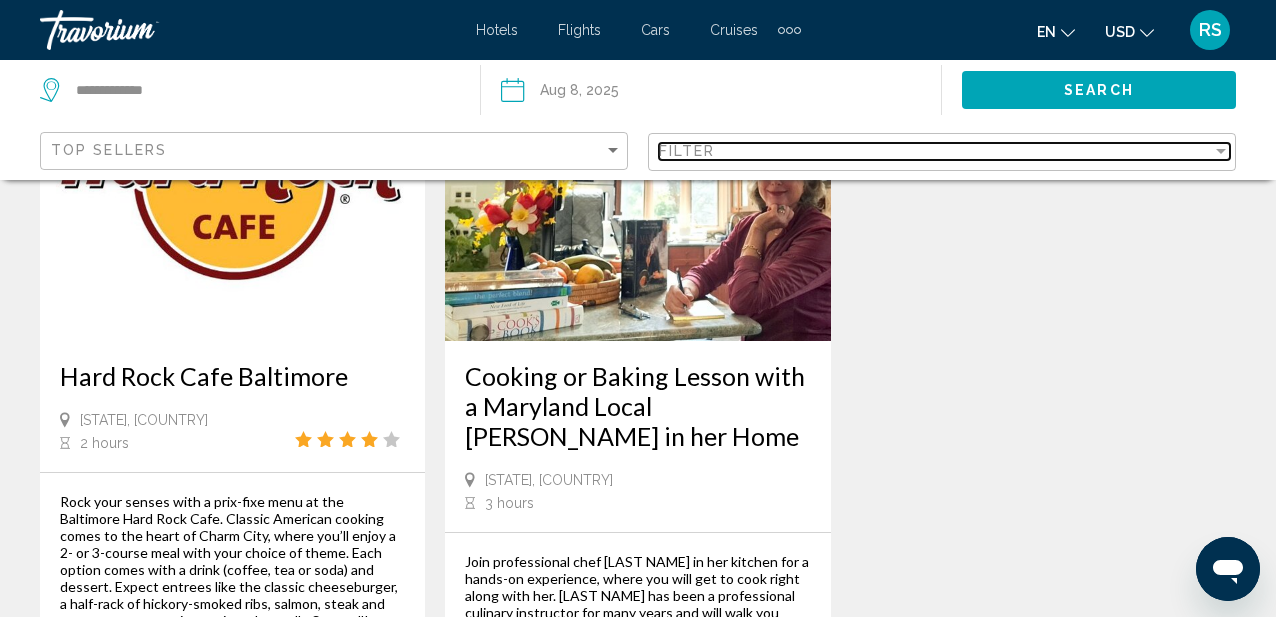 click on "Filter" at bounding box center [935, 151] 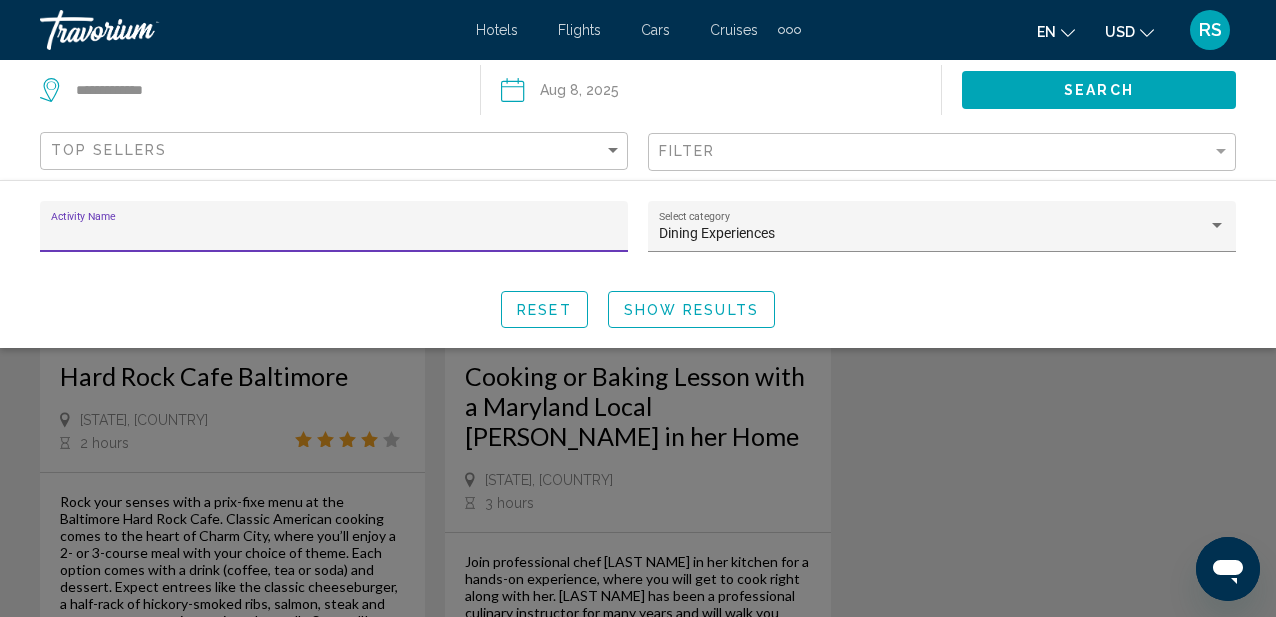 click on "Activity Name Dining Experiences Select category Reset Show Results" 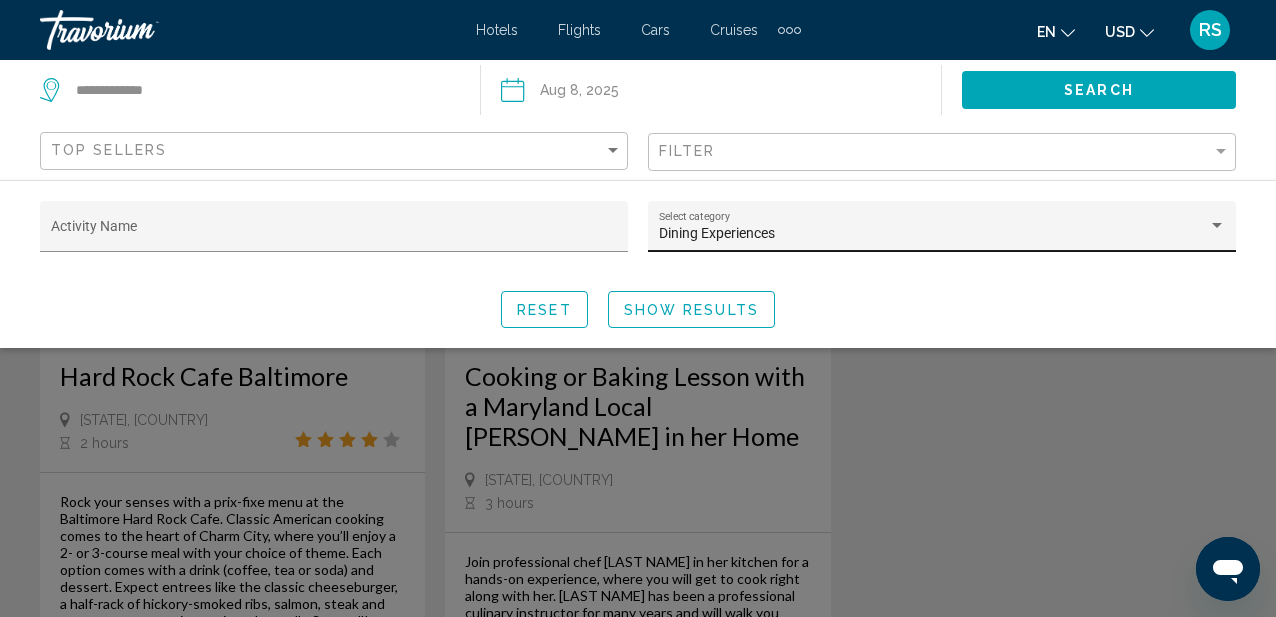click on "Dining Experiences Select category" 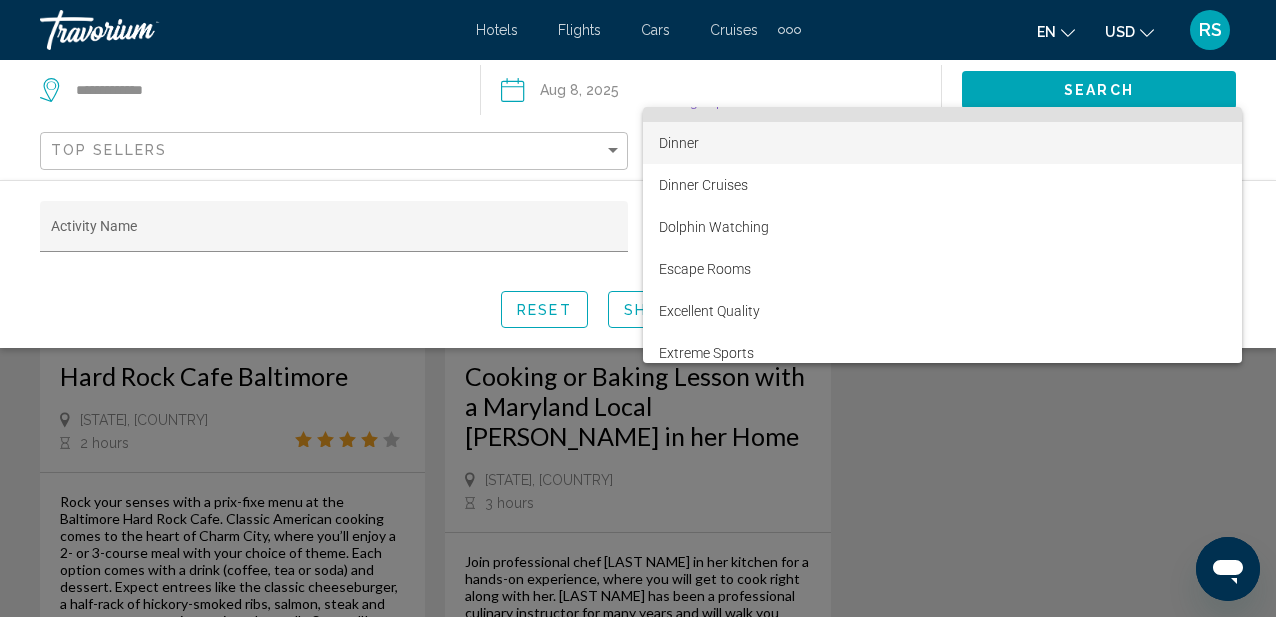 scroll, scrollTop: 826, scrollLeft: 0, axis: vertical 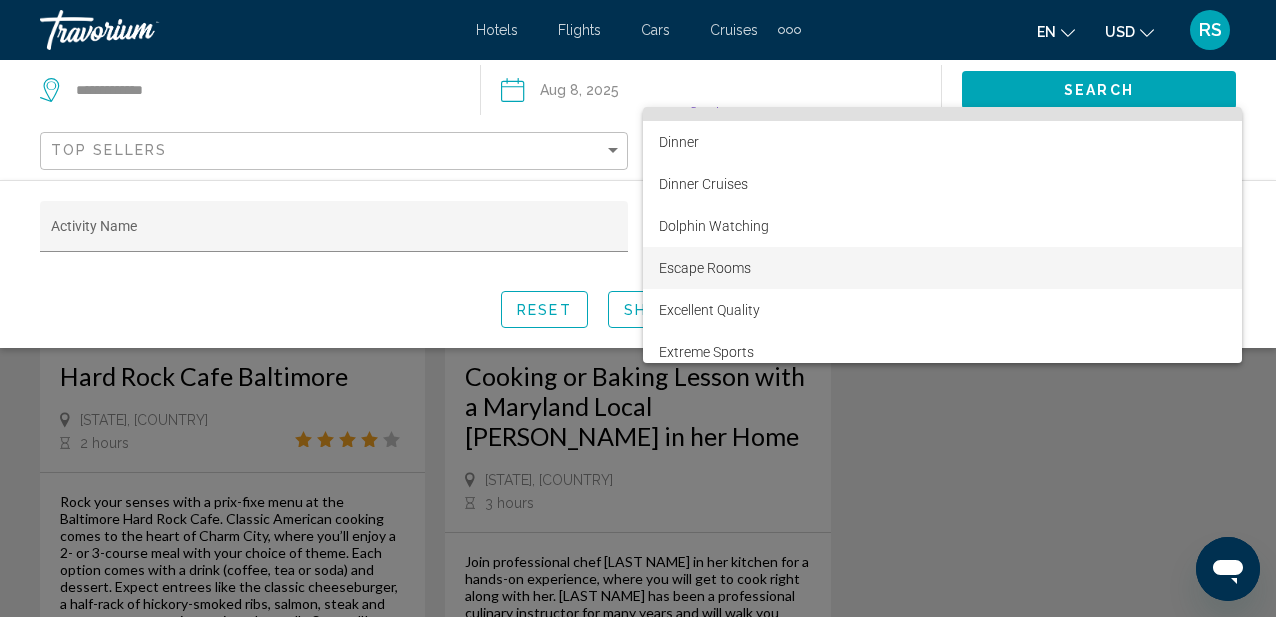 click on "Escape Rooms" at bounding box center (942, 268) 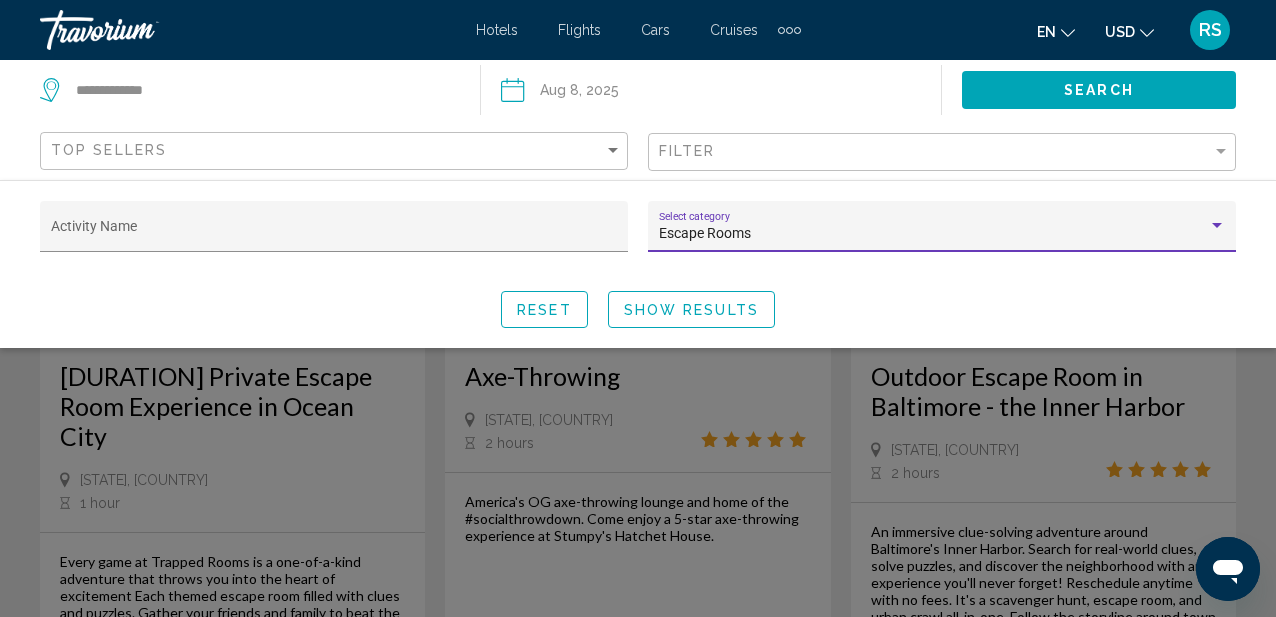 click on "Show Results" 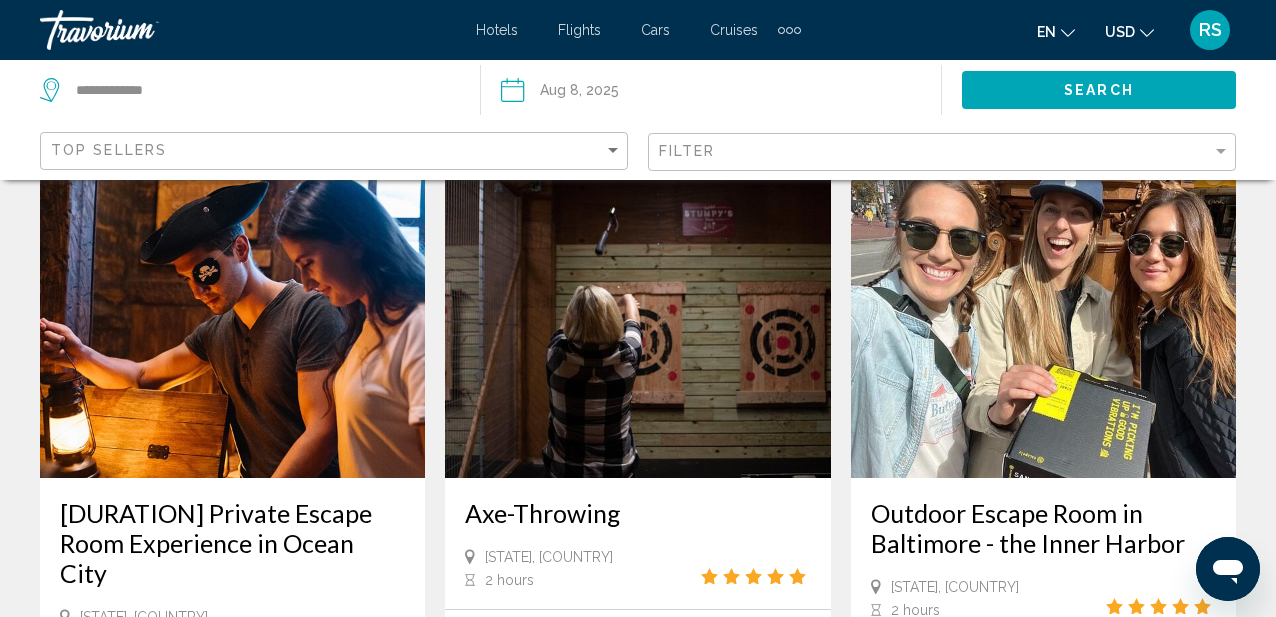 scroll, scrollTop: 0, scrollLeft: 0, axis: both 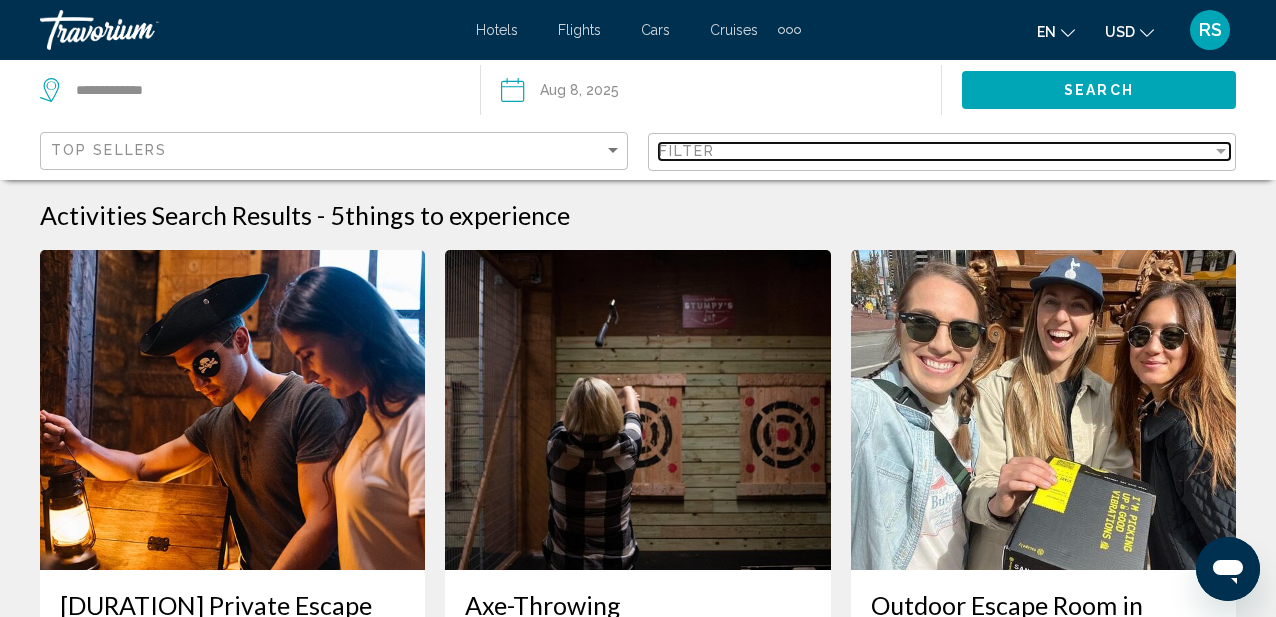 click on "Filter" at bounding box center (935, 151) 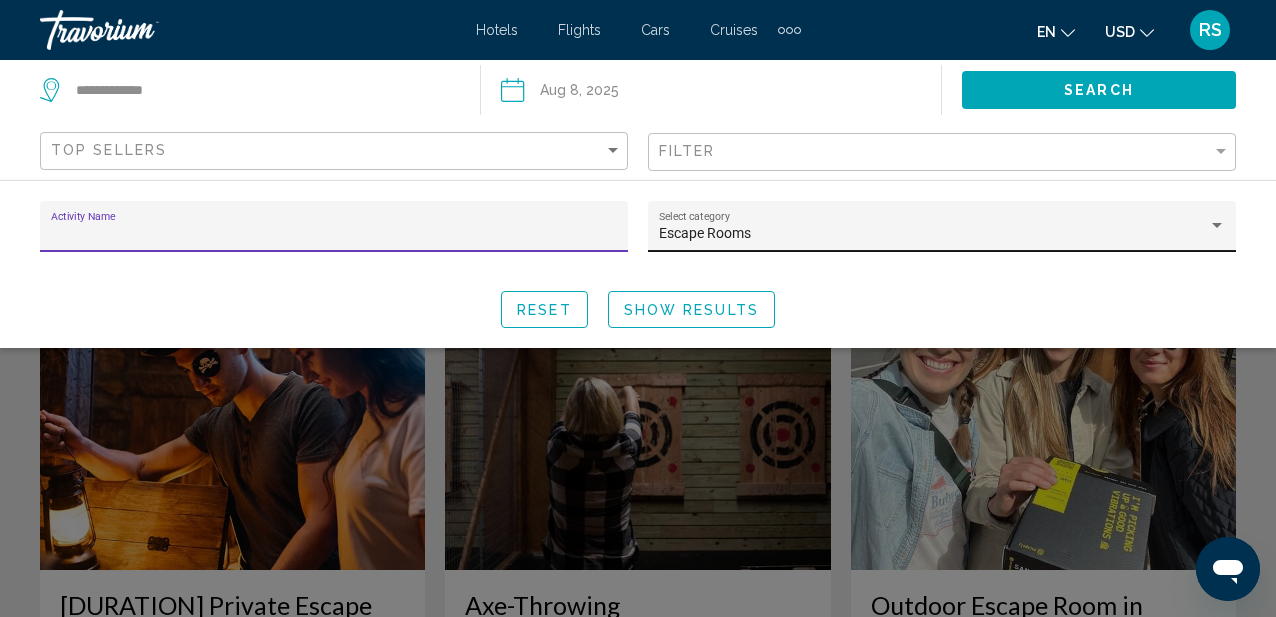 click on "Escape Rooms" at bounding box center (705, 233) 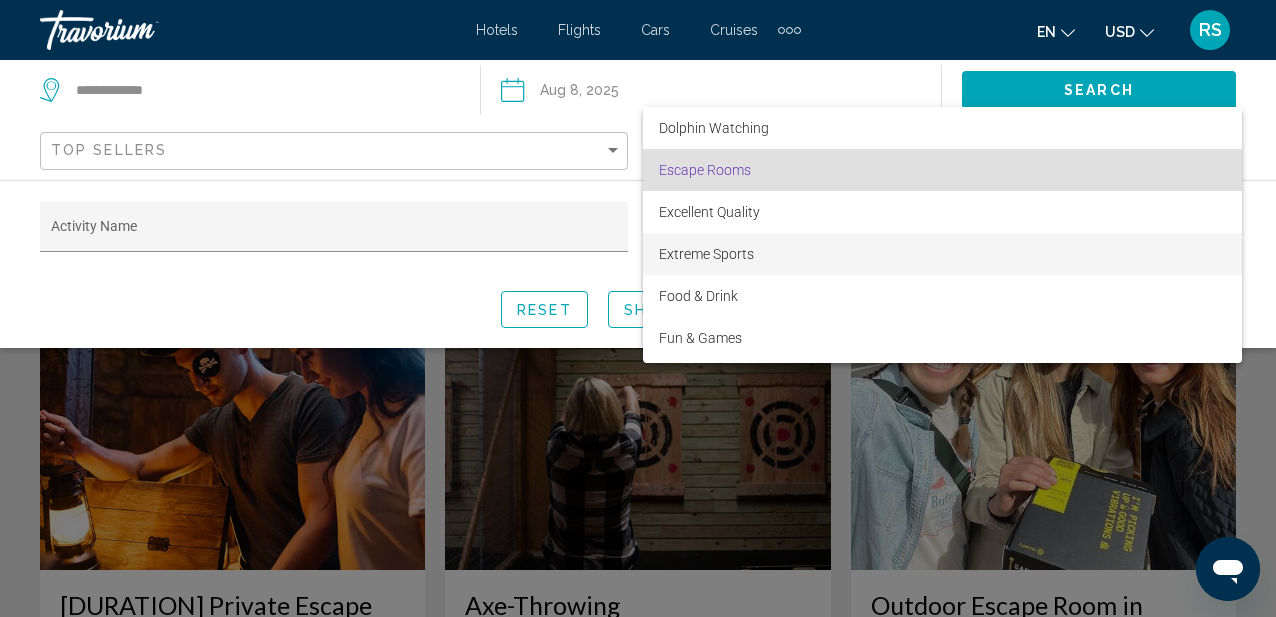 scroll, scrollTop: 930, scrollLeft: 0, axis: vertical 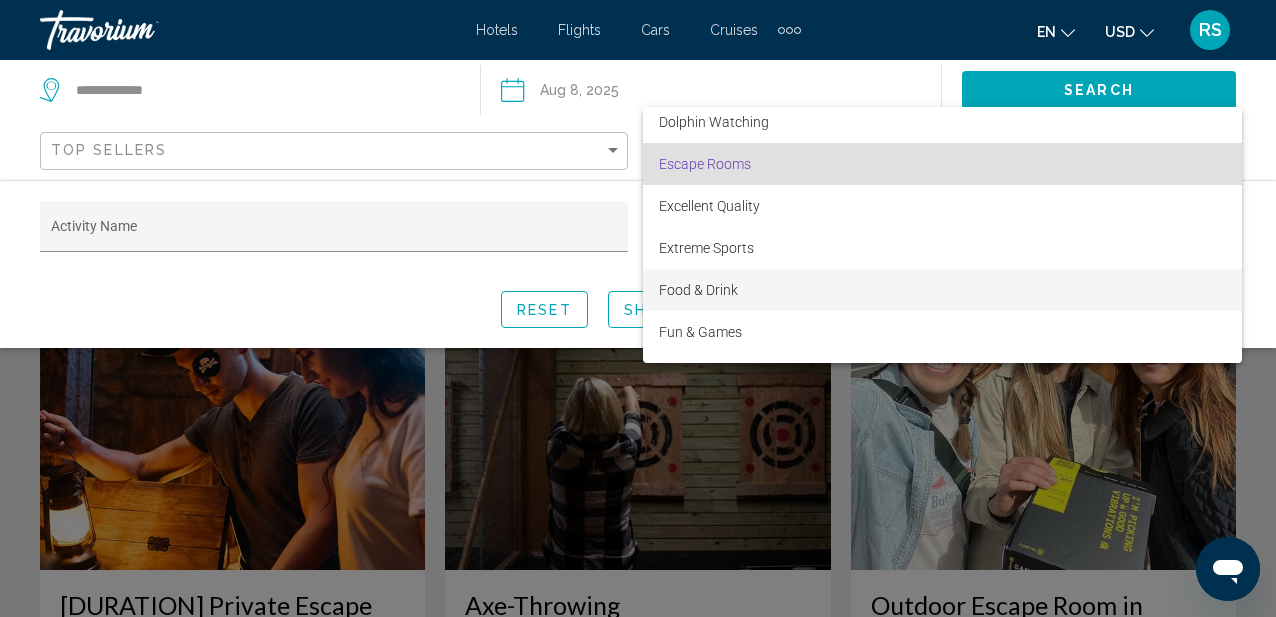 click on "Food & Drink" at bounding box center (942, 290) 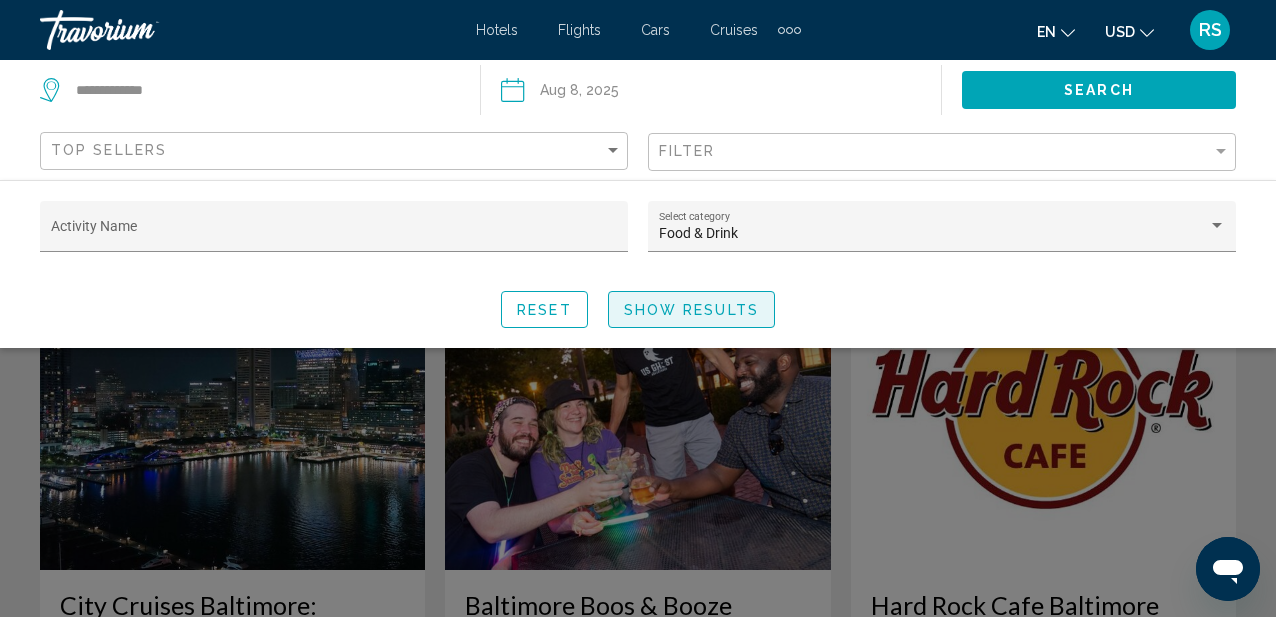 click on "Show Results" 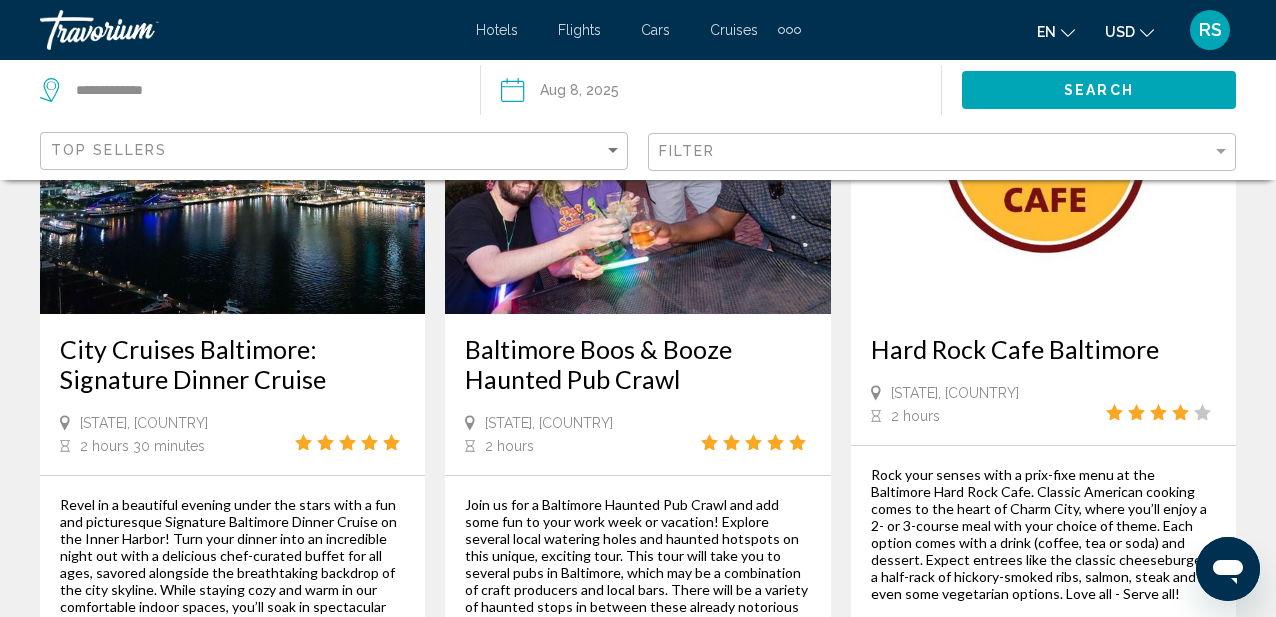 scroll, scrollTop: 0, scrollLeft: 0, axis: both 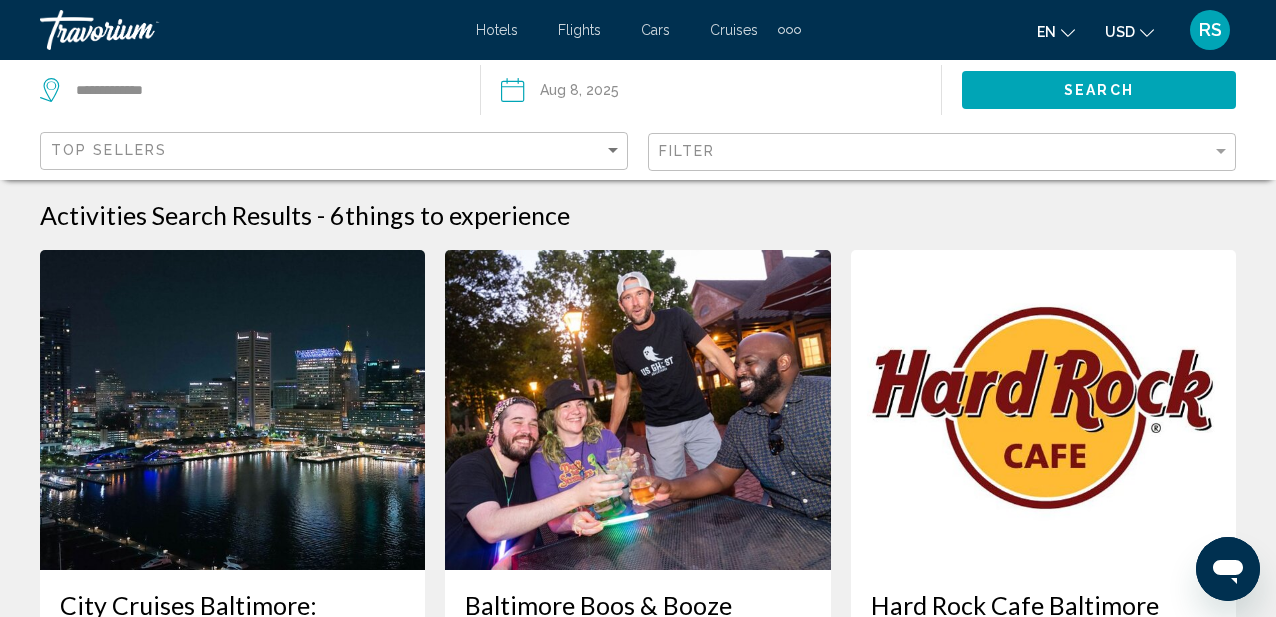 click on "Filter" 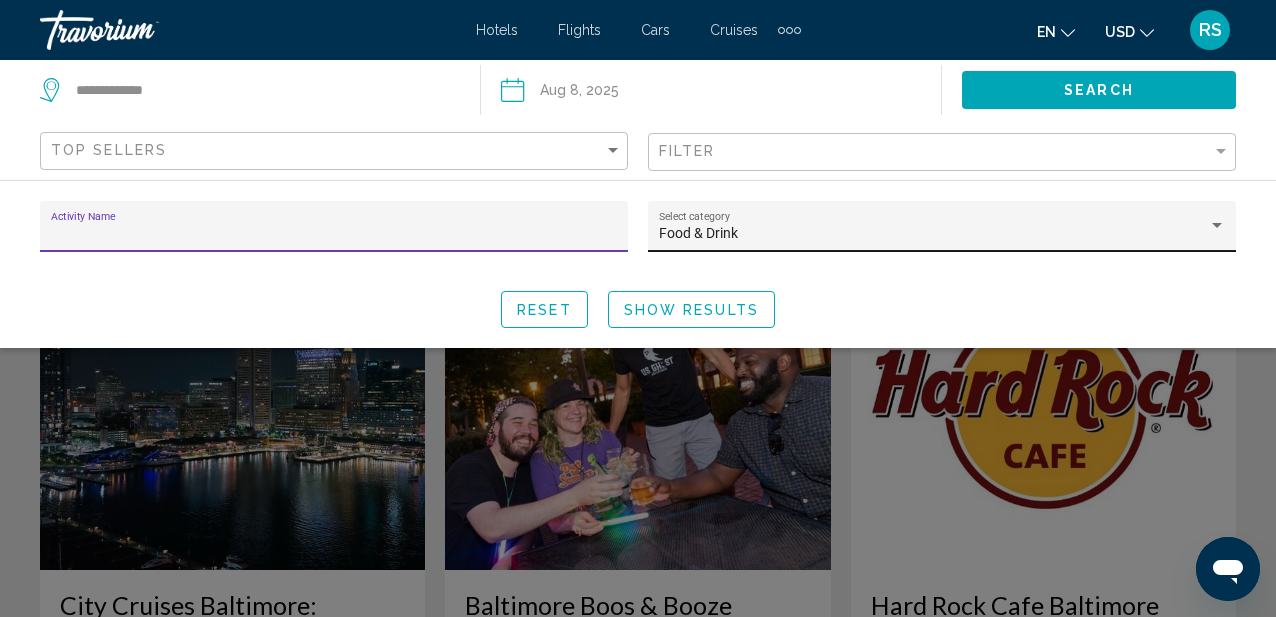 click on "Food & Drink" at bounding box center [698, 233] 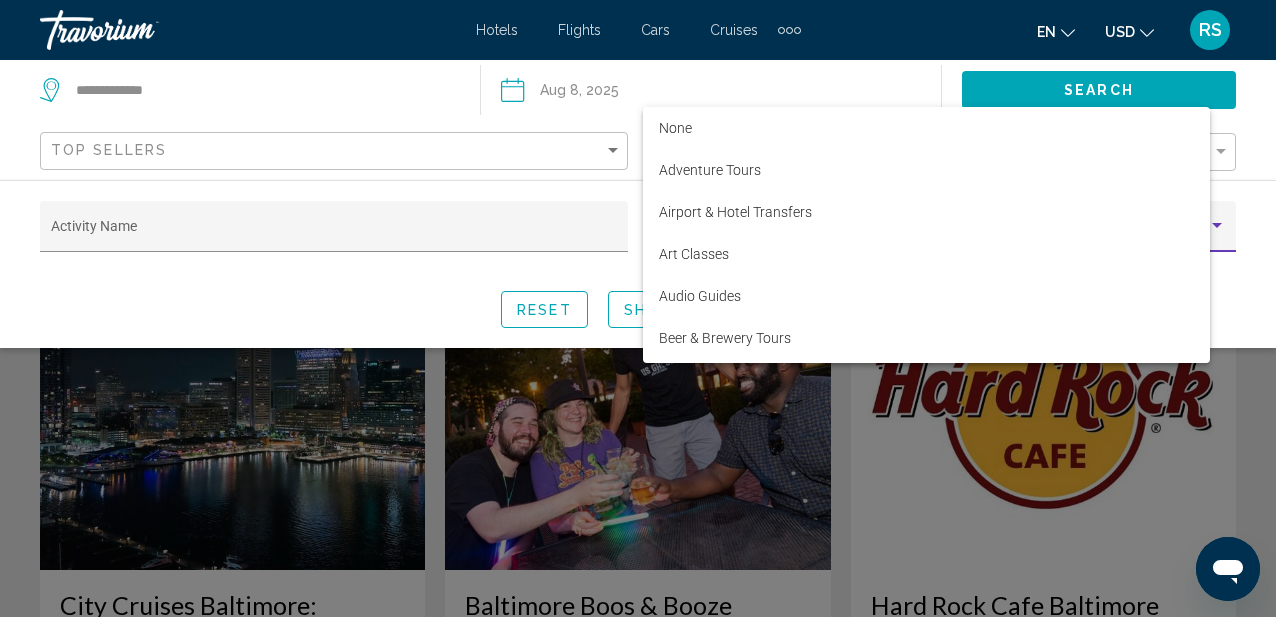 scroll, scrollTop: 985, scrollLeft: 0, axis: vertical 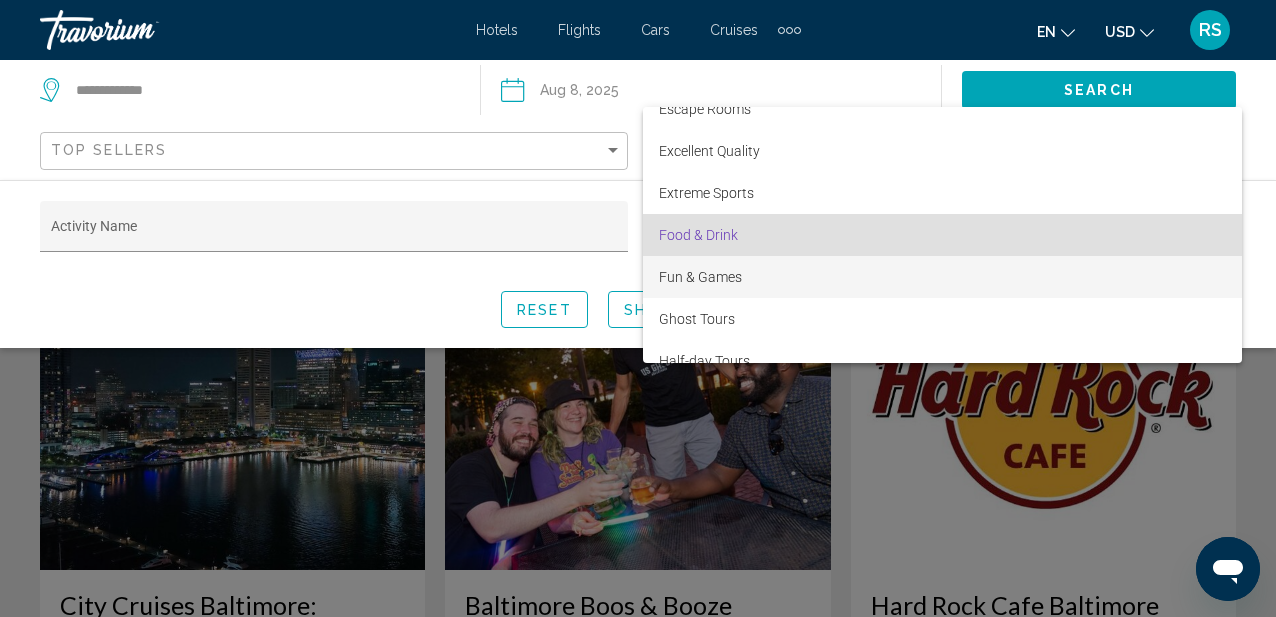click on "Fun & Games" at bounding box center (942, 277) 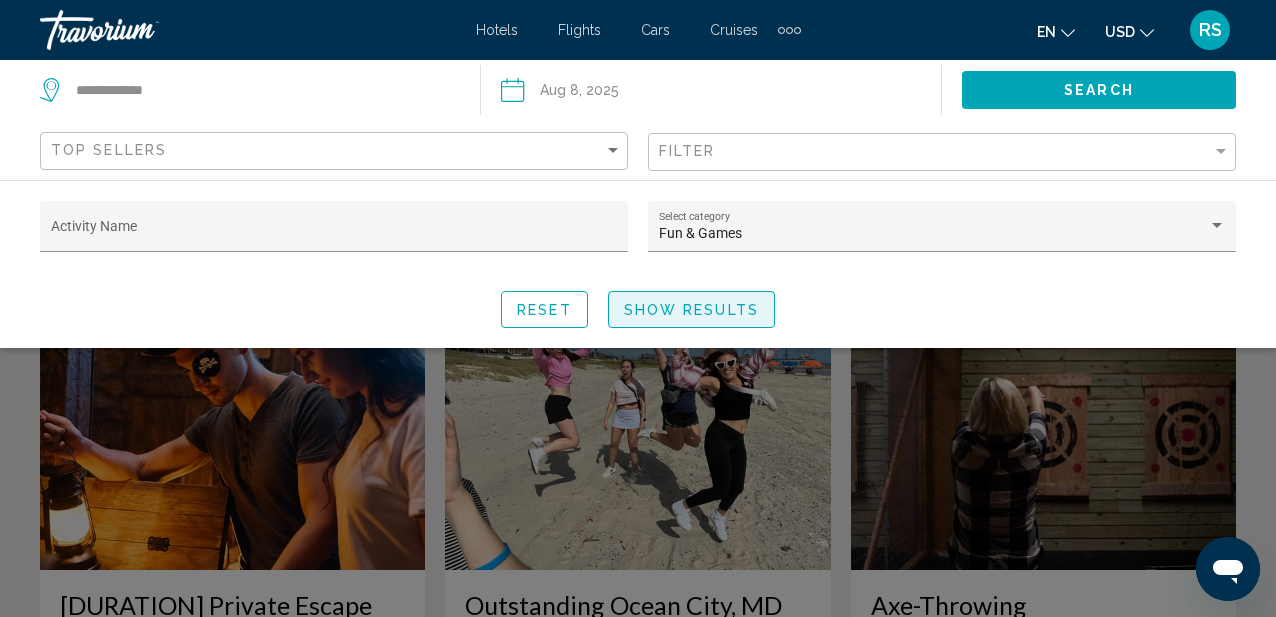 click on "Show Results" 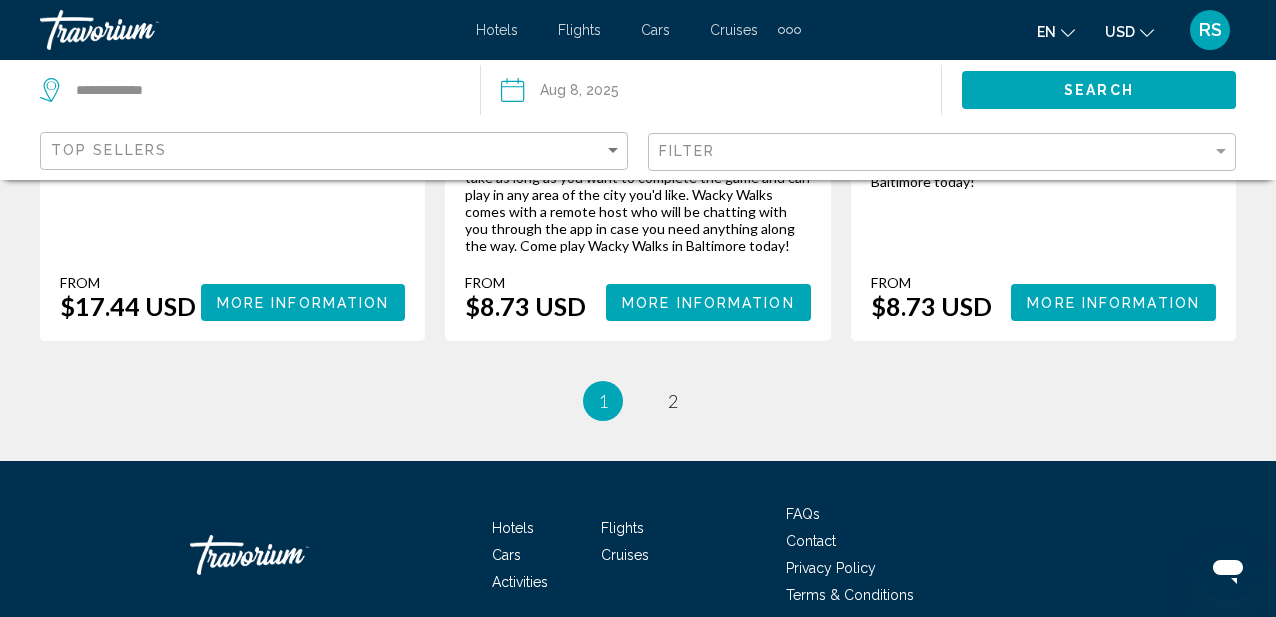 scroll, scrollTop: 3745, scrollLeft: 0, axis: vertical 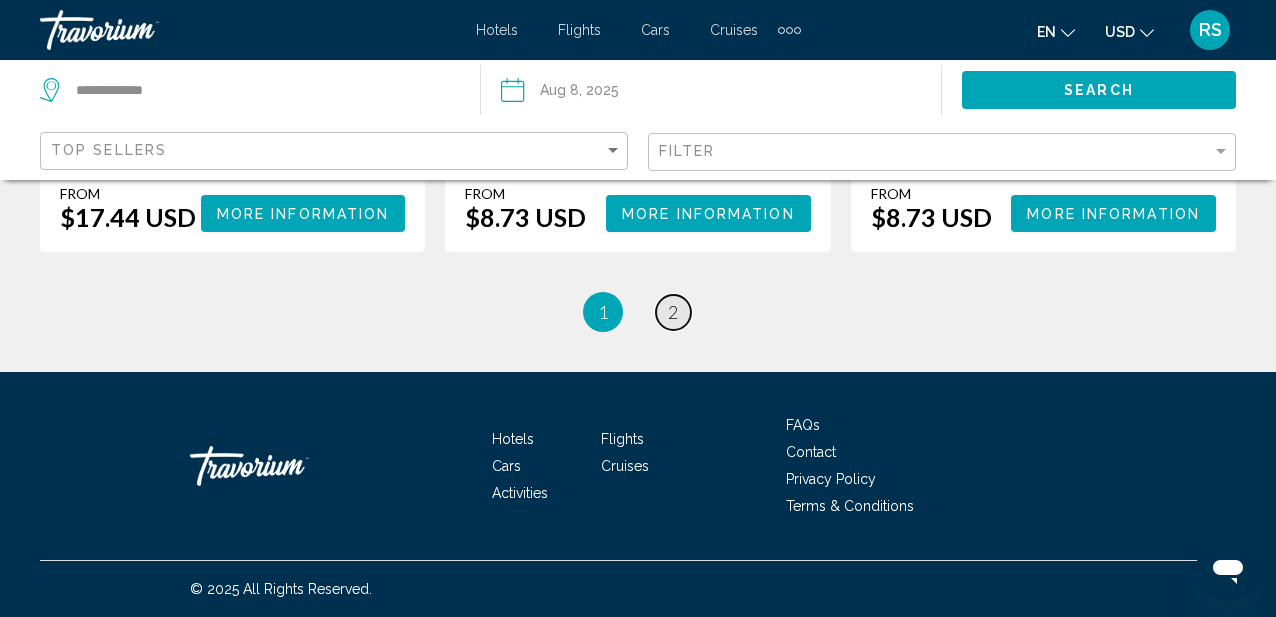 click on "page  2" at bounding box center (673, 312) 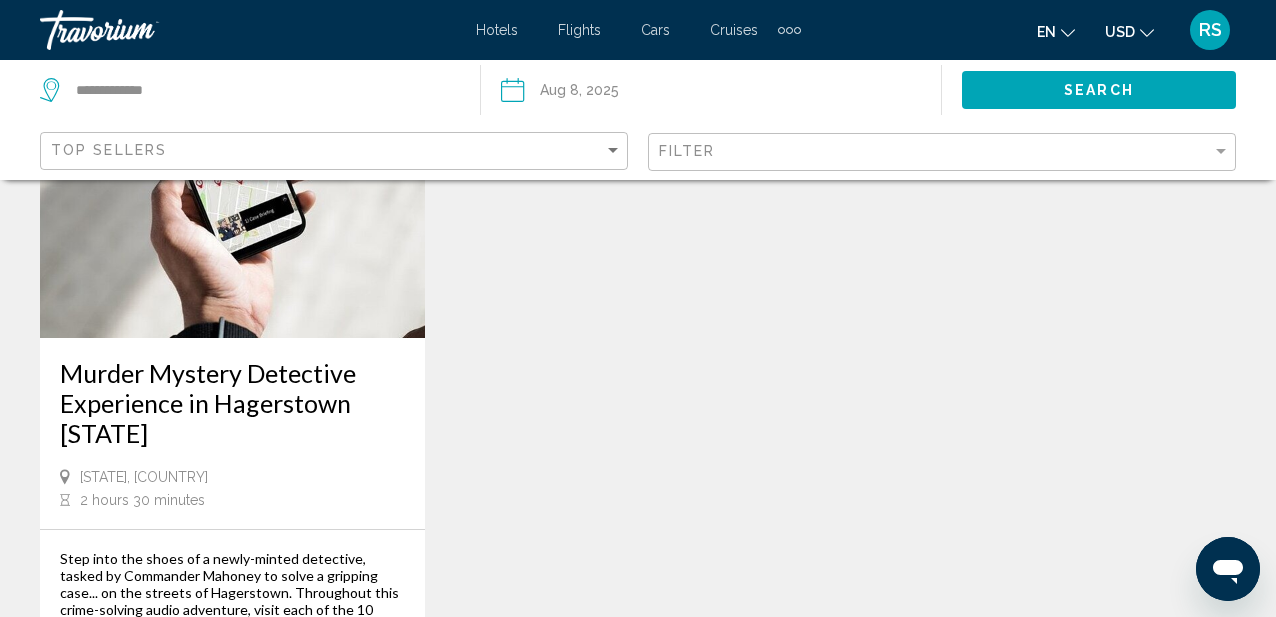scroll, scrollTop: 236, scrollLeft: 0, axis: vertical 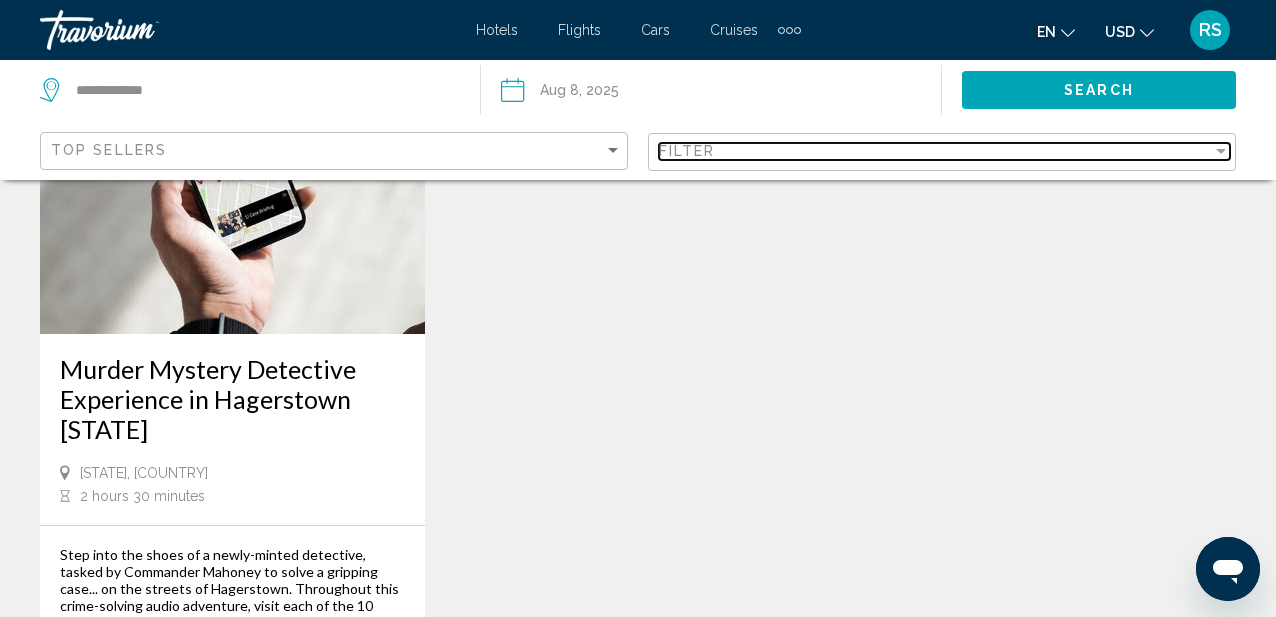 click on "Filter" at bounding box center (687, 151) 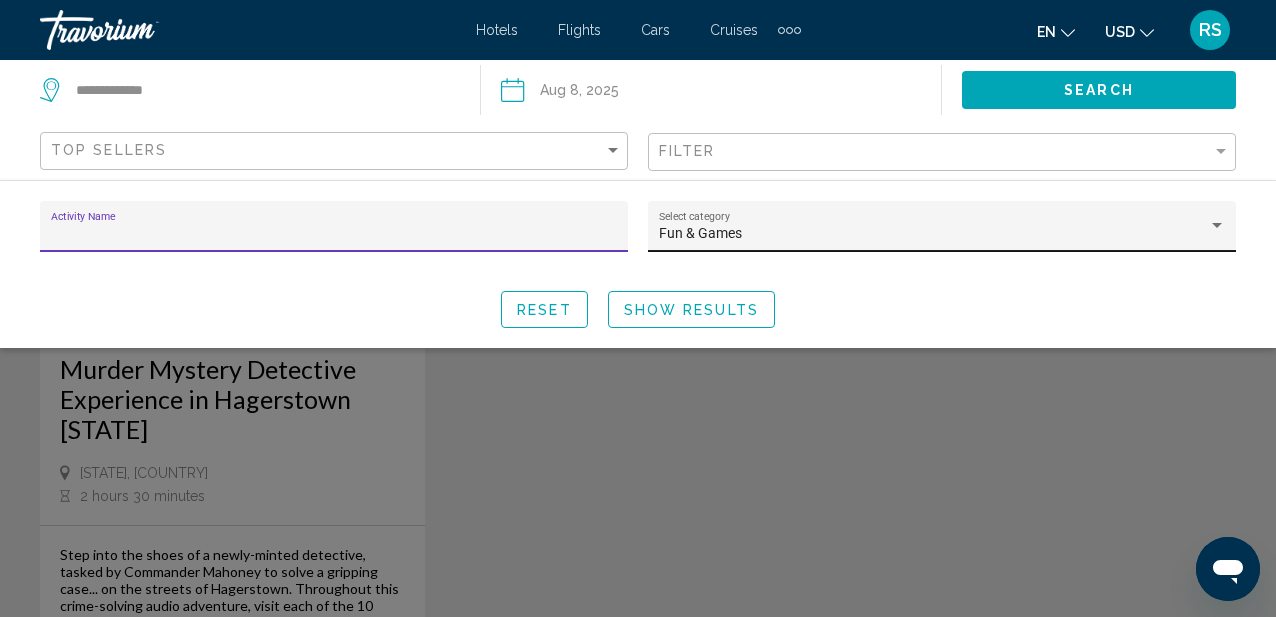 click on "Fun & Games Select category" 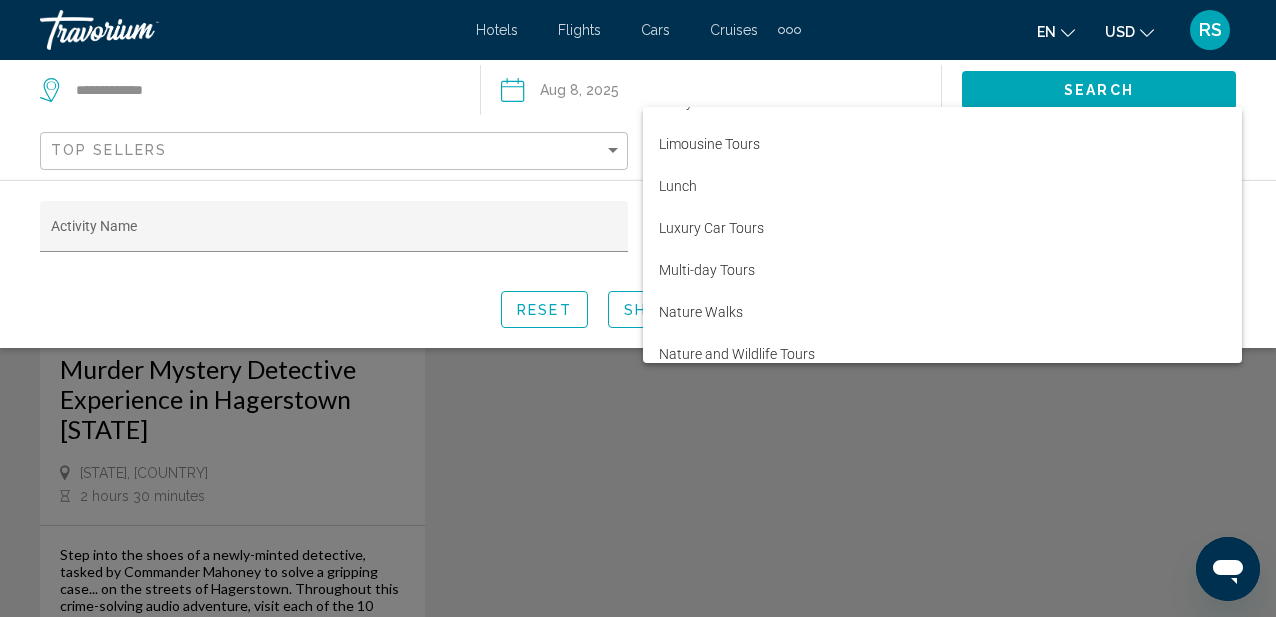 scroll, scrollTop: 1584, scrollLeft: 0, axis: vertical 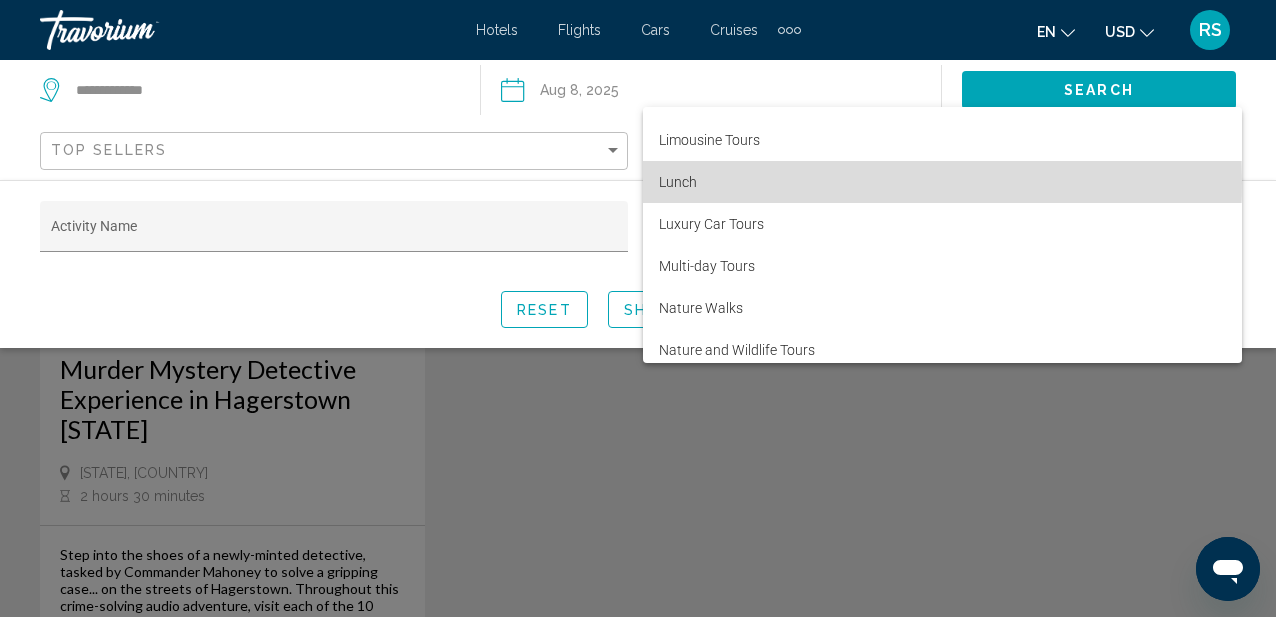 click on "Lunch" at bounding box center (942, 182) 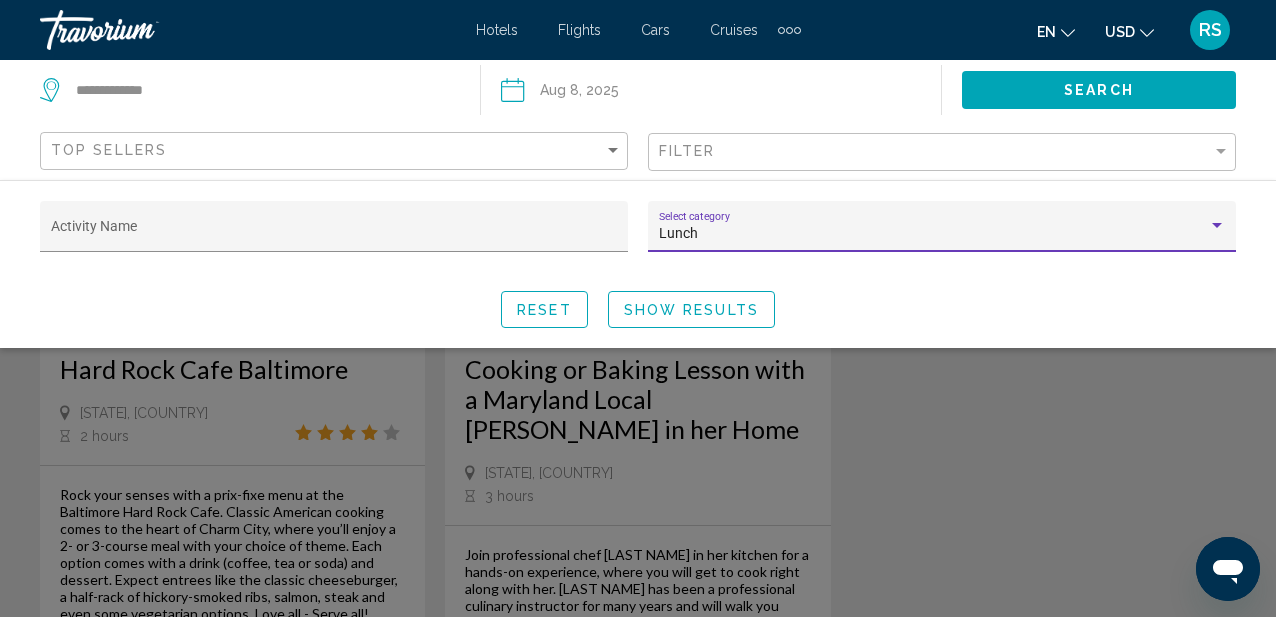 click on "Show Results" 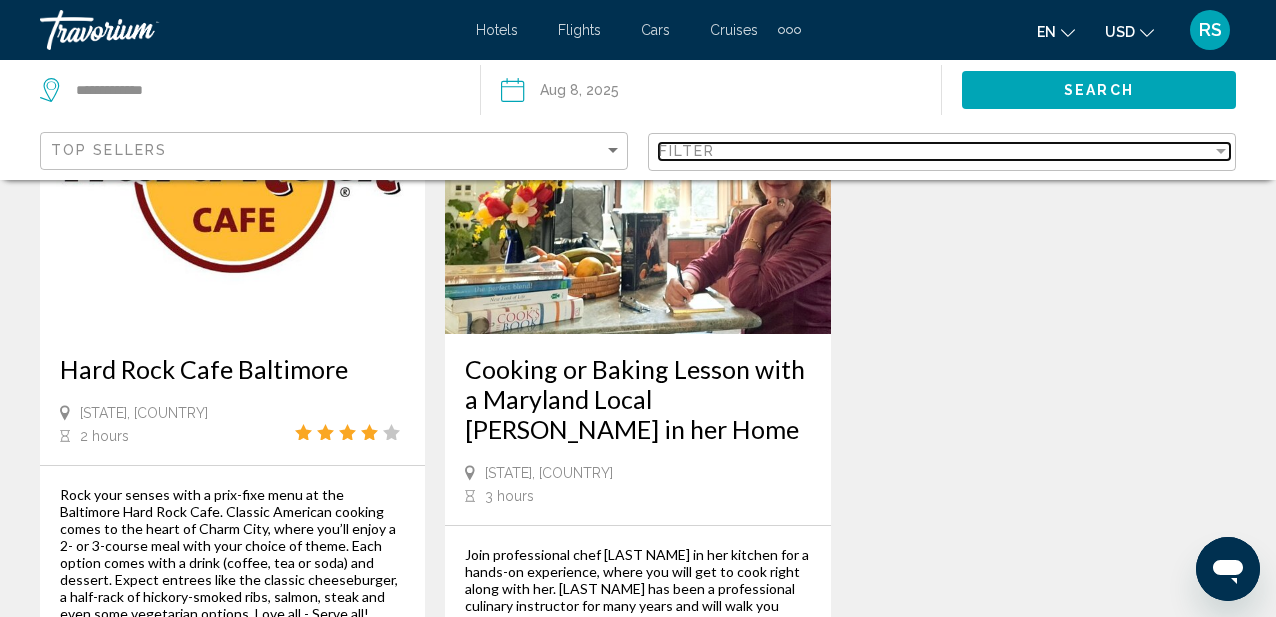 click on "Filter" at bounding box center (935, 151) 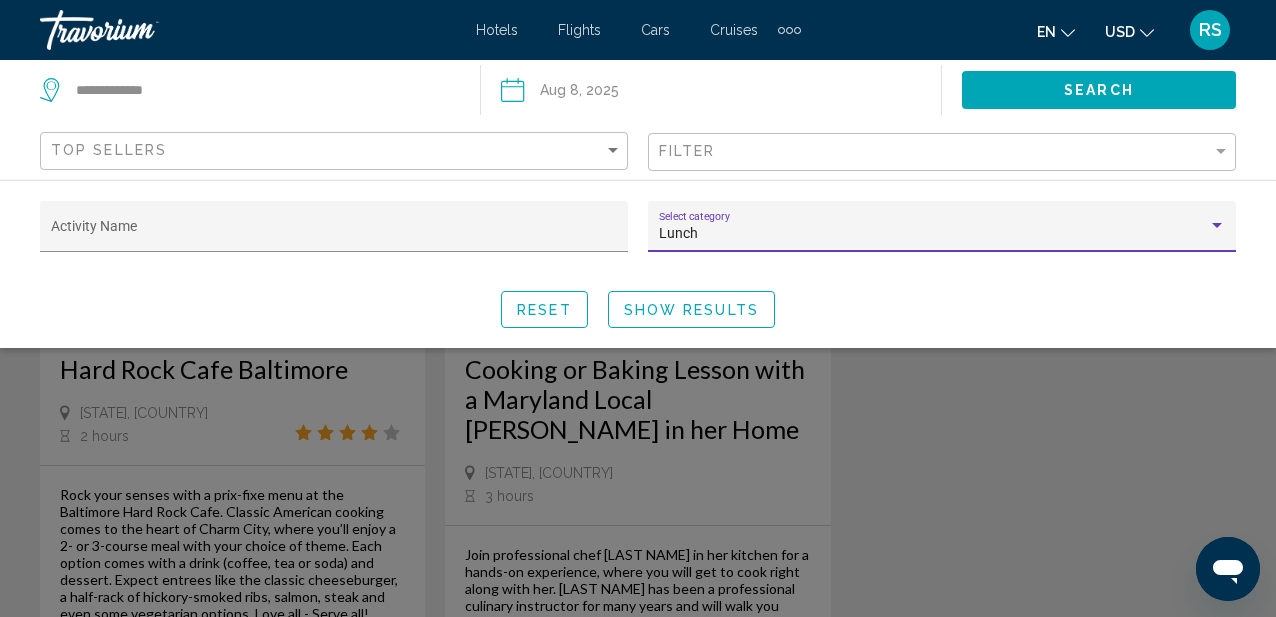 click on "Lunch" at bounding box center (933, 234) 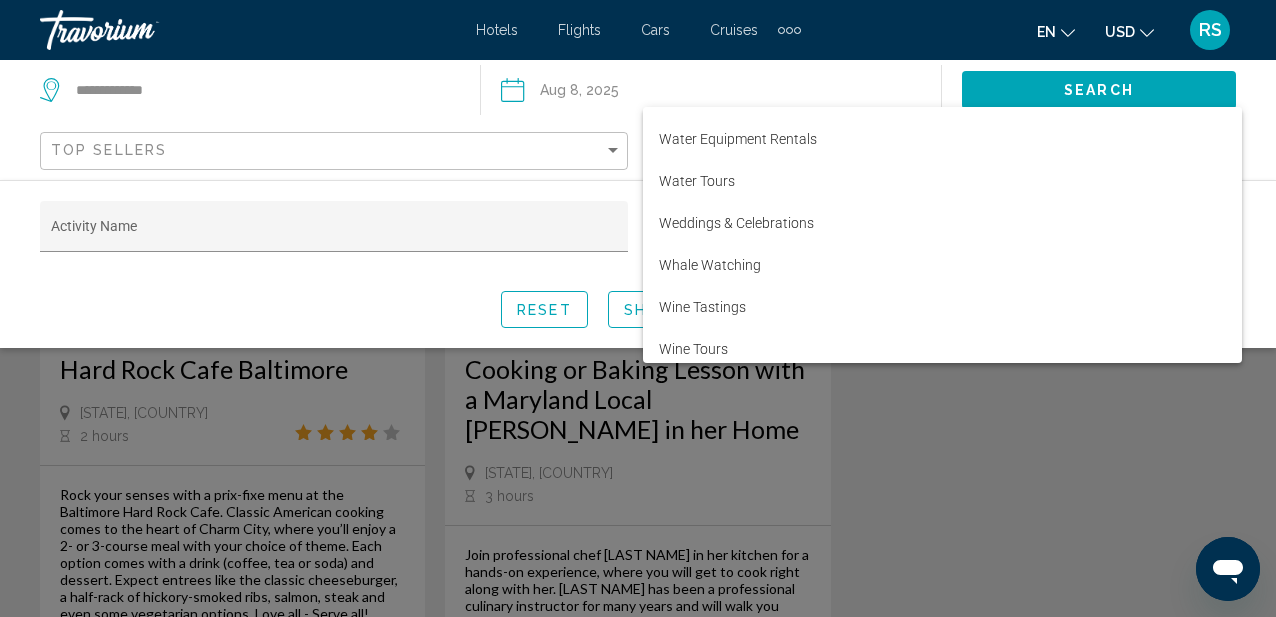 scroll, scrollTop: 2978, scrollLeft: 0, axis: vertical 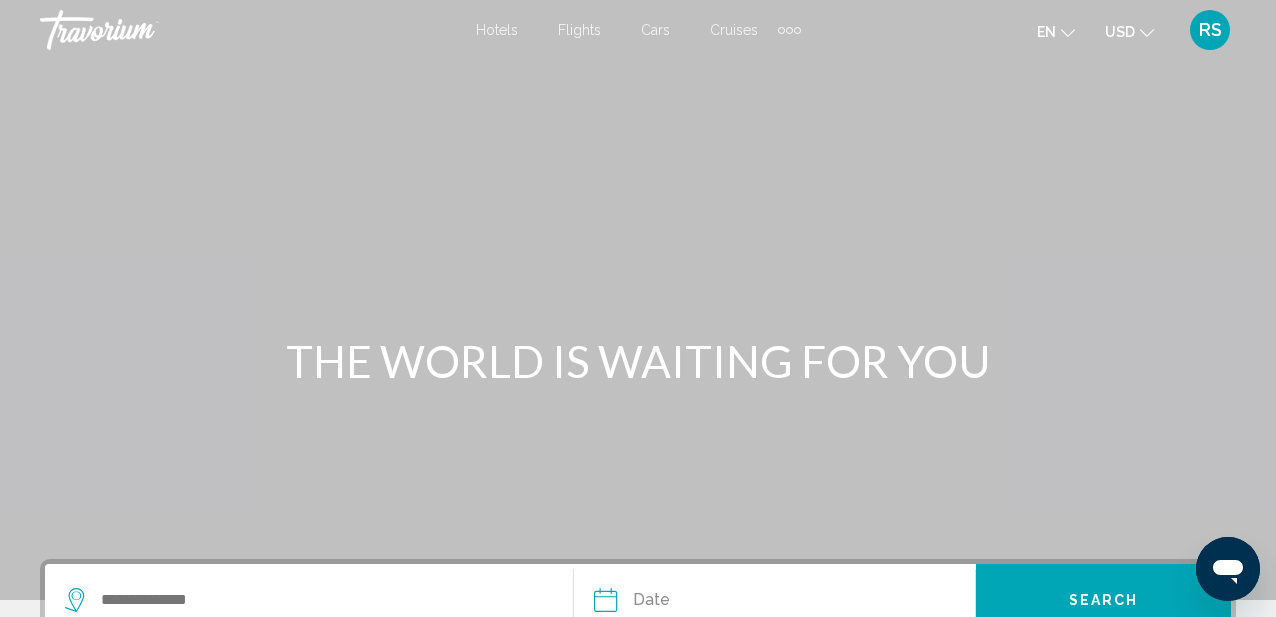 click on "Hotels Flights Cars Cruises Activities Hotels Flights Cars Cruises Activities en
English Español Français Italiano Português русский USD
USD ($) MXN (Mex$) CAD (Can$) GBP (£) EUR (€) AUD (A$) NZD (NZ$) CNY (CN¥) RS Login" at bounding box center (638, 30) 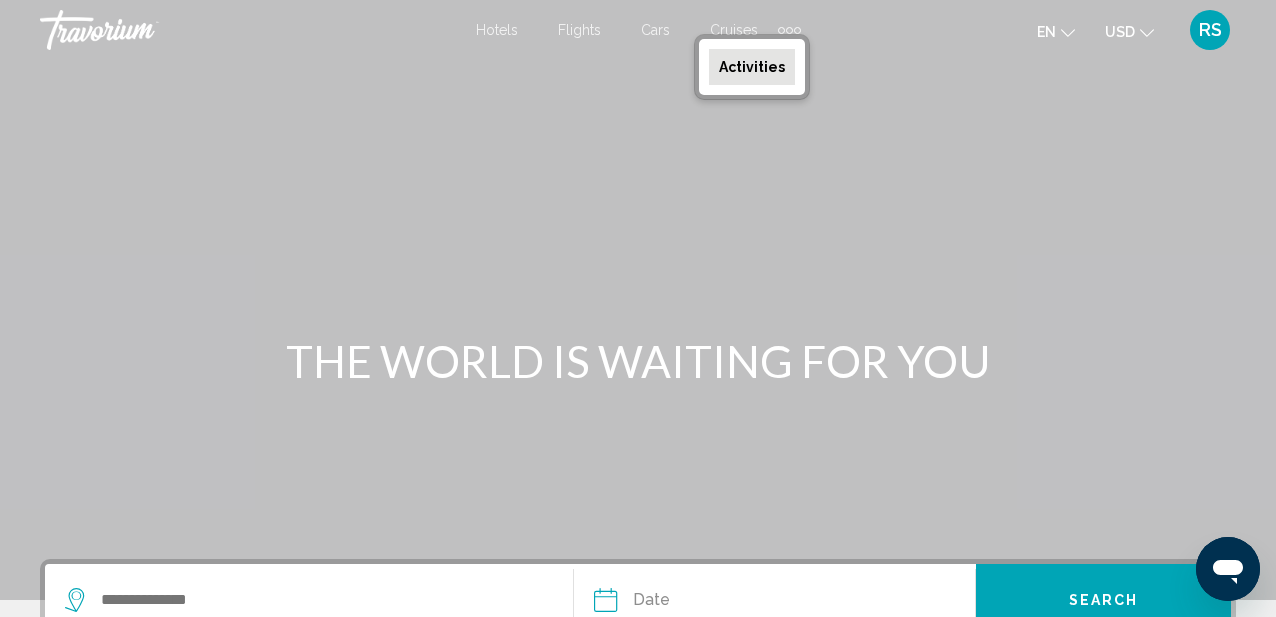 click on "Hotels" at bounding box center (497, 30) 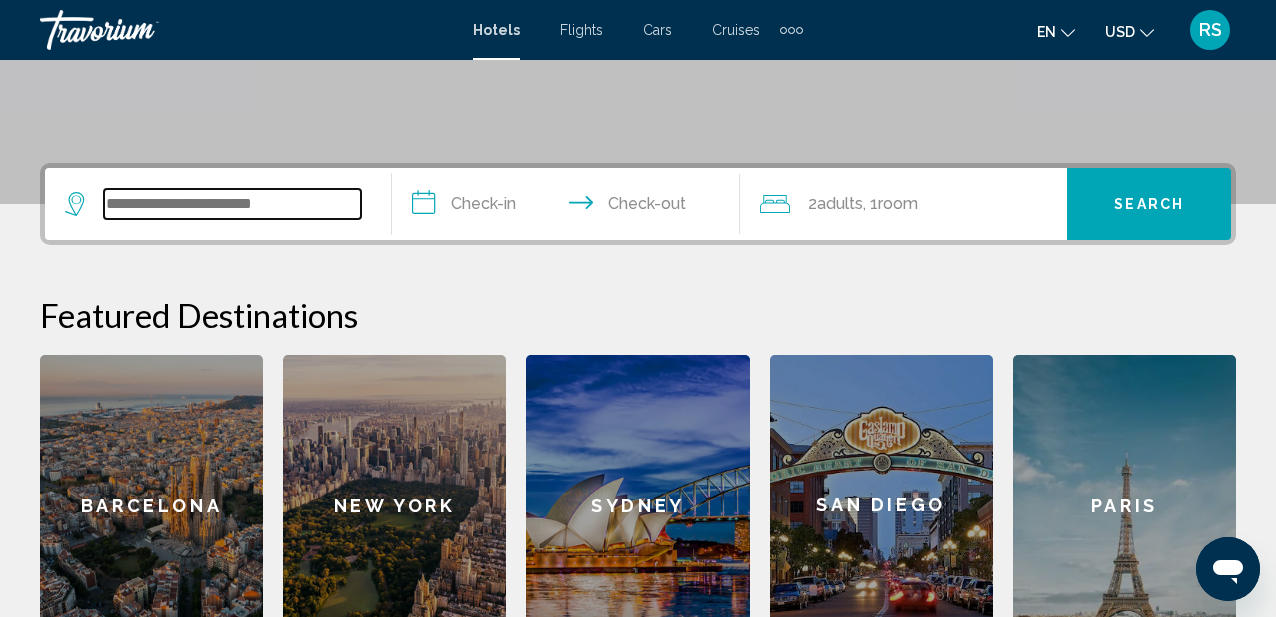 click at bounding box center (232, 204) 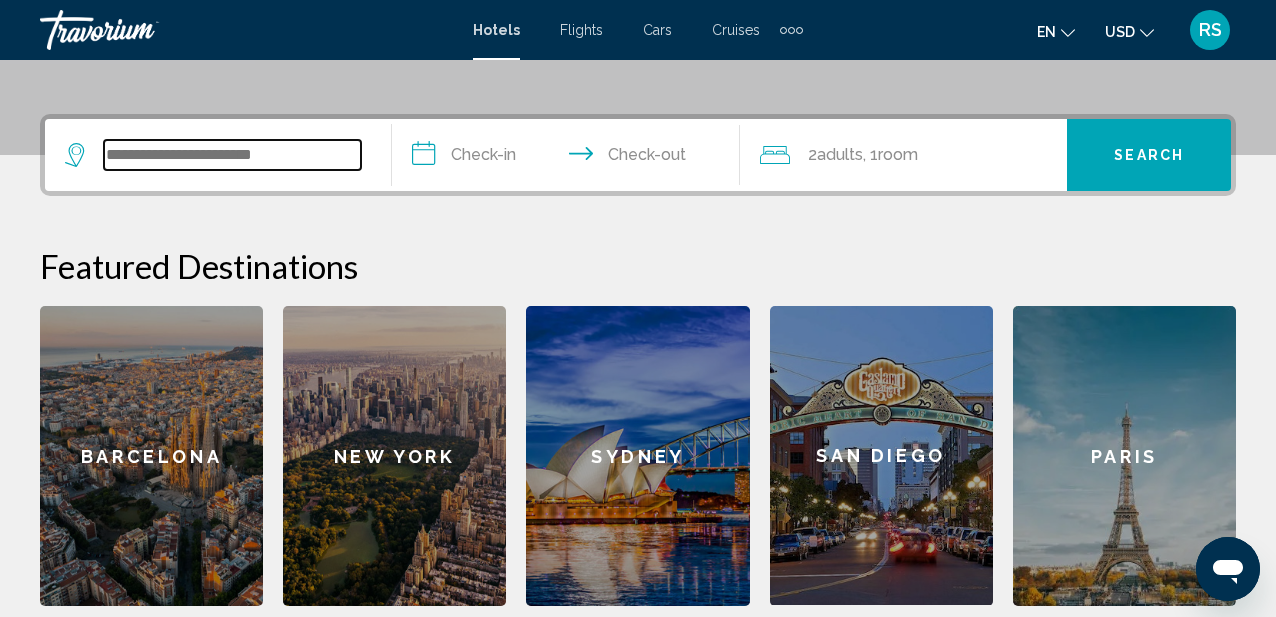 scroll, scrollTop: 494, scrollLeft: 0, axis: vertical 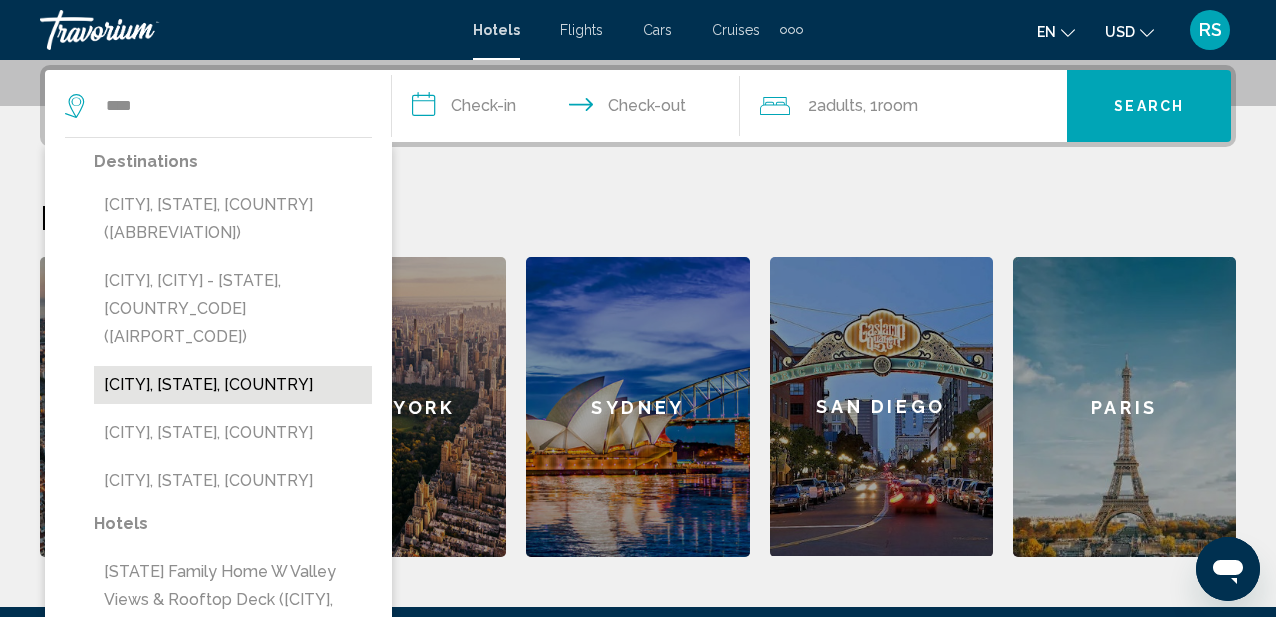click on "[CITY], [STATE], [COUNTRY]" at bounding box center [233, 385] 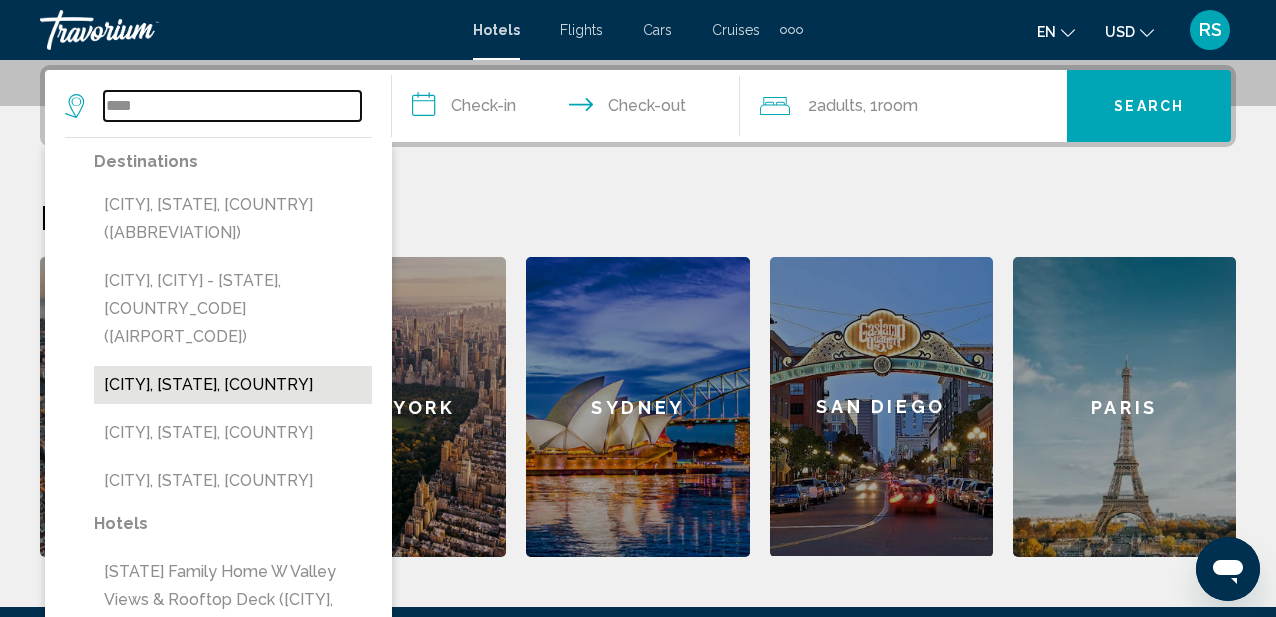 type on "**********" 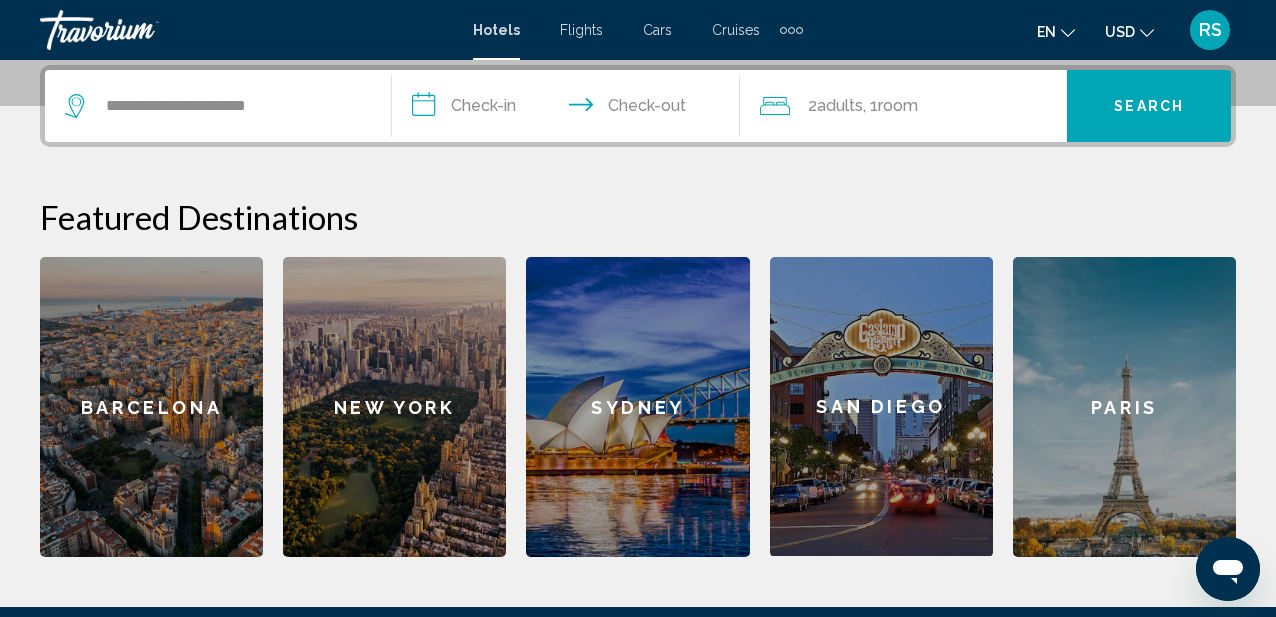 click on "Search" at bounding box center (1149, 107) 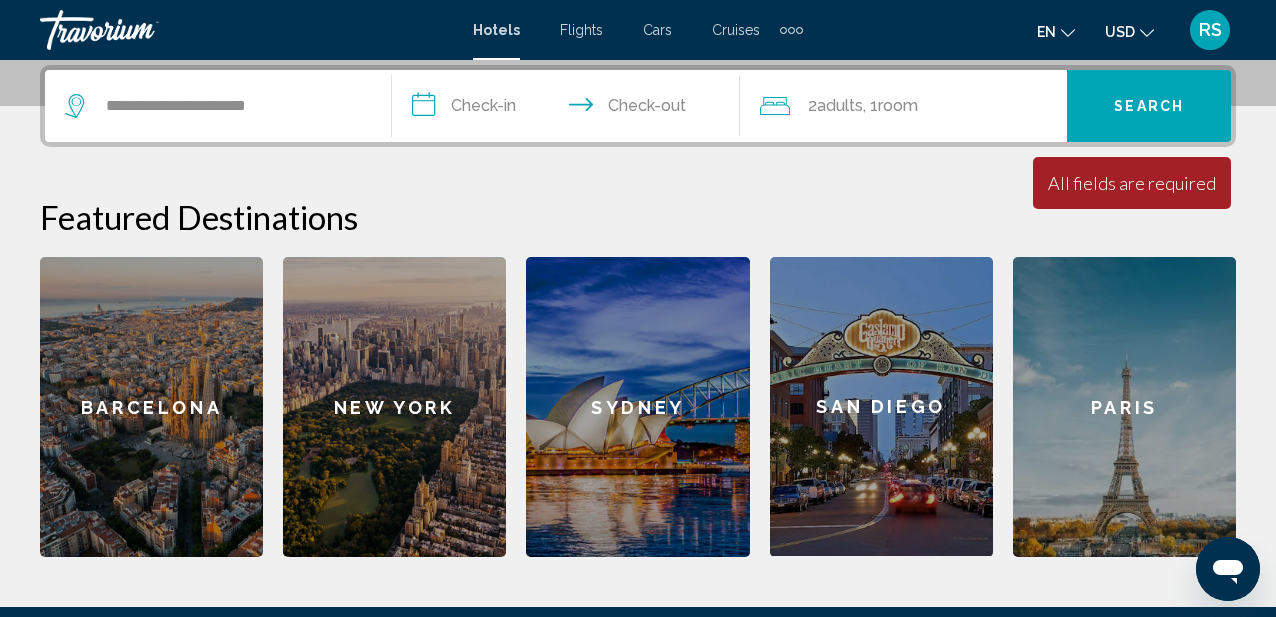 click on "**********" at bounding box center [569, 109] 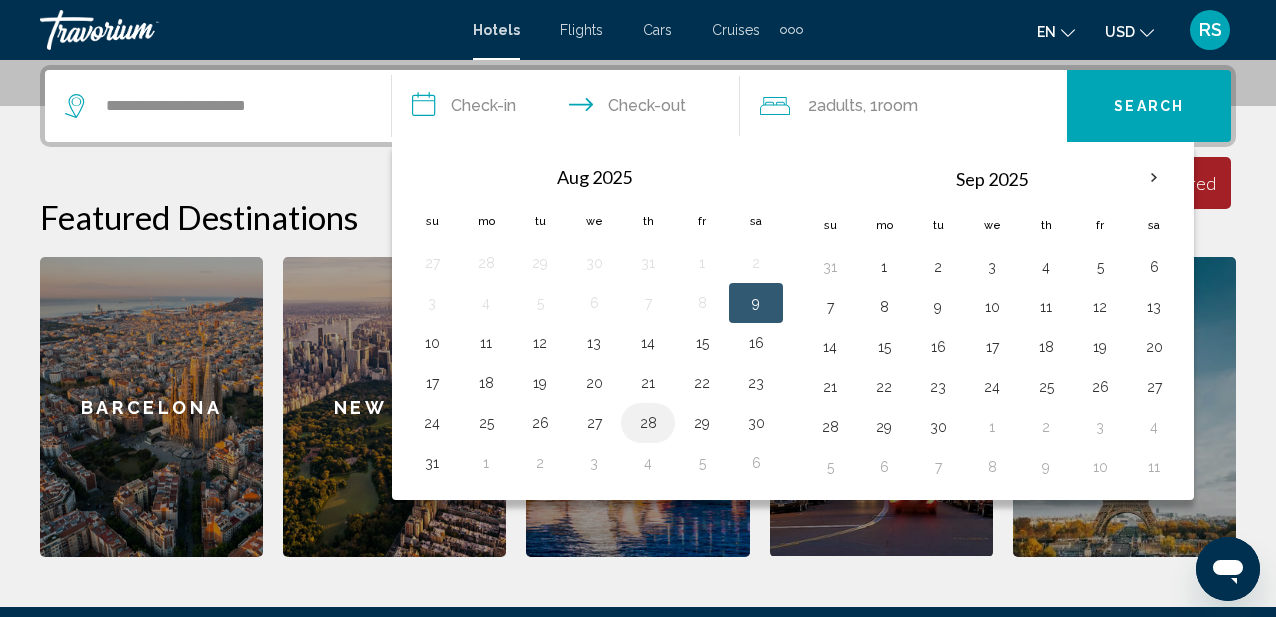 click on "28" at bounding box center (648, 423) 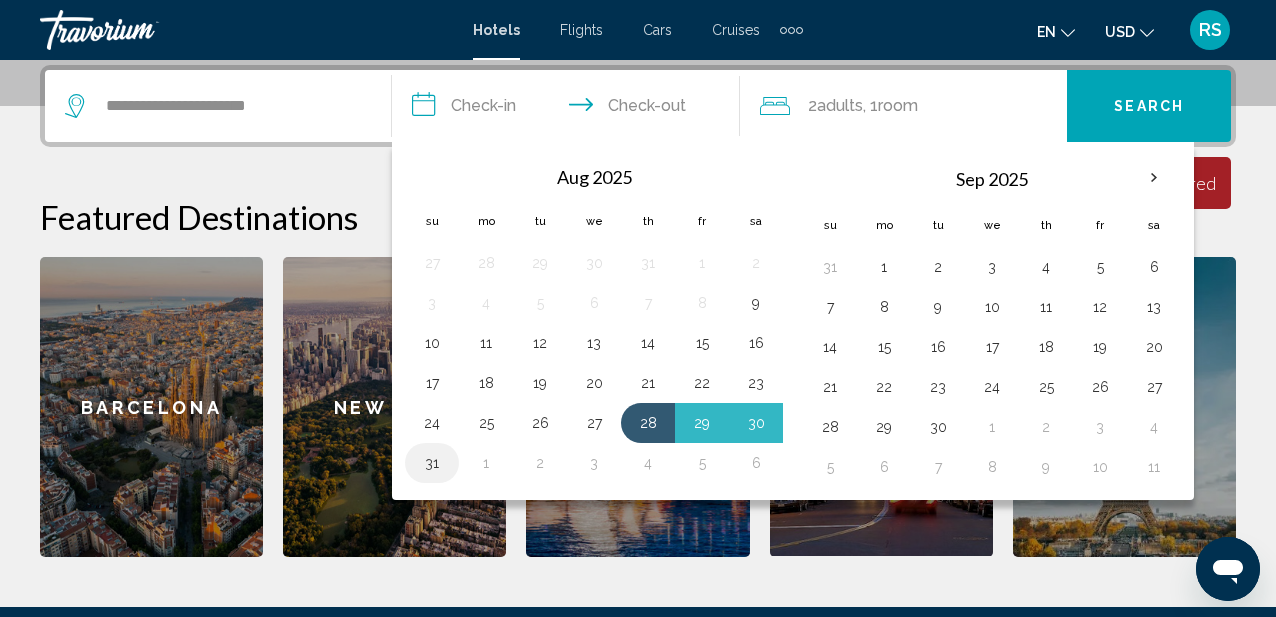 click on "31" at bounding box center (432, 463) 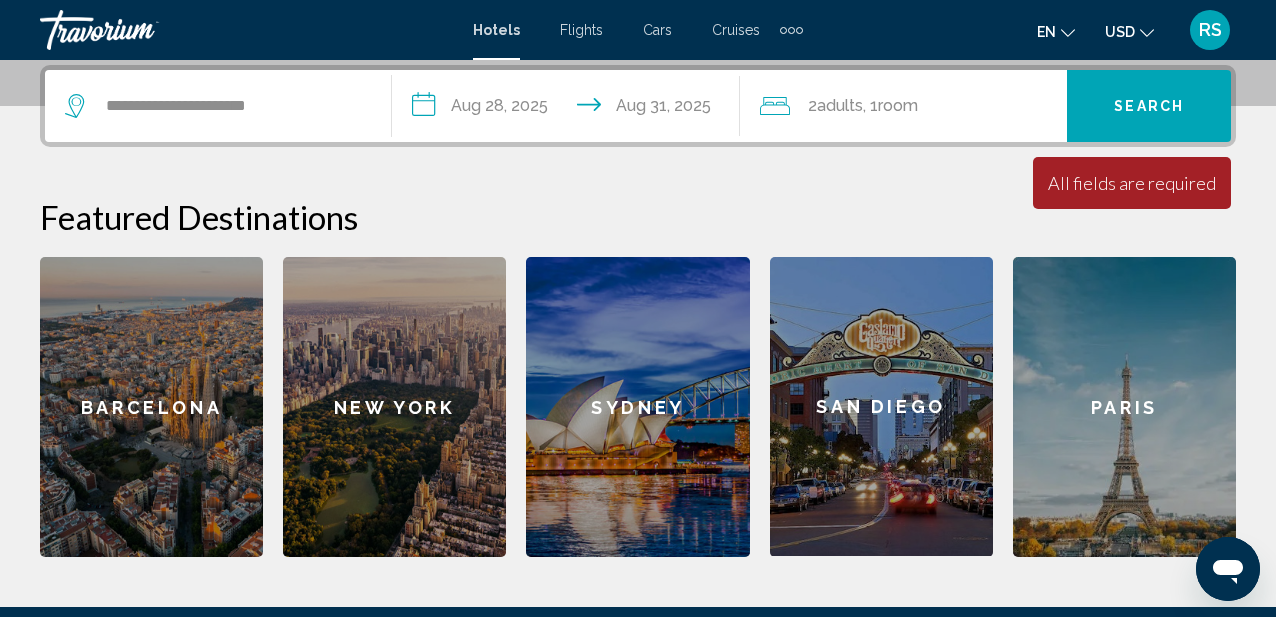 click on "Search" at bounding box center [1149, 107] 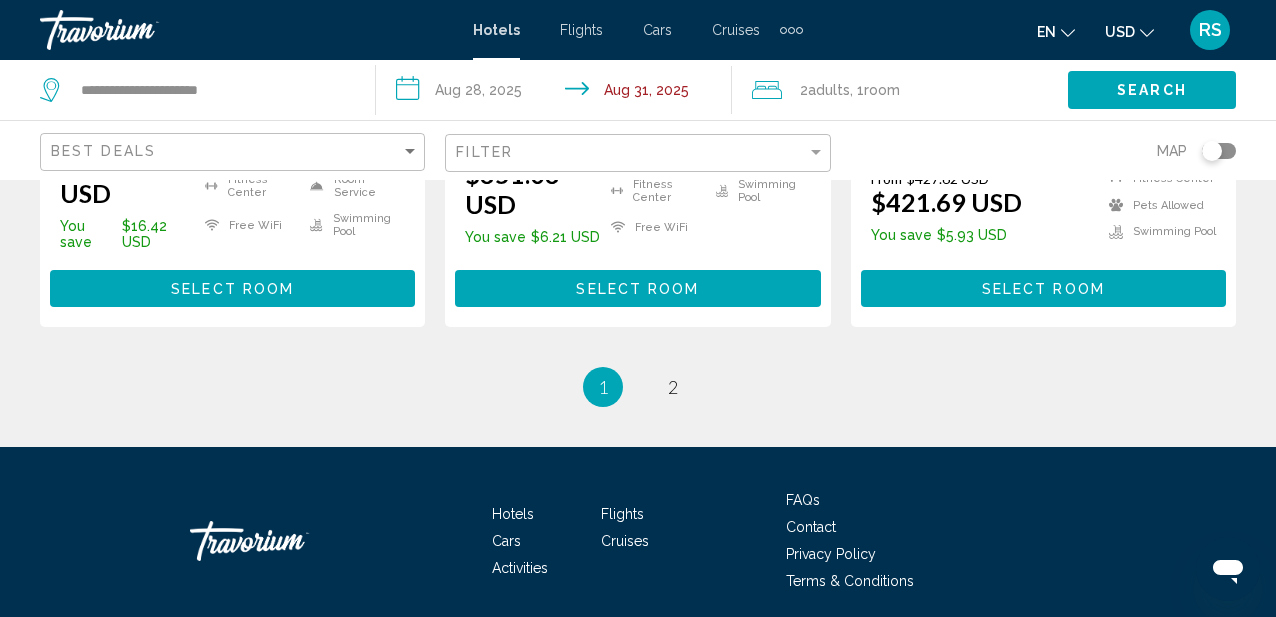 scroll, scrollTop: 3038, scrollLeft: 0, axis: vertical 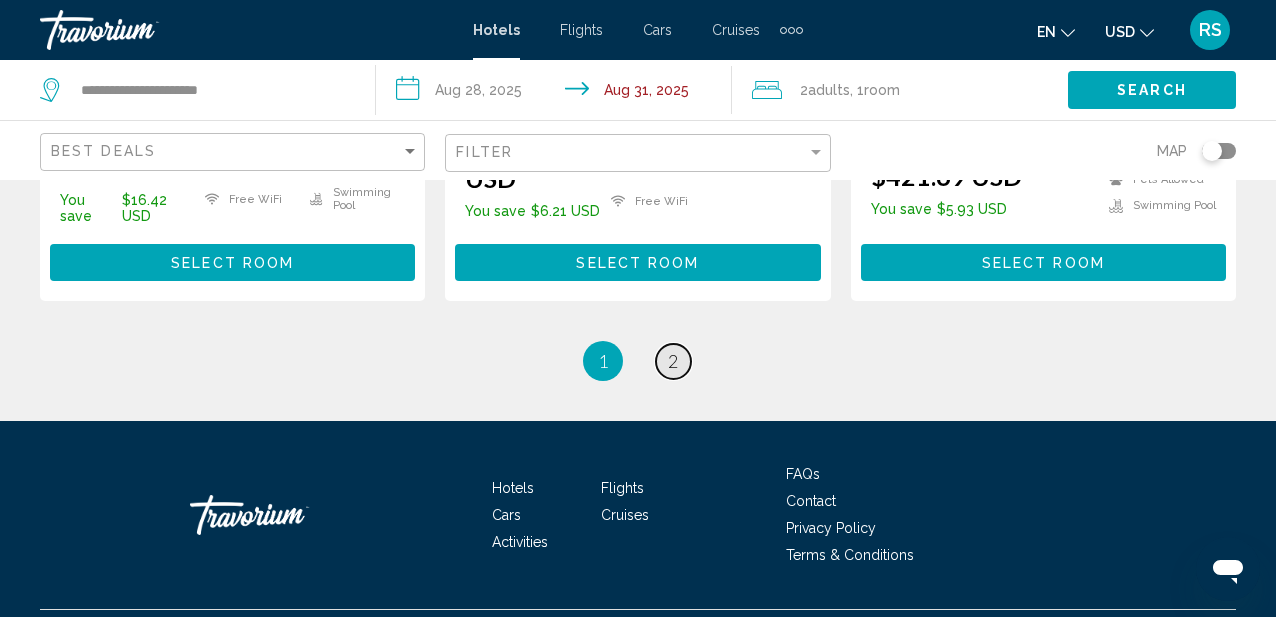click on "2" at bounding box center (673, 361) 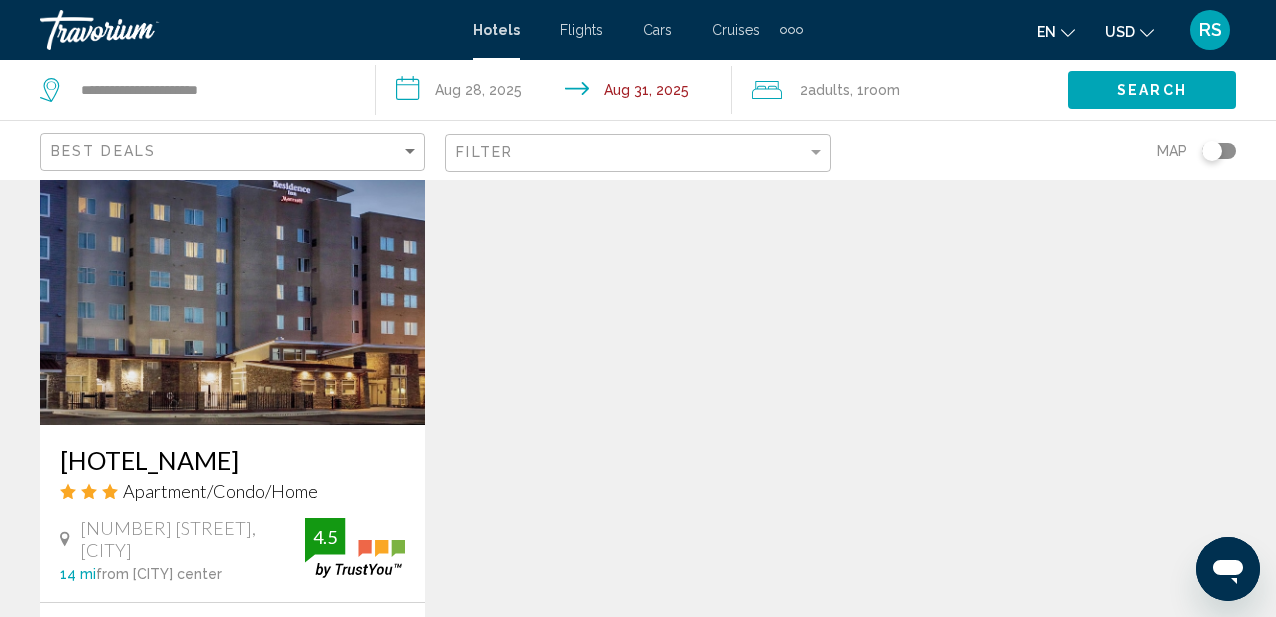 scroll, scrollTop: 1693, scrollLeft: 0, axis: vertical 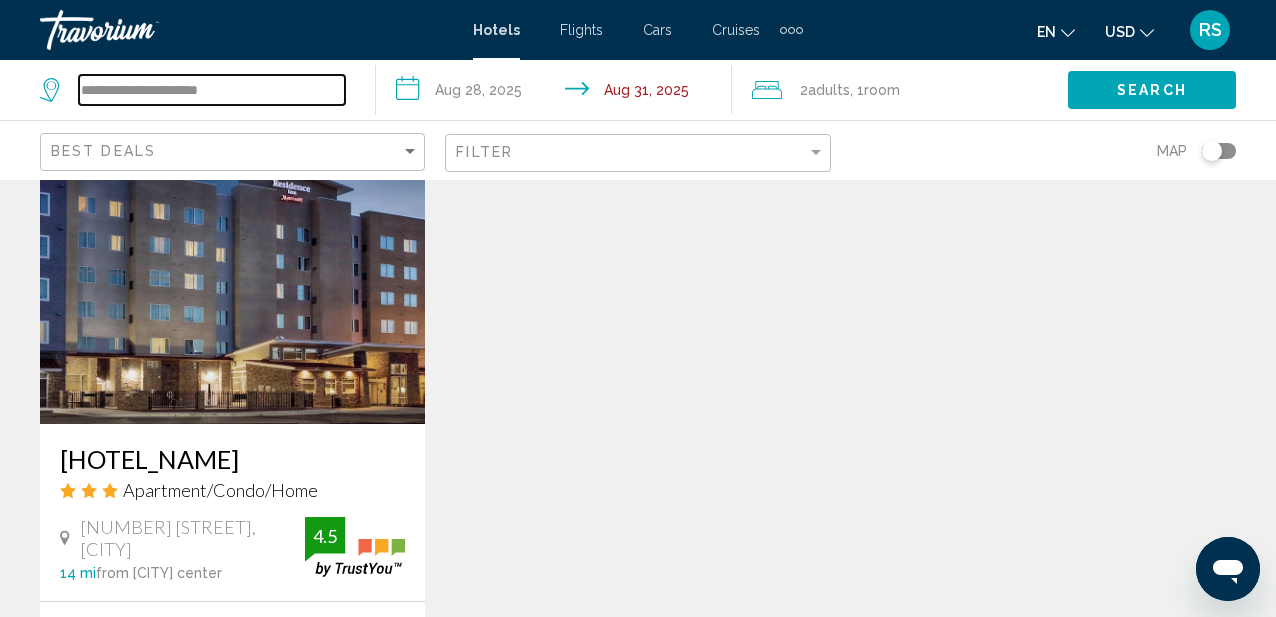 click on "**********" at bounding box center [212, 90] 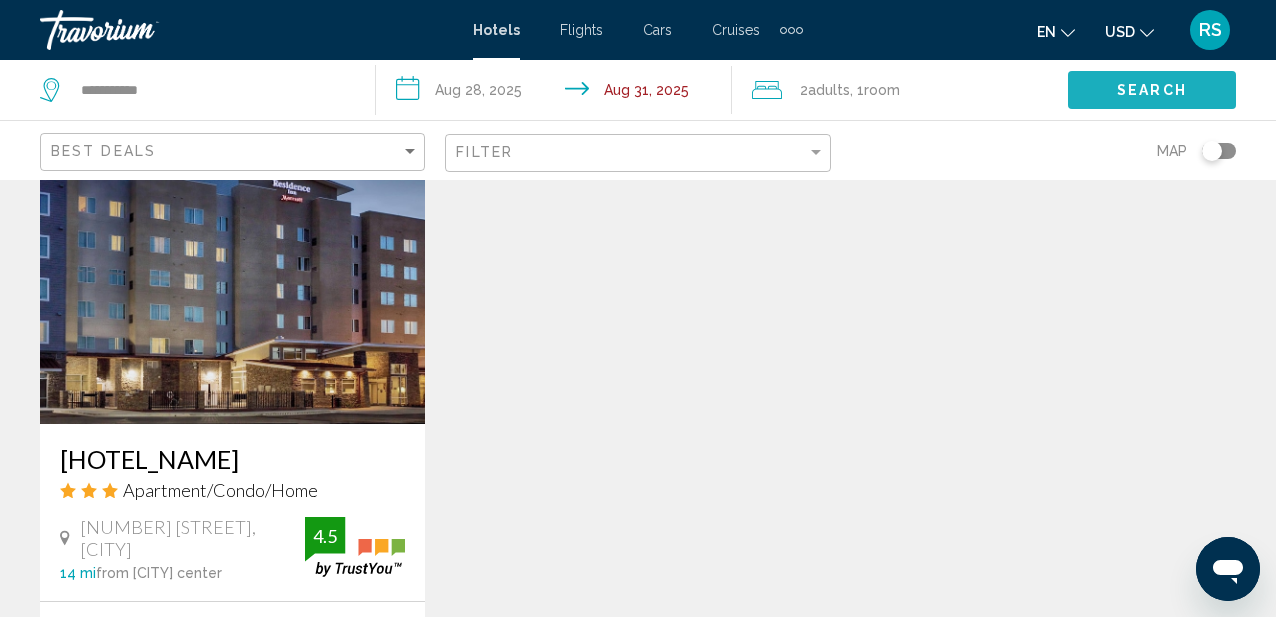 click on "Search" 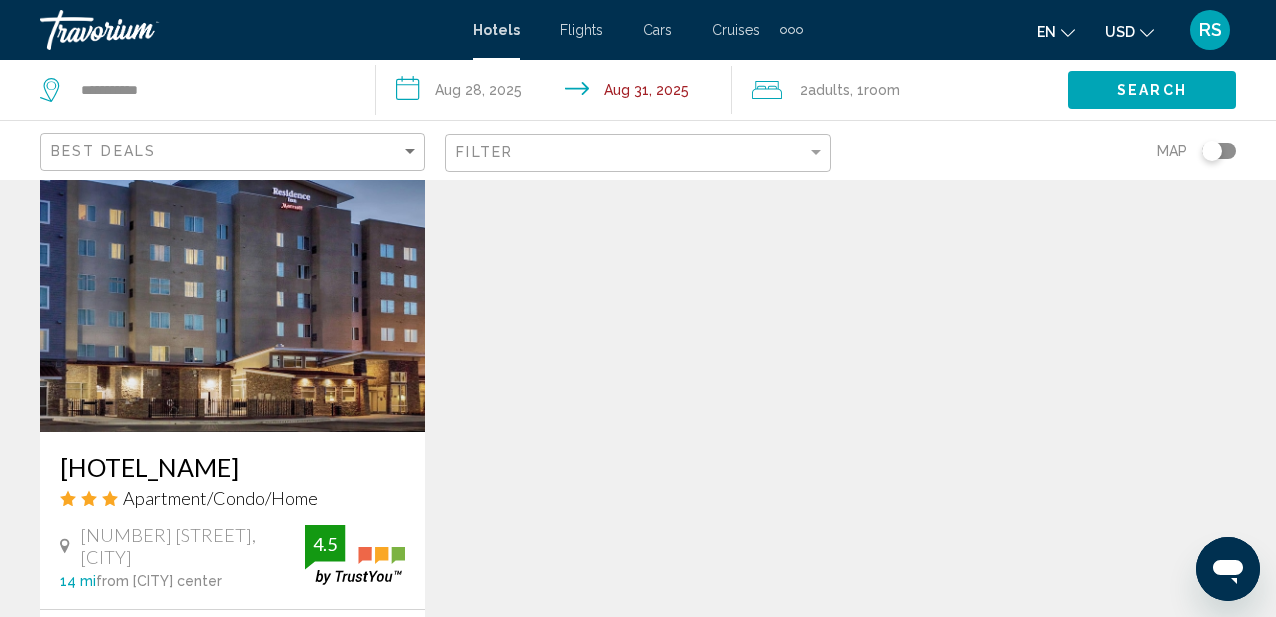 scroll, scrollTop: 1659, scrollLeft: 0, axis: vertical 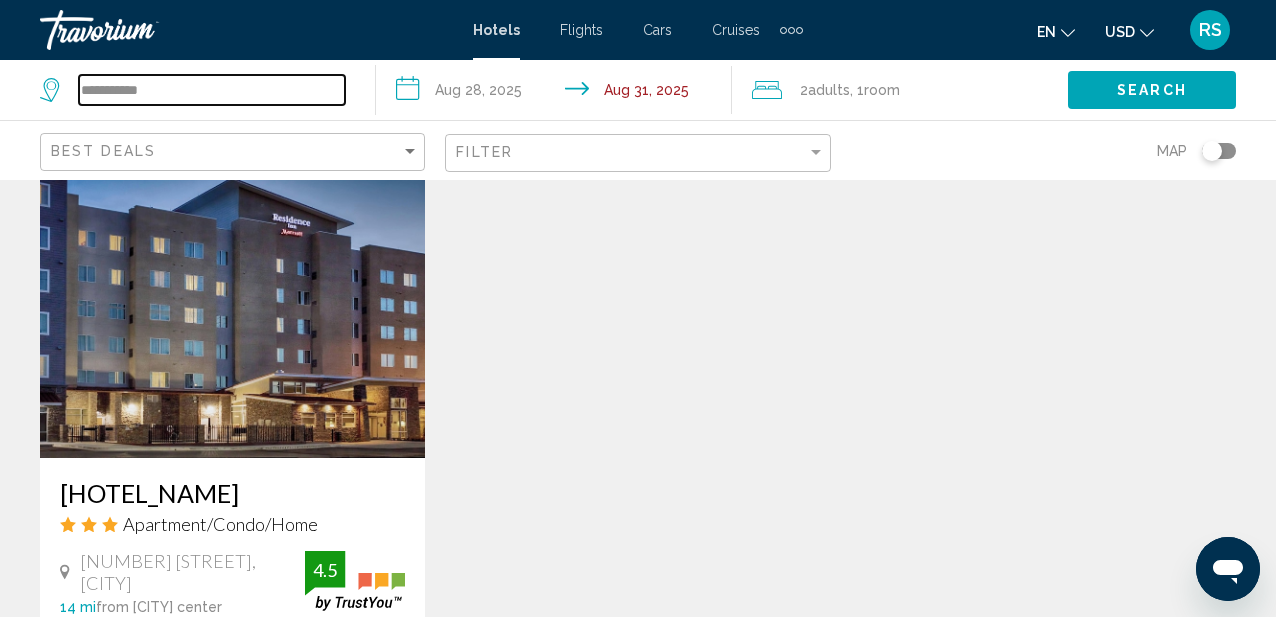 click on "**********" at bounding box center (212, 90) 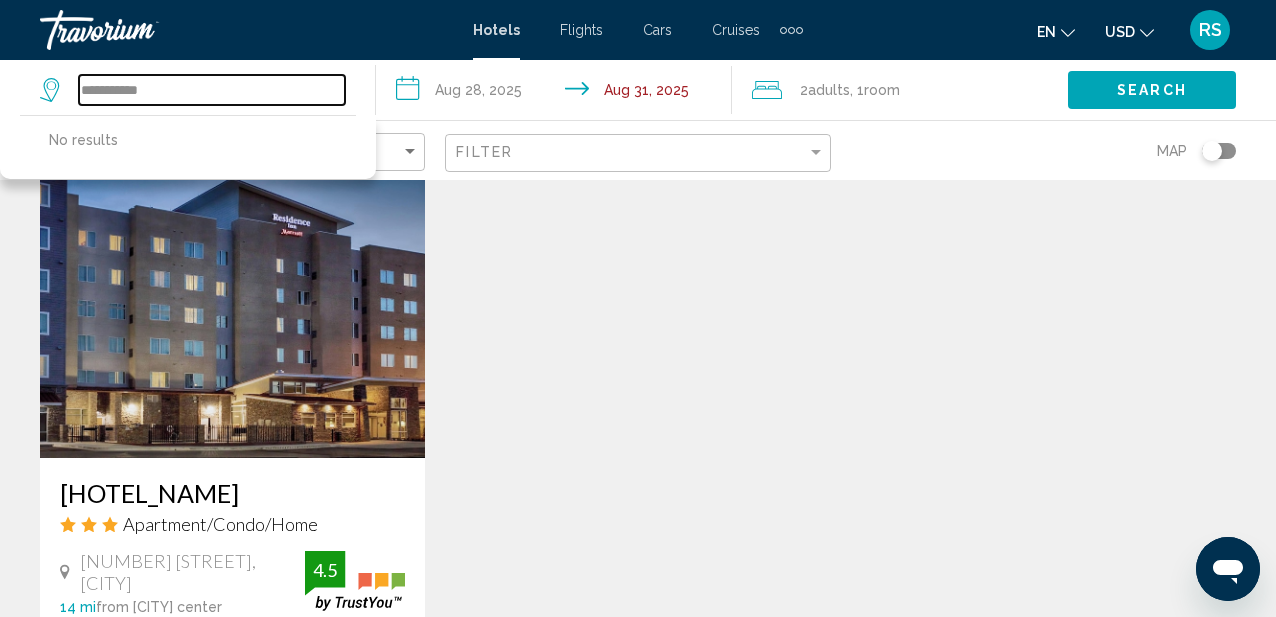 click on "**********" at bounding box center (212, 90) 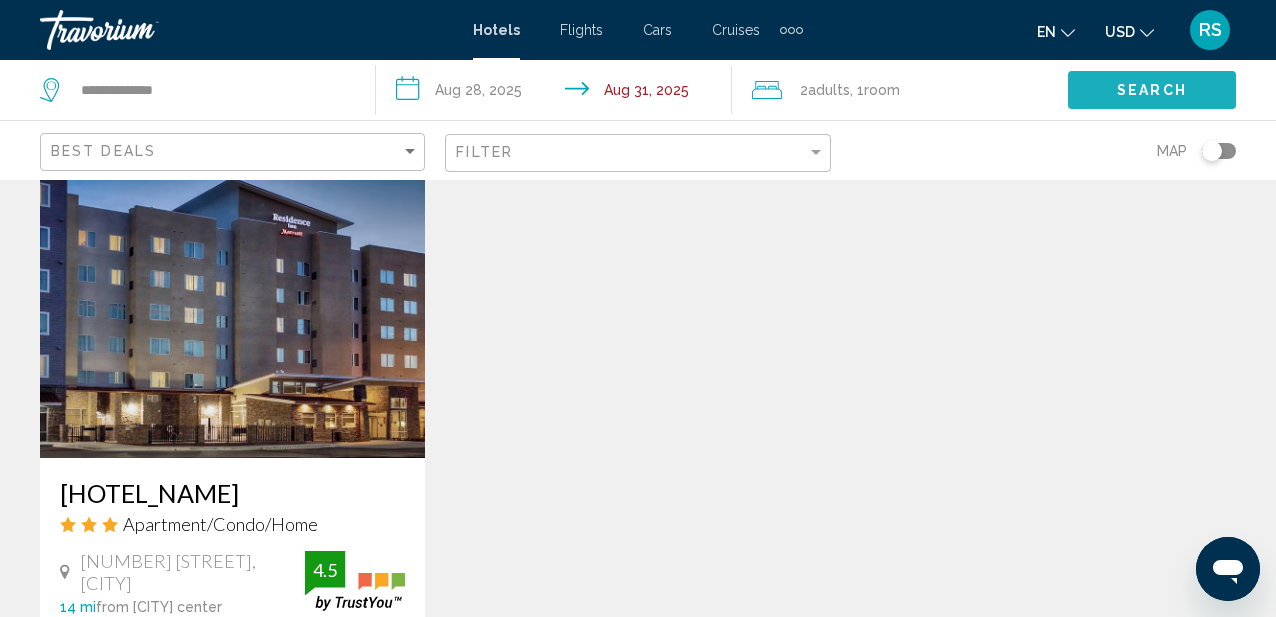 click on "Search" 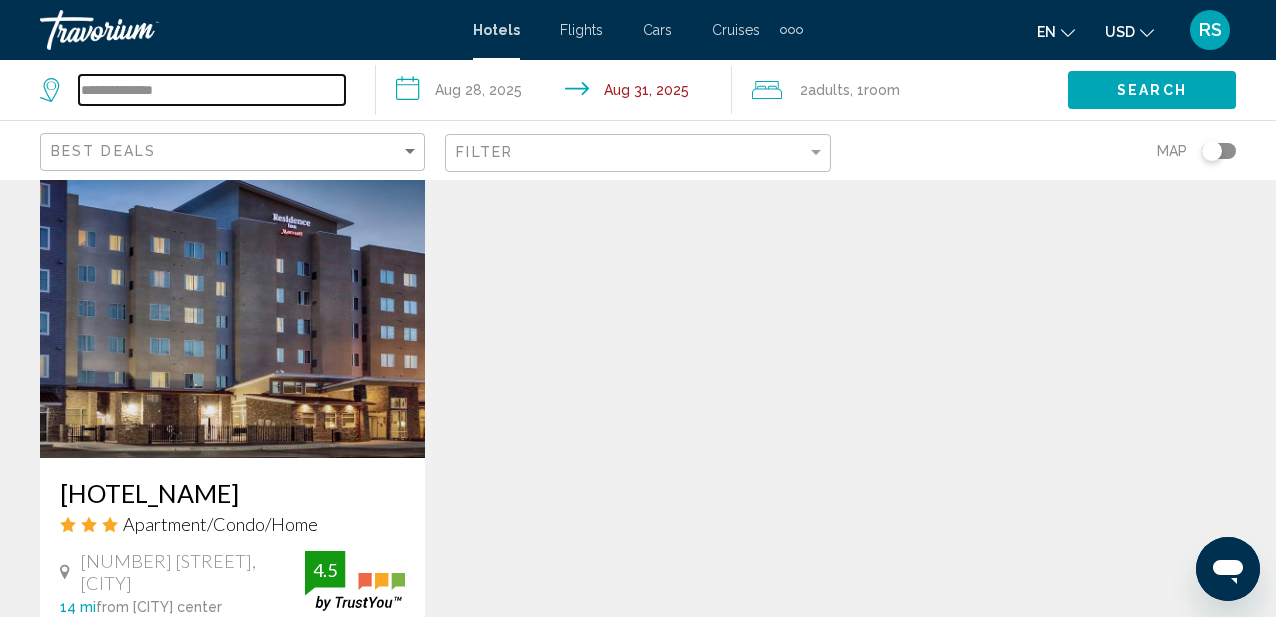 click on "**********" at bounding box center [212, 90] 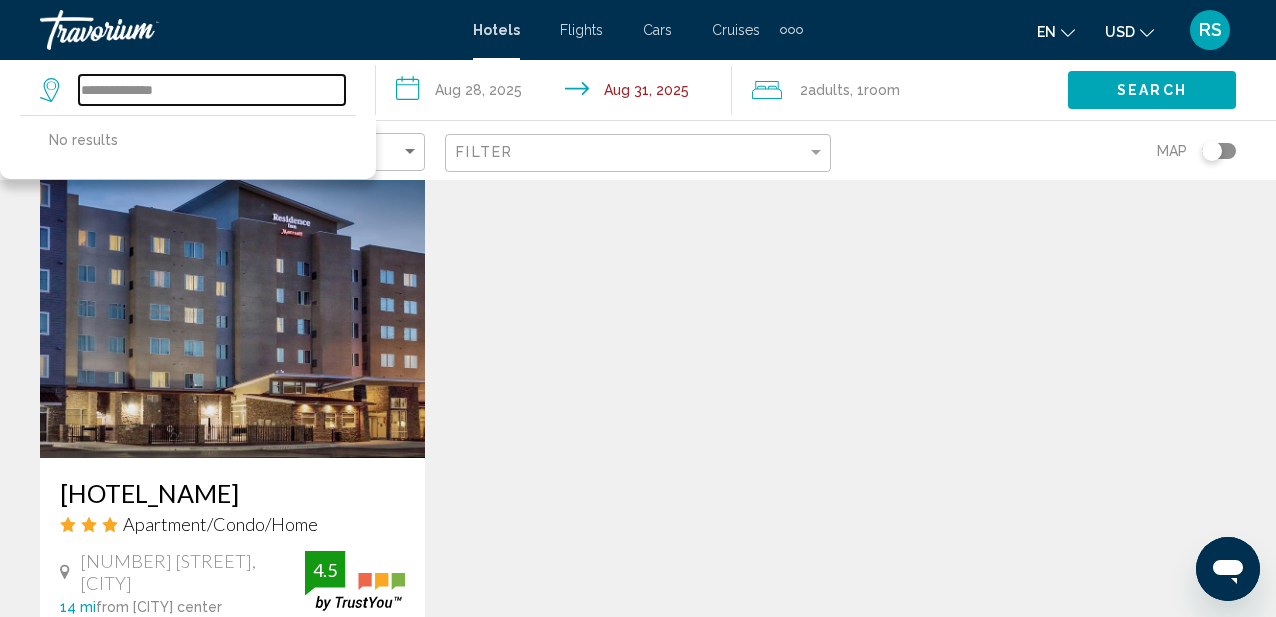click on "**********" at bounding box center (212, 90) 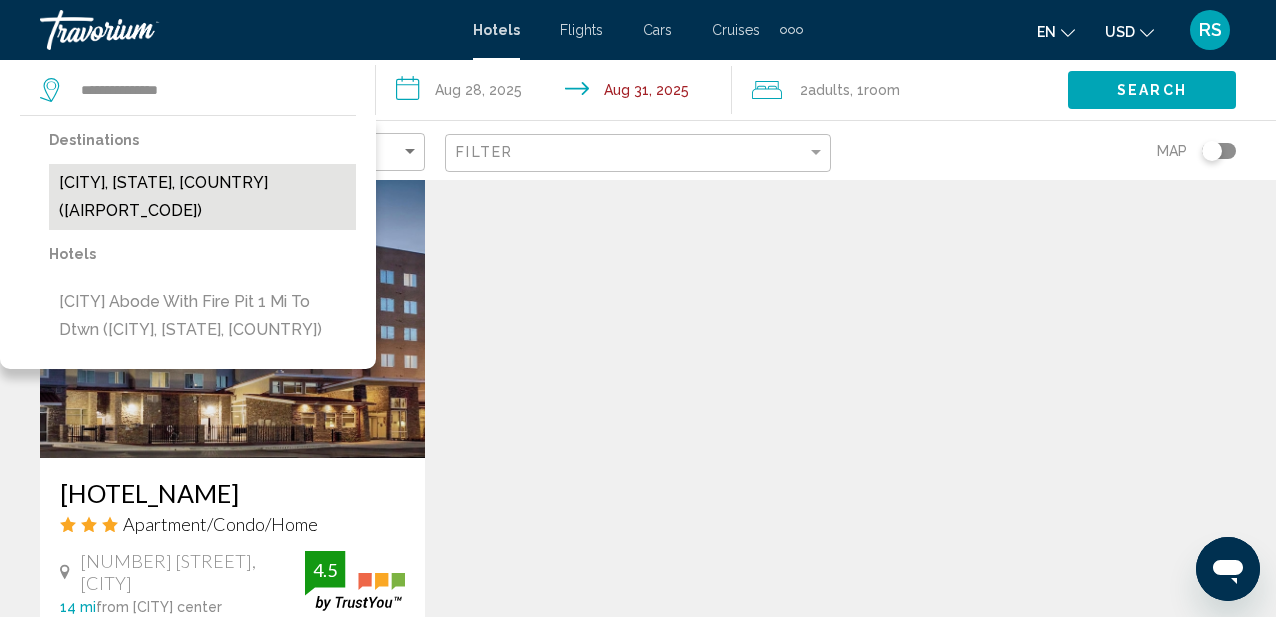 click on "[CITY], [STATE], [COUNTRY] ([AIRPORT_CODE])" at bounding box center [202, 197] 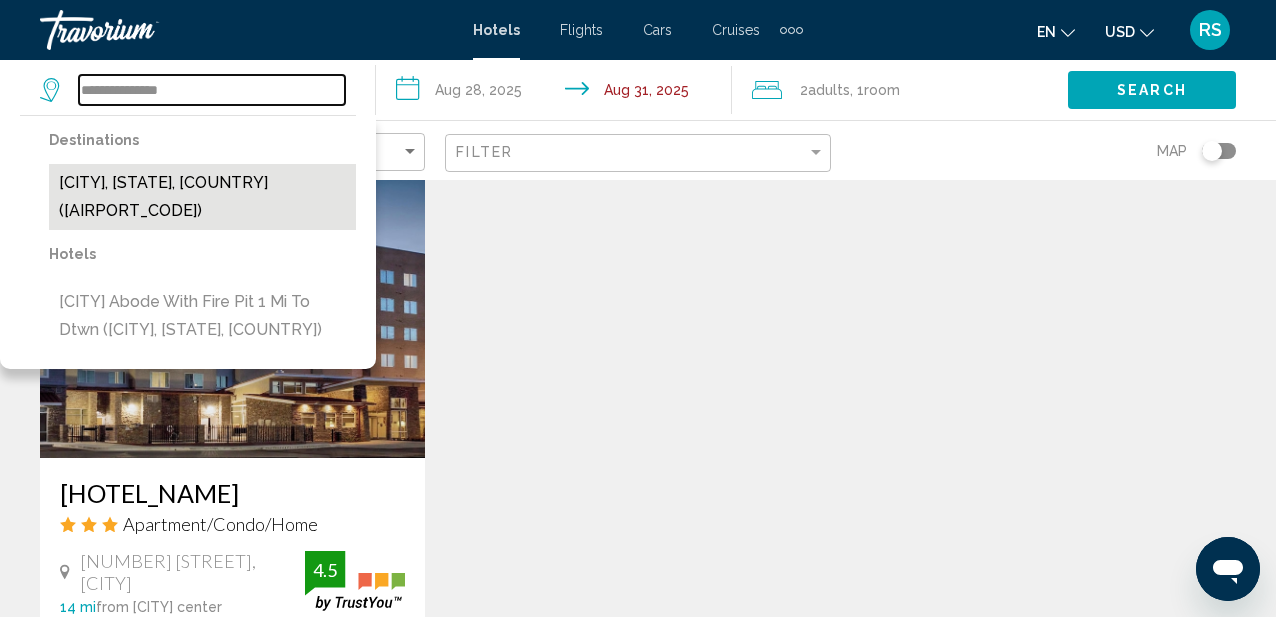 type on "**********" 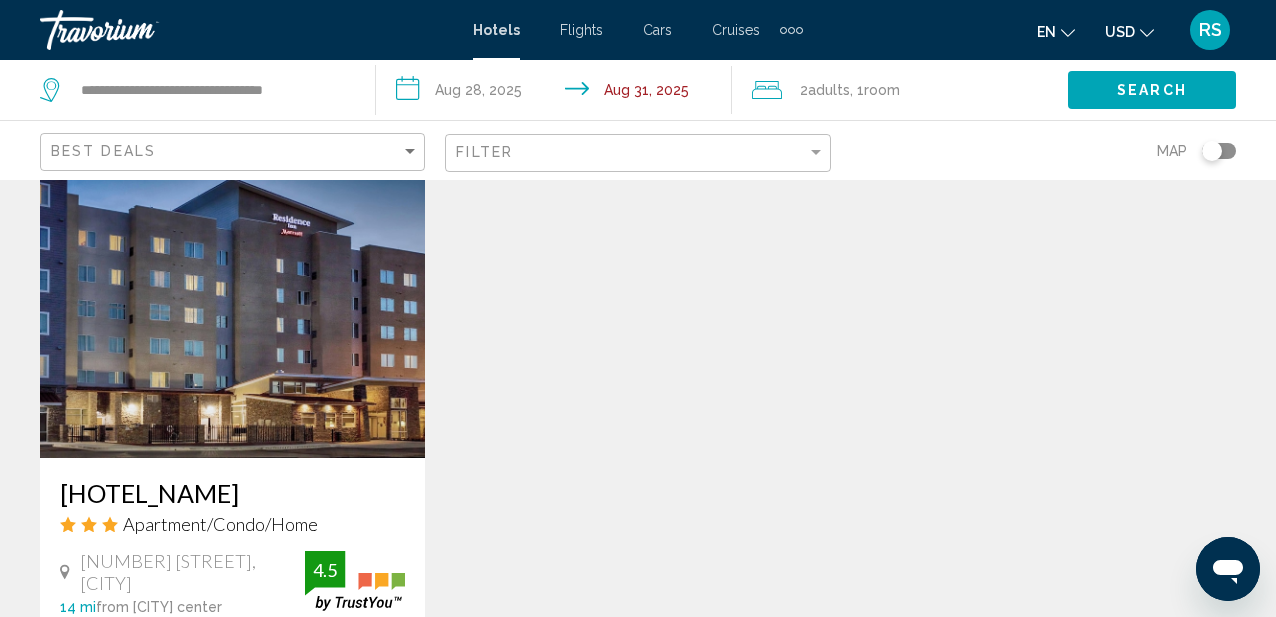 click on "Search" 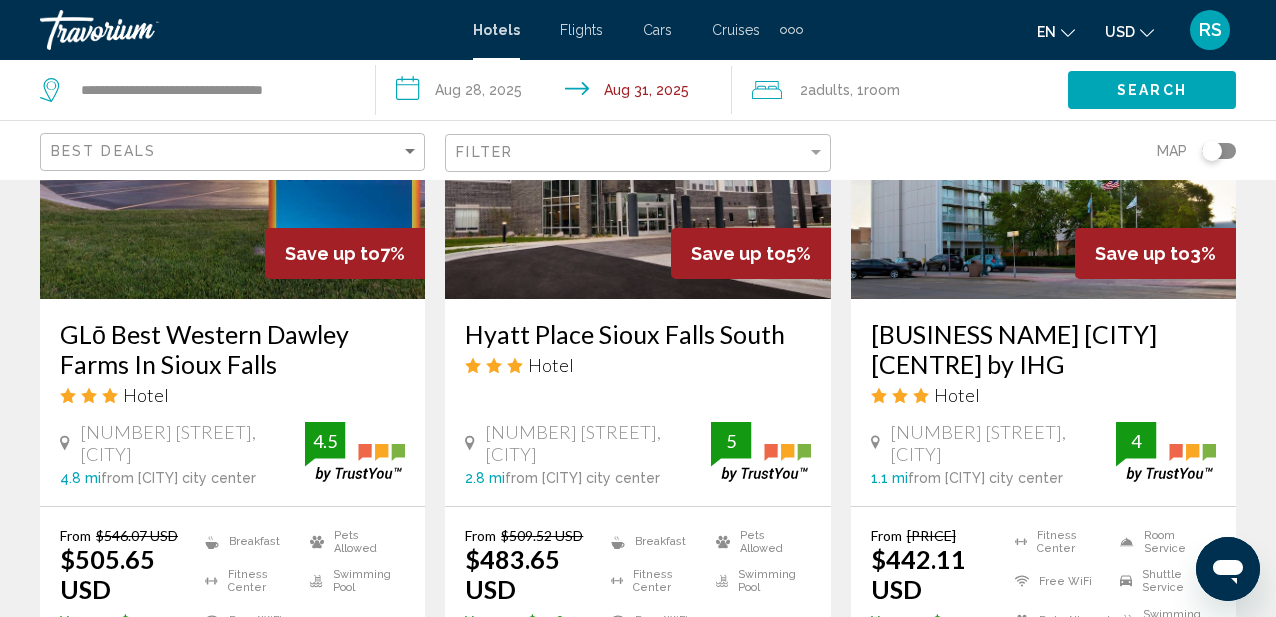 scroll, scrollTop: 1821, scrollLeft: 0, axis: vertical 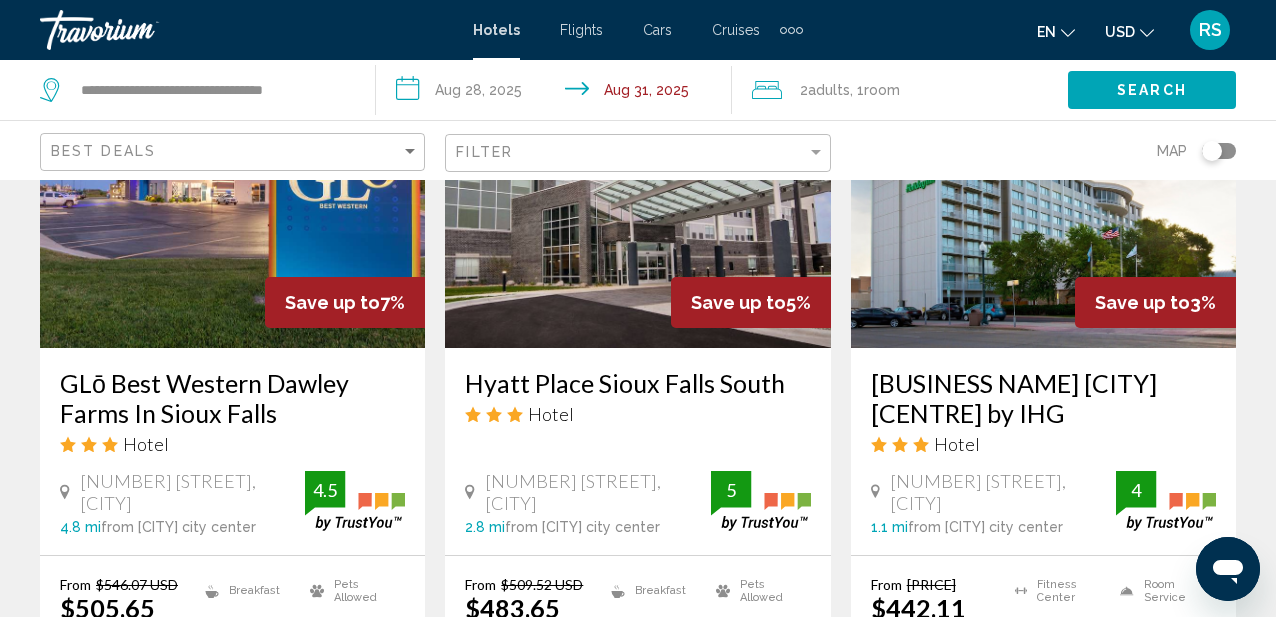 click on "**********" at bounding box center (558, 93) 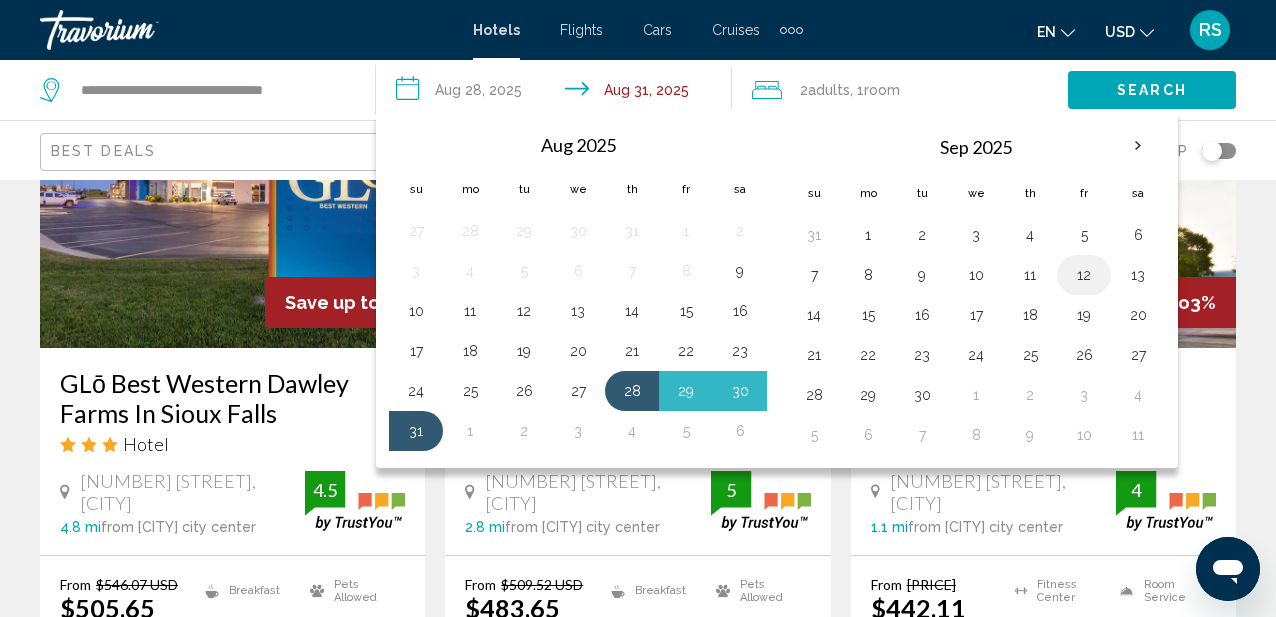 click on "12" at bounding box center (1084, 275) 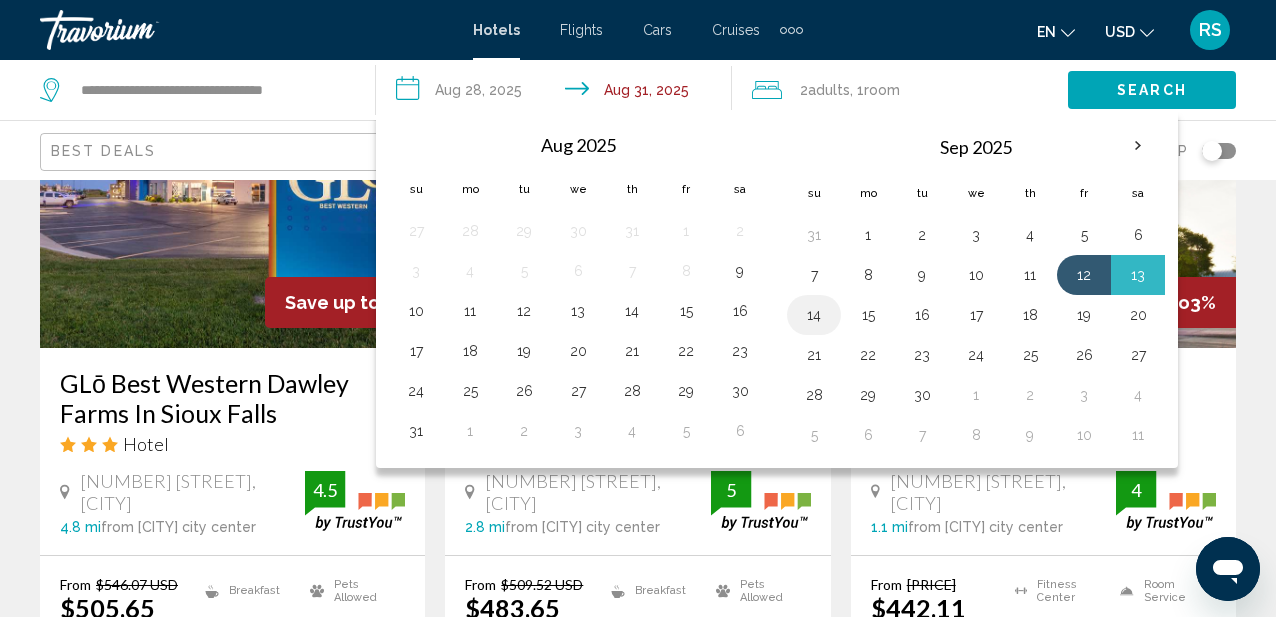 click on "14" at bounding box center (814, 315) 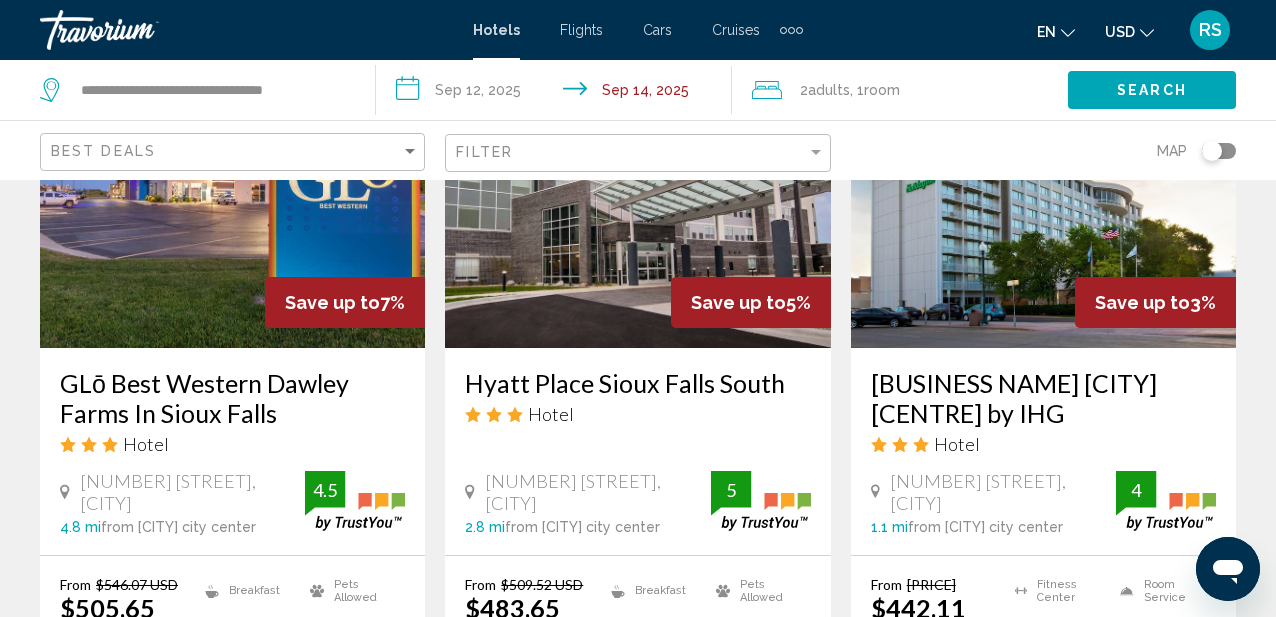 click on "Search" 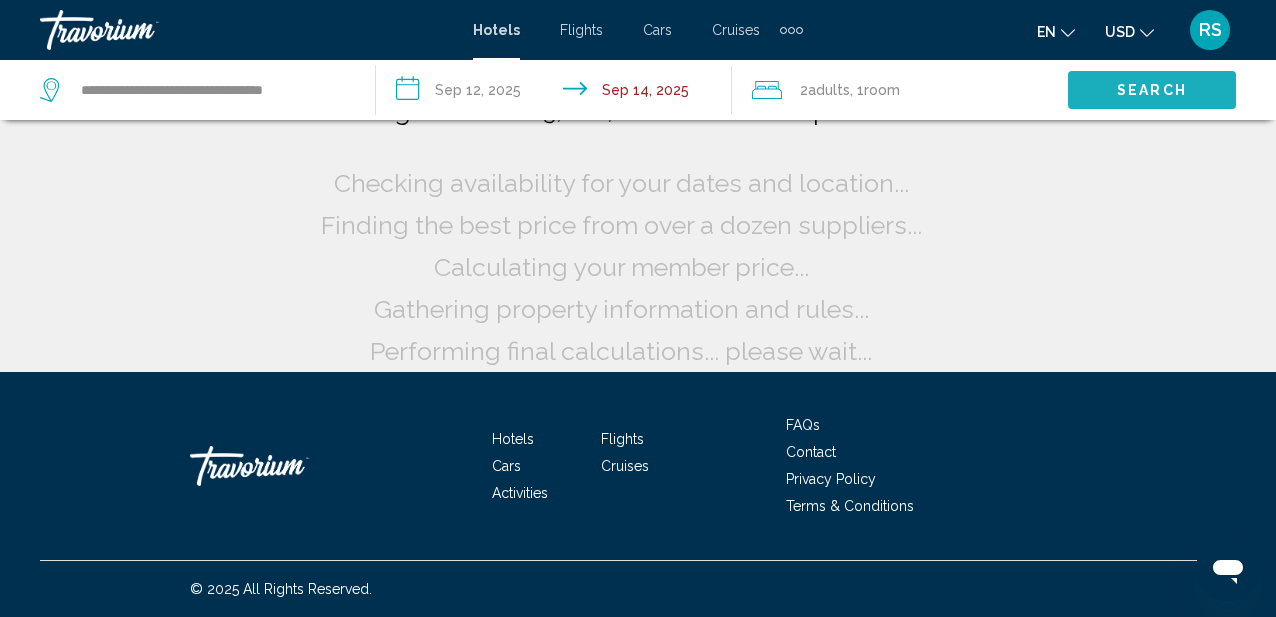 scroll, scrollTop: 40, scrollLeft: 0, axis: vertical 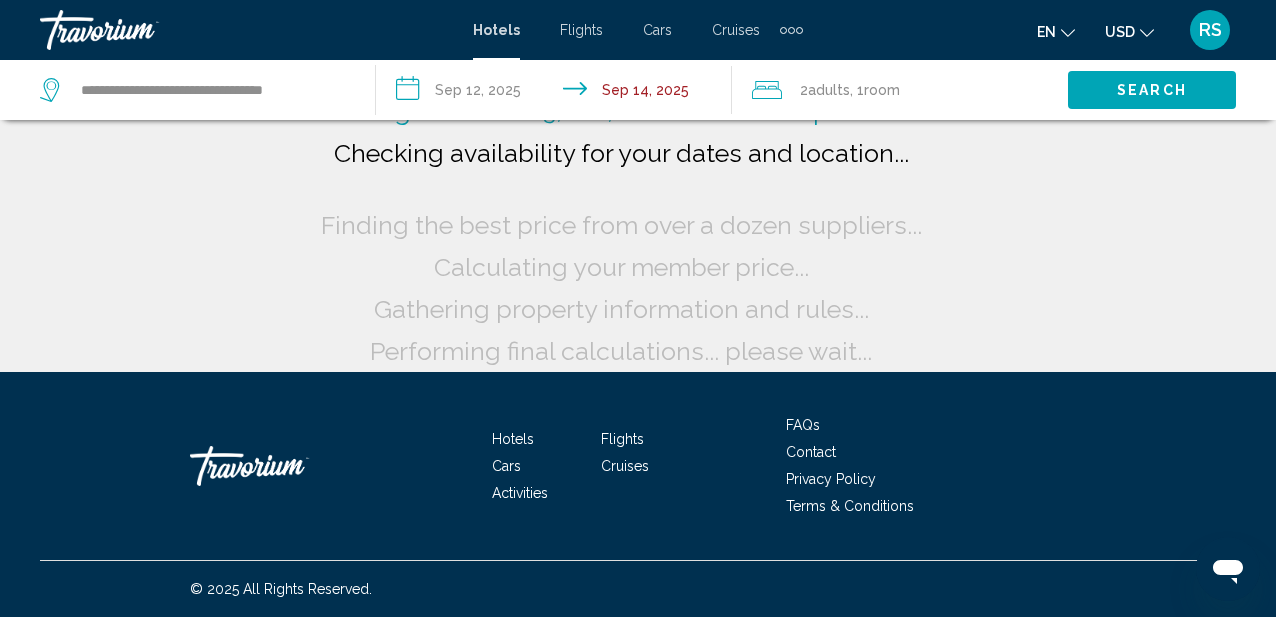 click on "Search" 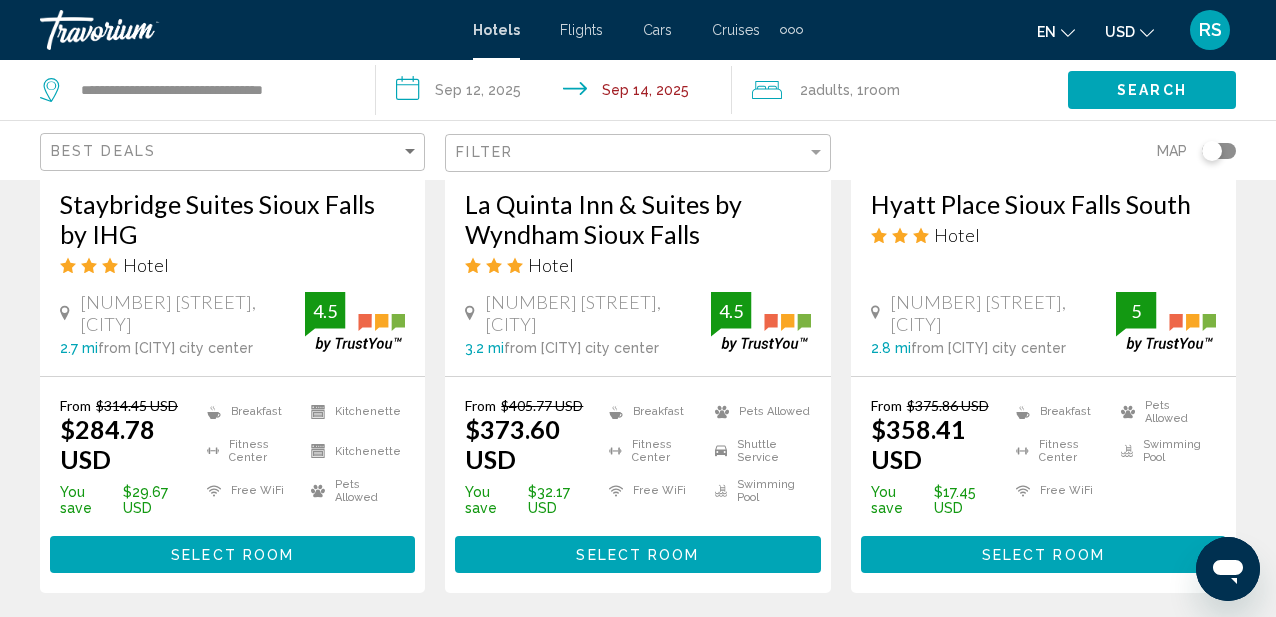 scroll, scrollTop: 1976, scrollLeft: 0, axis: vertical 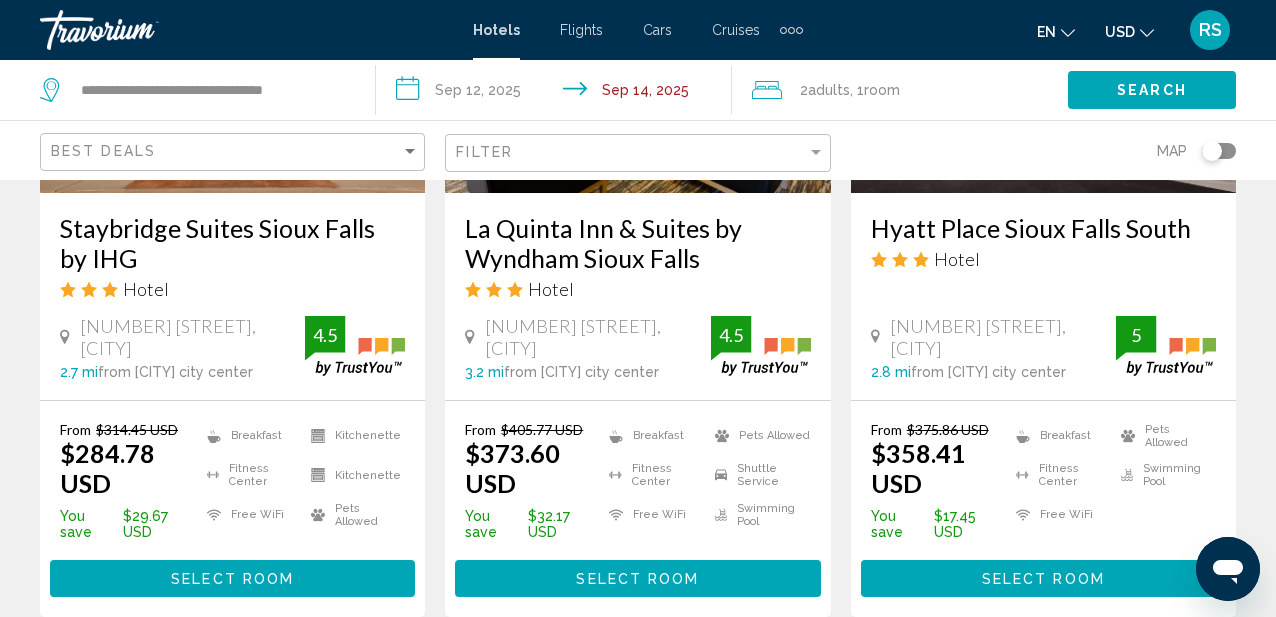 click on "Adults" 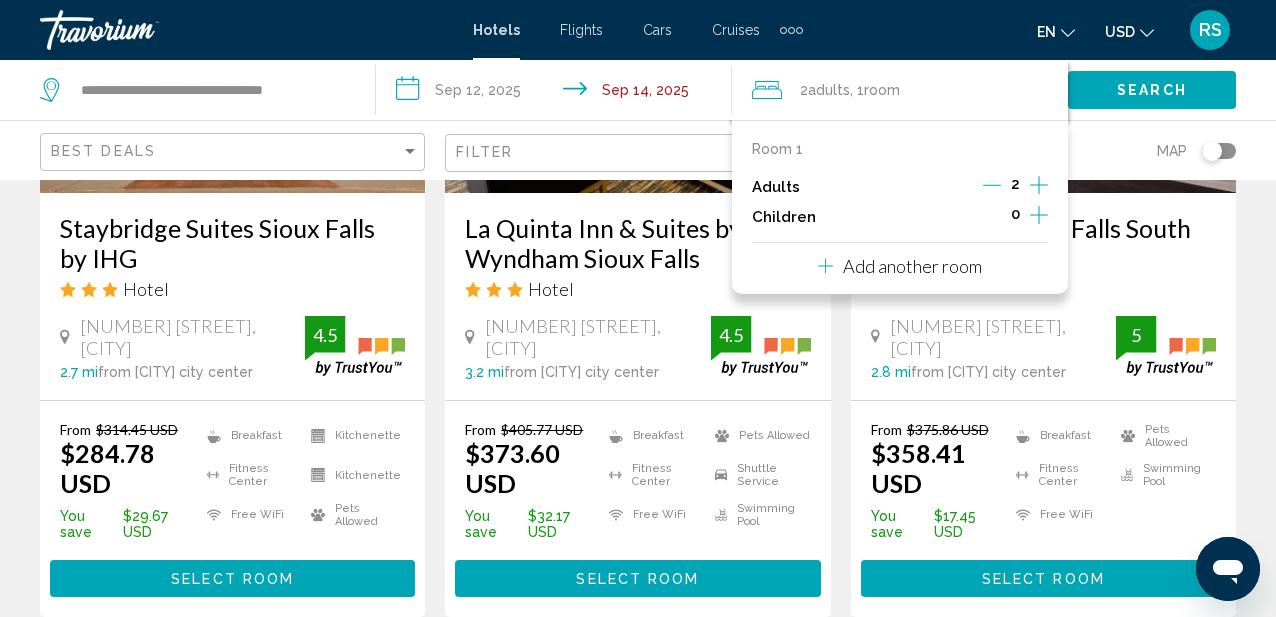click 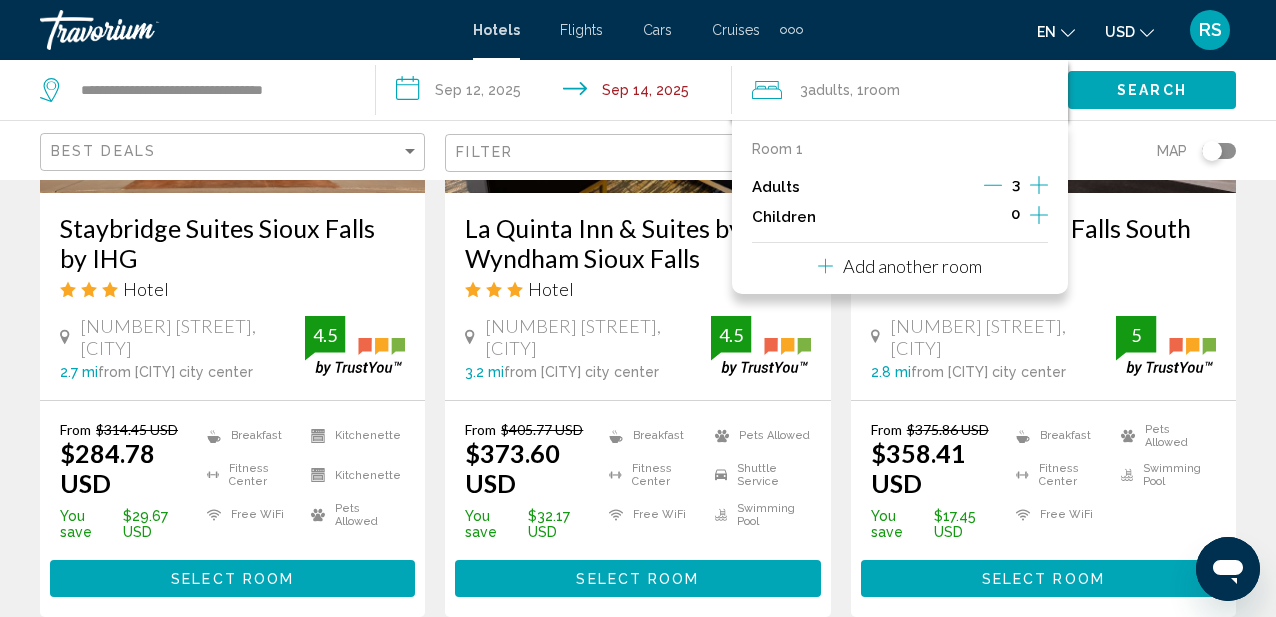 click 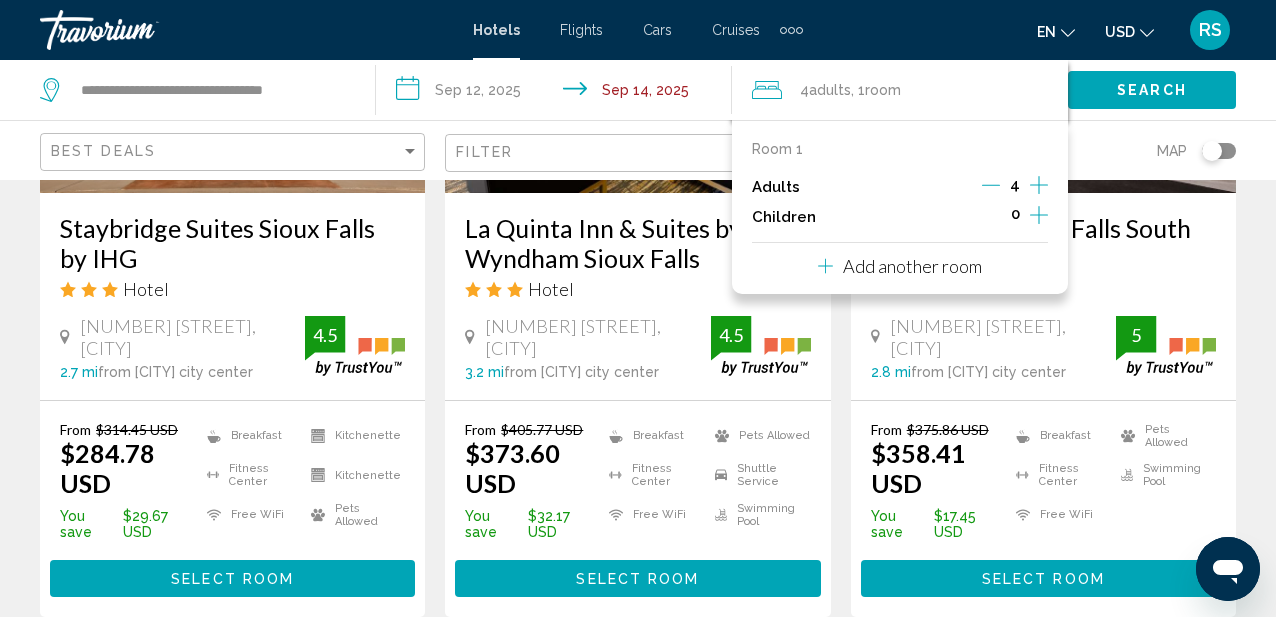 click on "Filter" 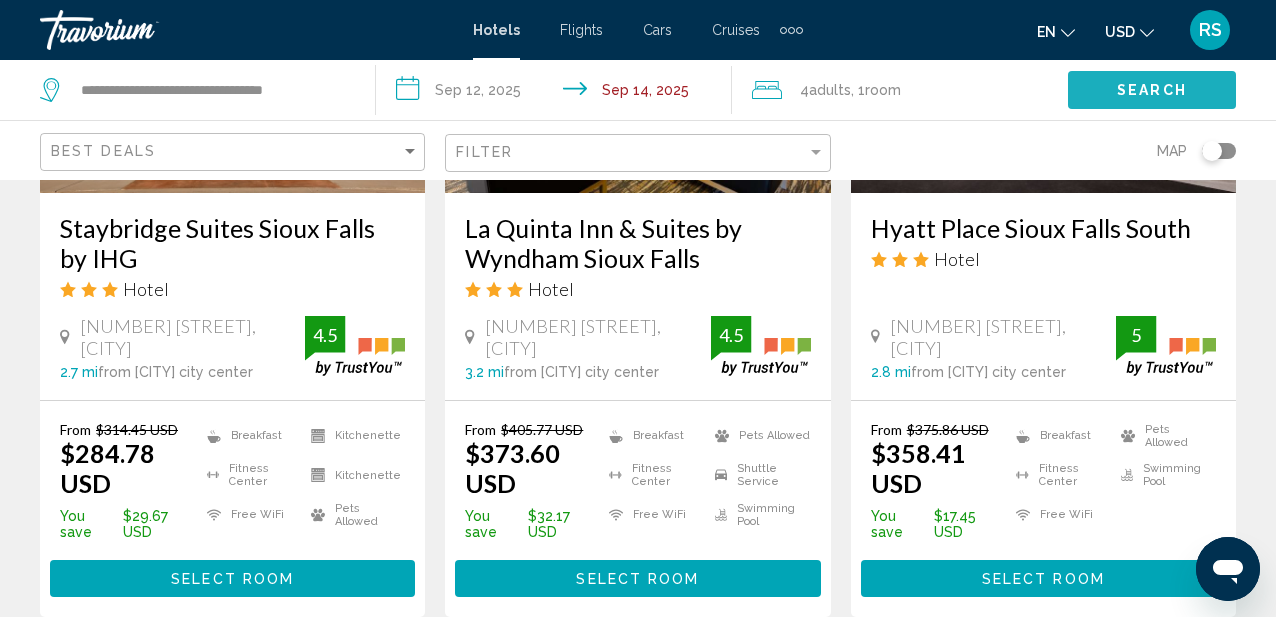 click on "Search" 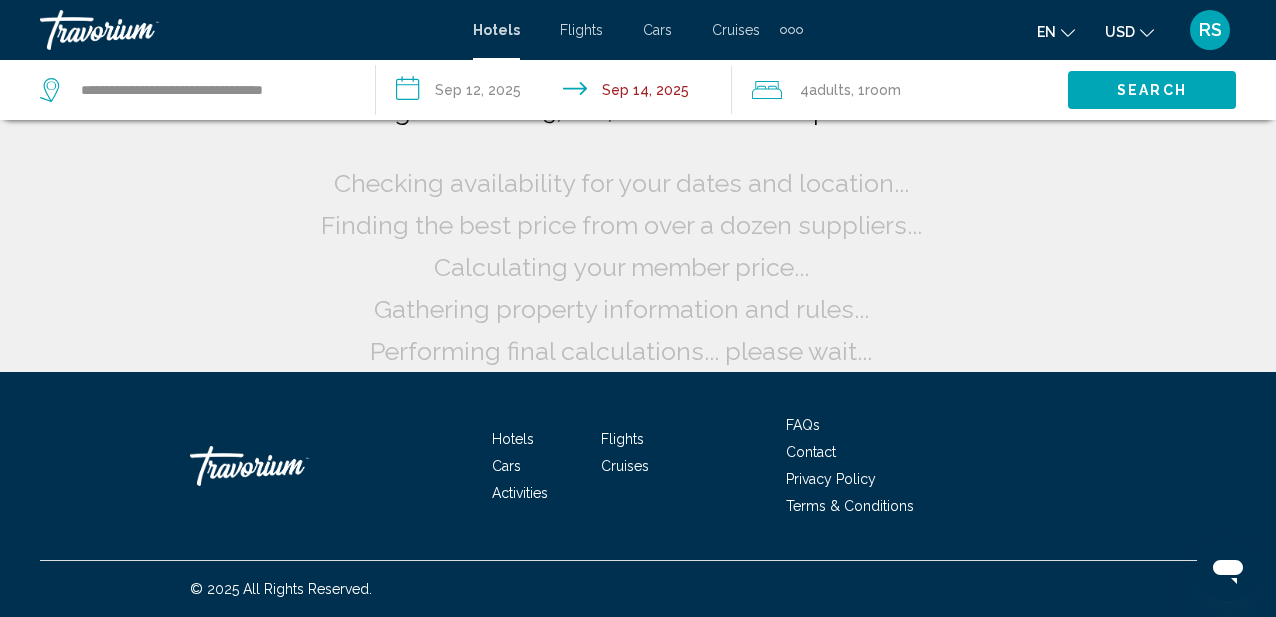 click on ", 1  Room rooms" 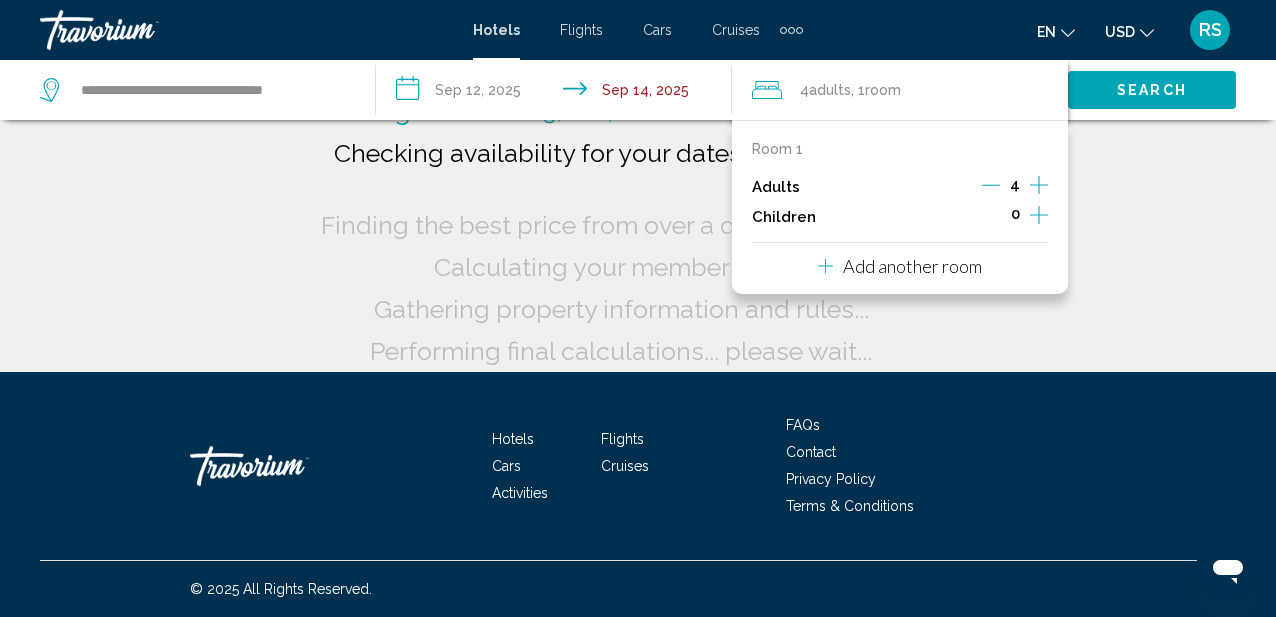 click 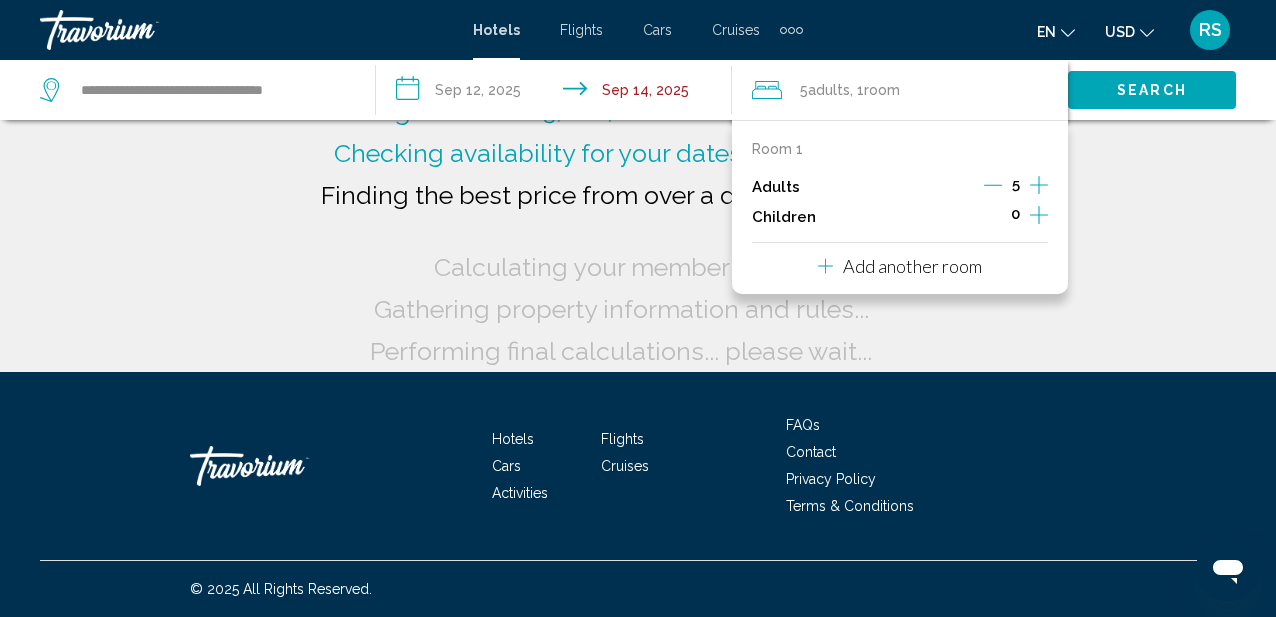 click on "**********" at bounding box center [558, 93] 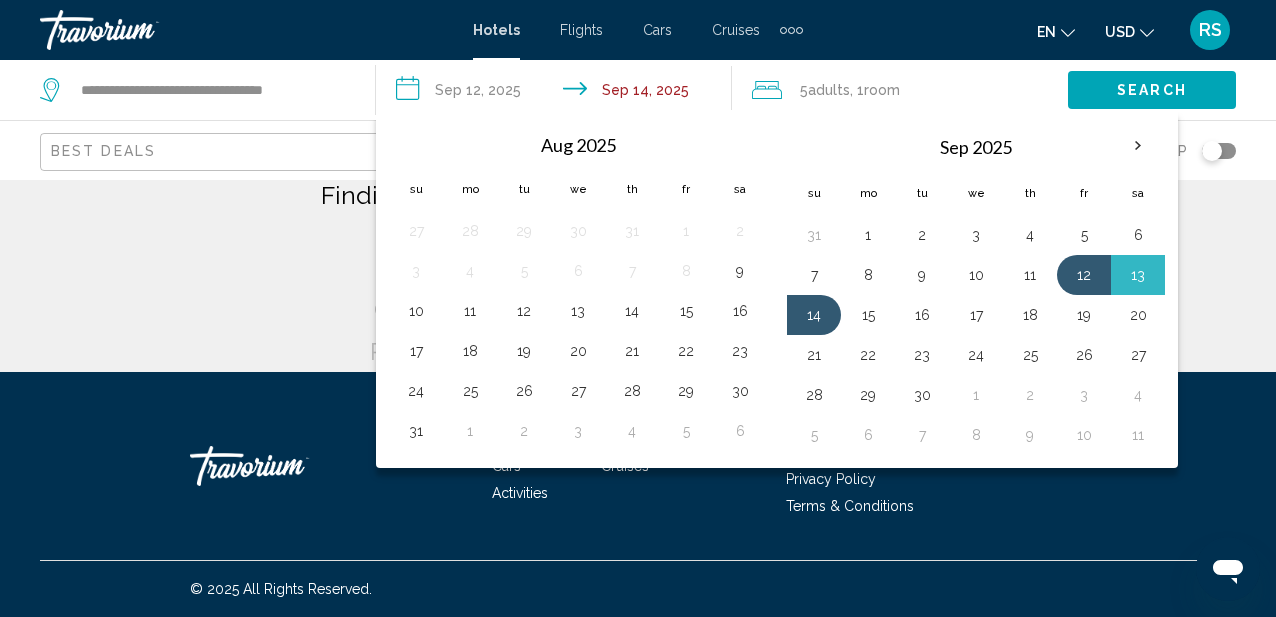 click on "5  Adult Adults , 1  Room rooms" 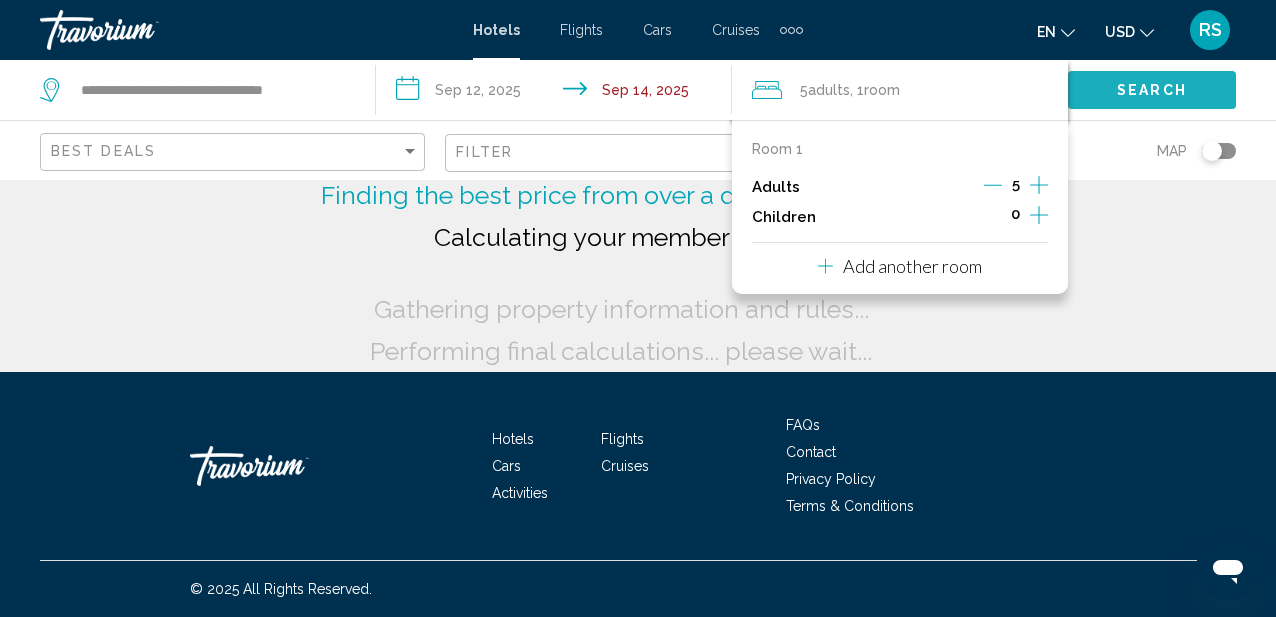 click on "Search" 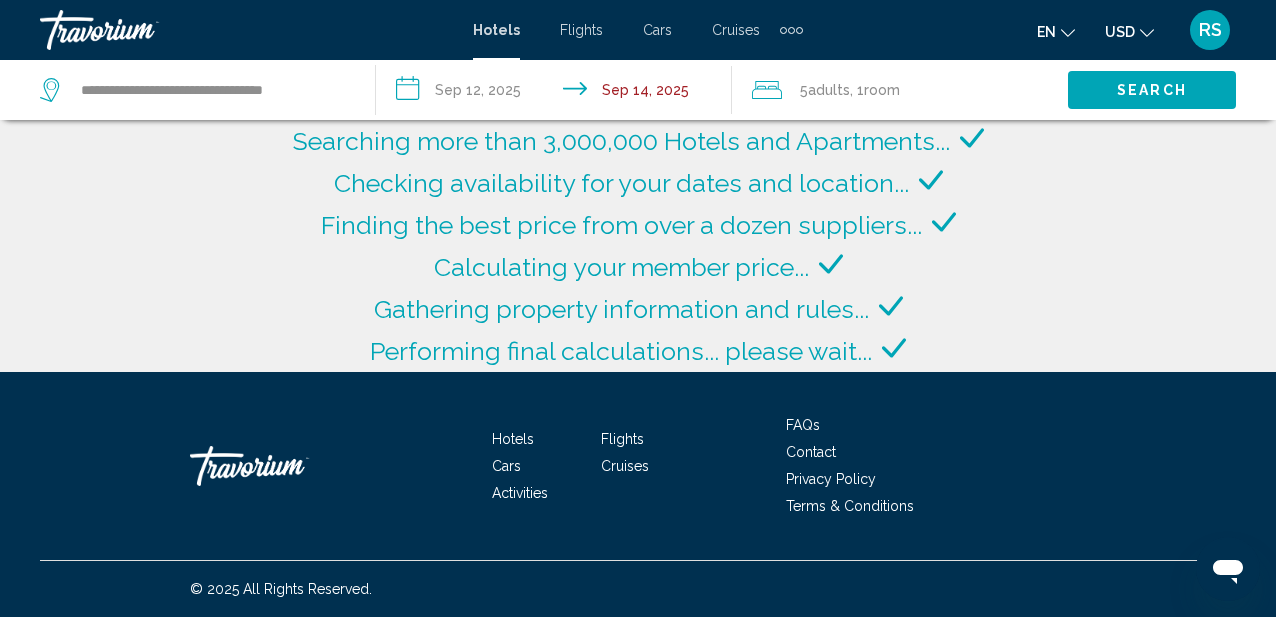 scroll, scrollTop: 210, scrollLeft: 0, axis: vertical 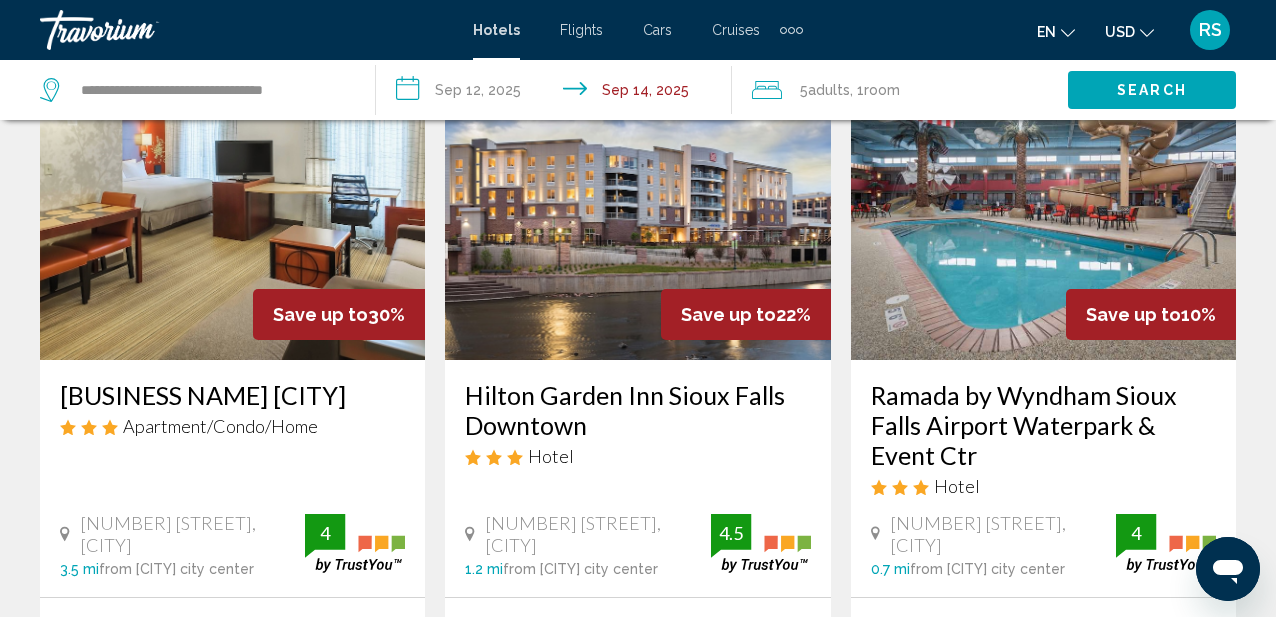 click on "Search" 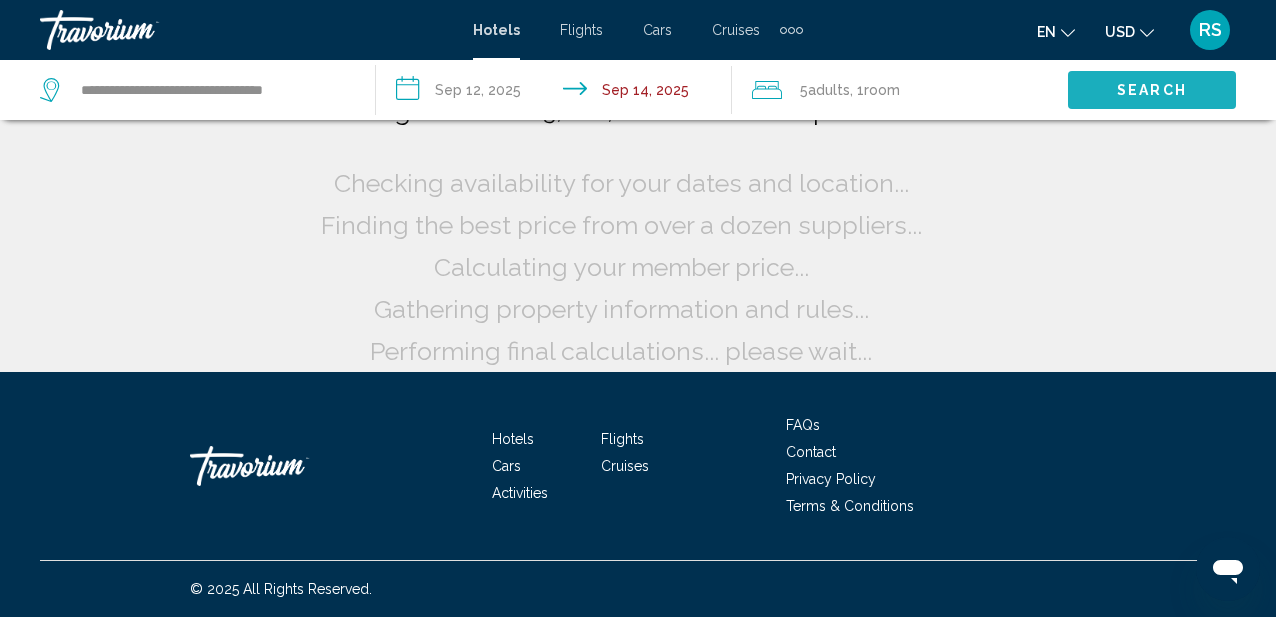 scroll, scrollTop: 10, scrollLeft: 0, axis: vertical 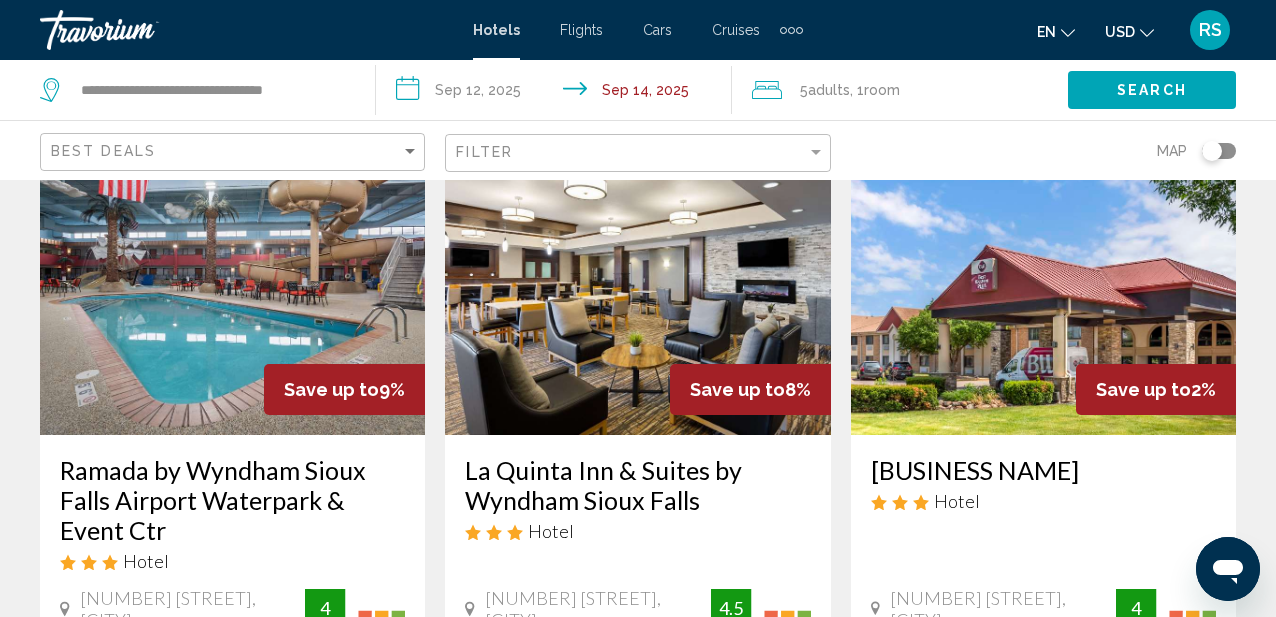 click at bounding box center (232, 275) 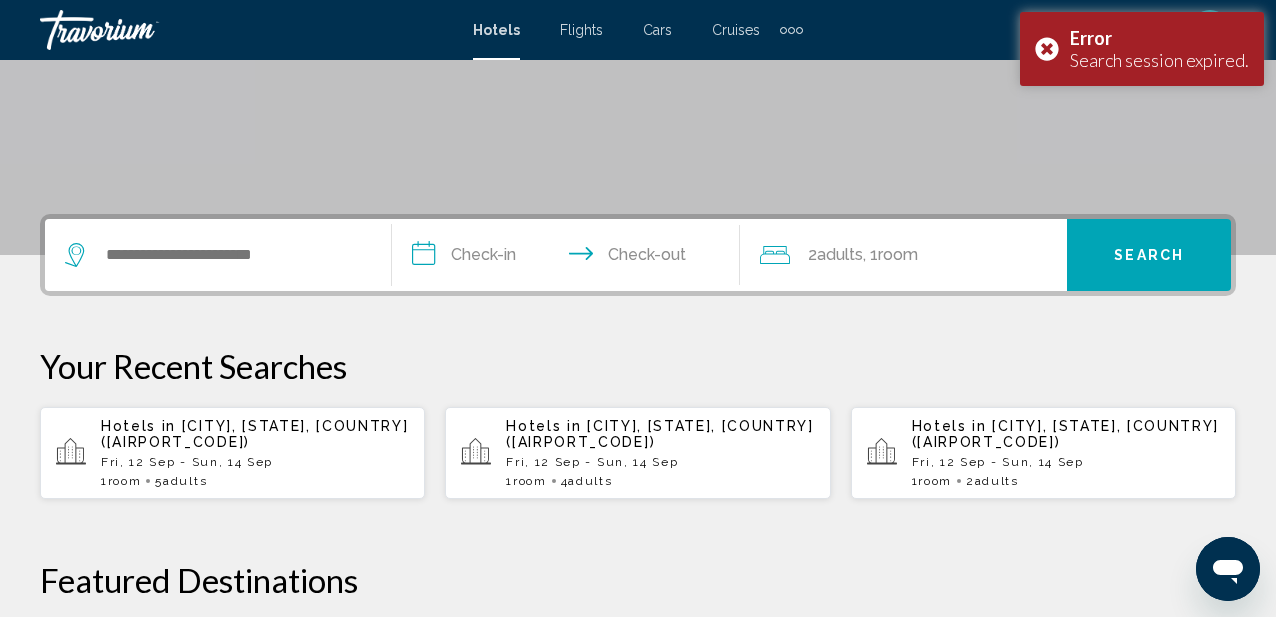 scroll, scrollTop: 164, scrollLeft: 0, axis: vertical 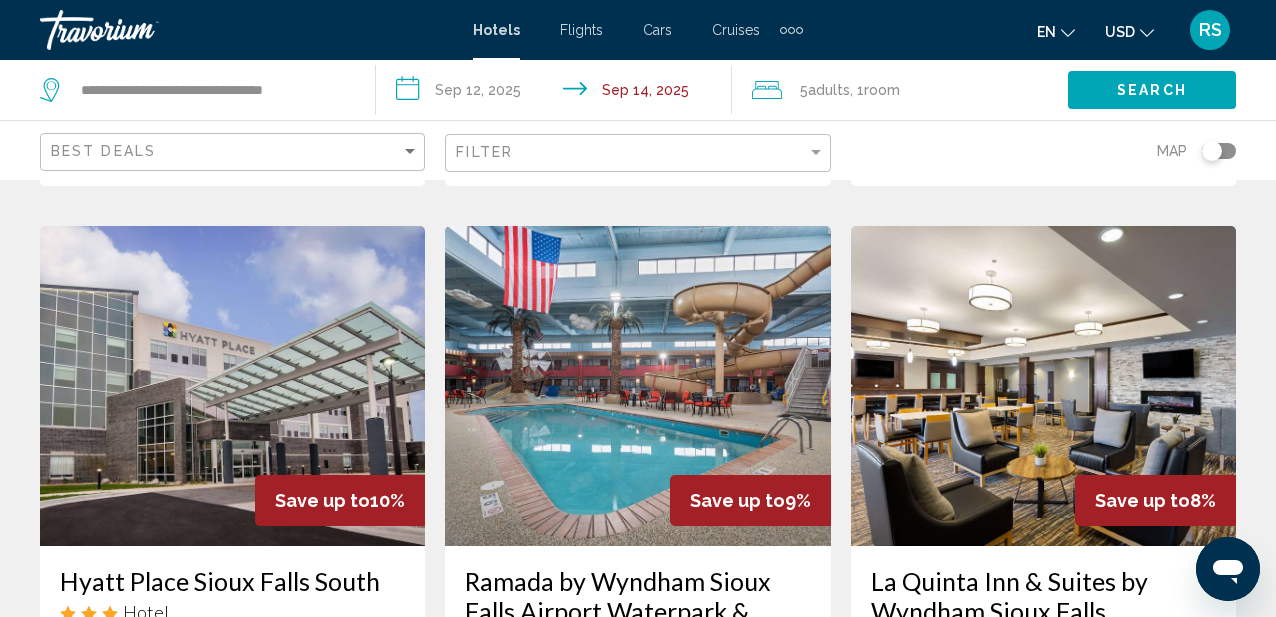 click at bounding box center (232, 386) 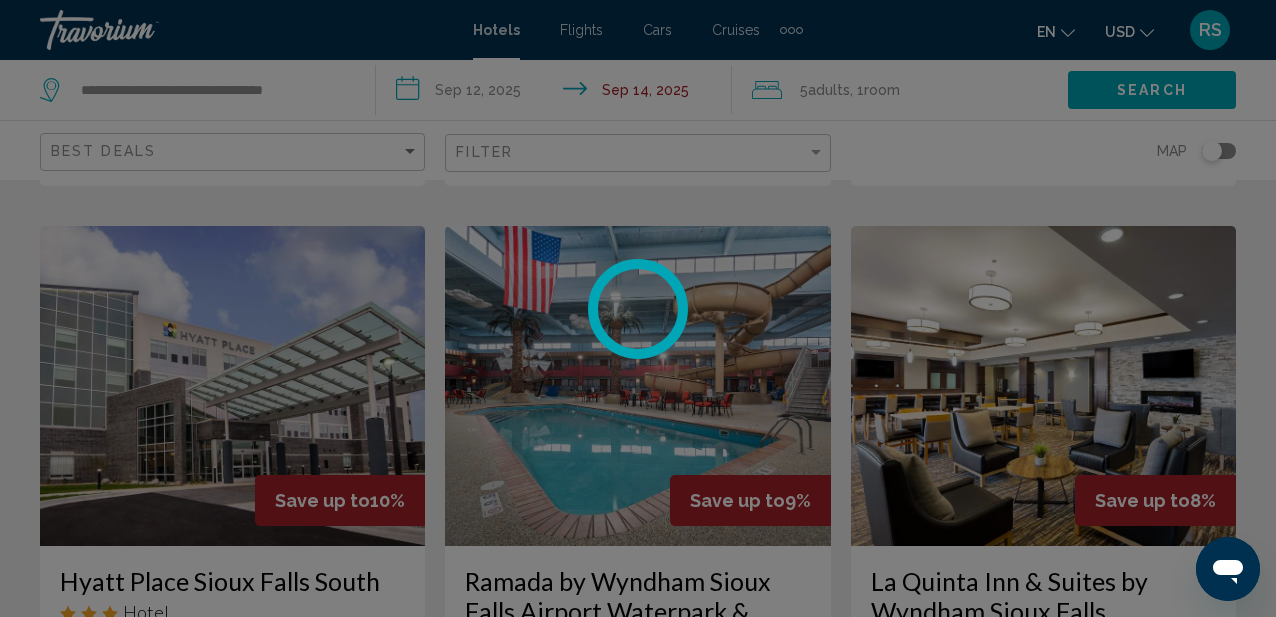 scroll, scrollTop: 226, scrollLeft: 0, axis: vertical 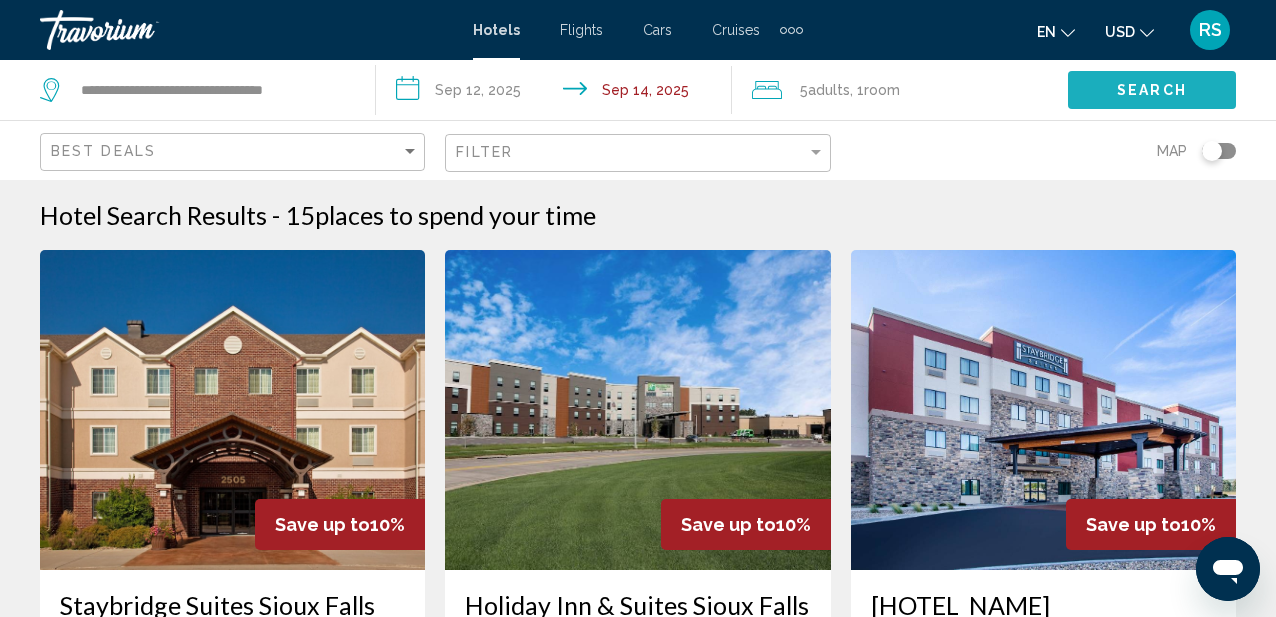 click on "Search" 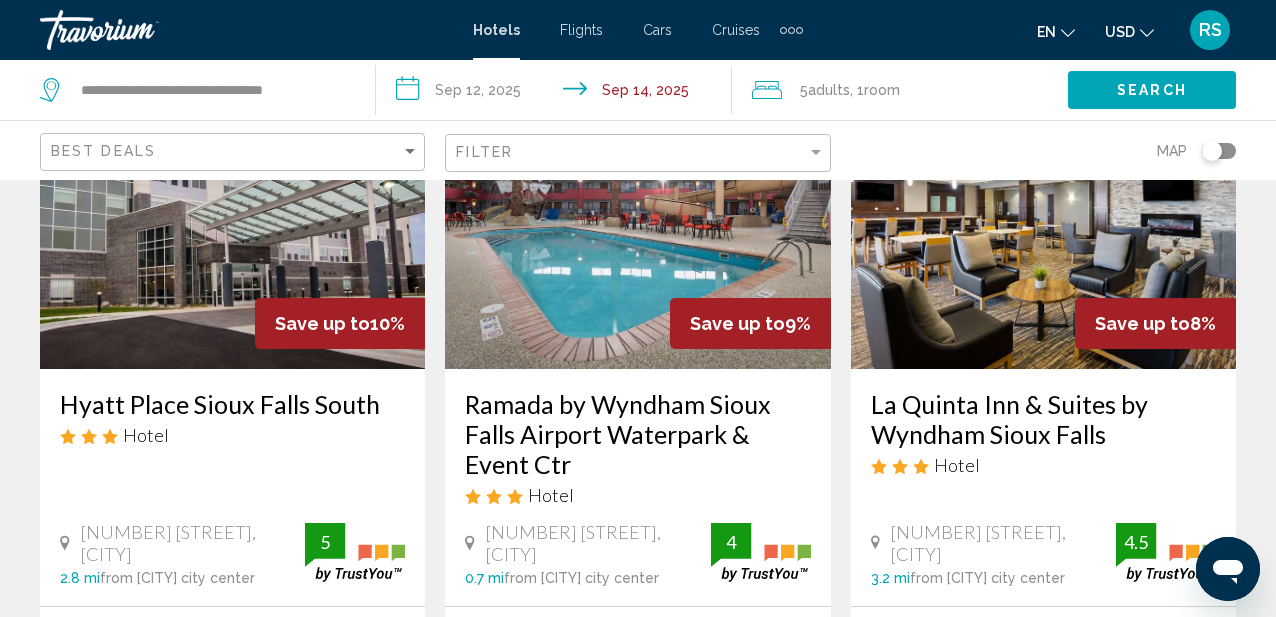 scroll, scrollTop: 990, scrollLeft: 0, axis: vertical 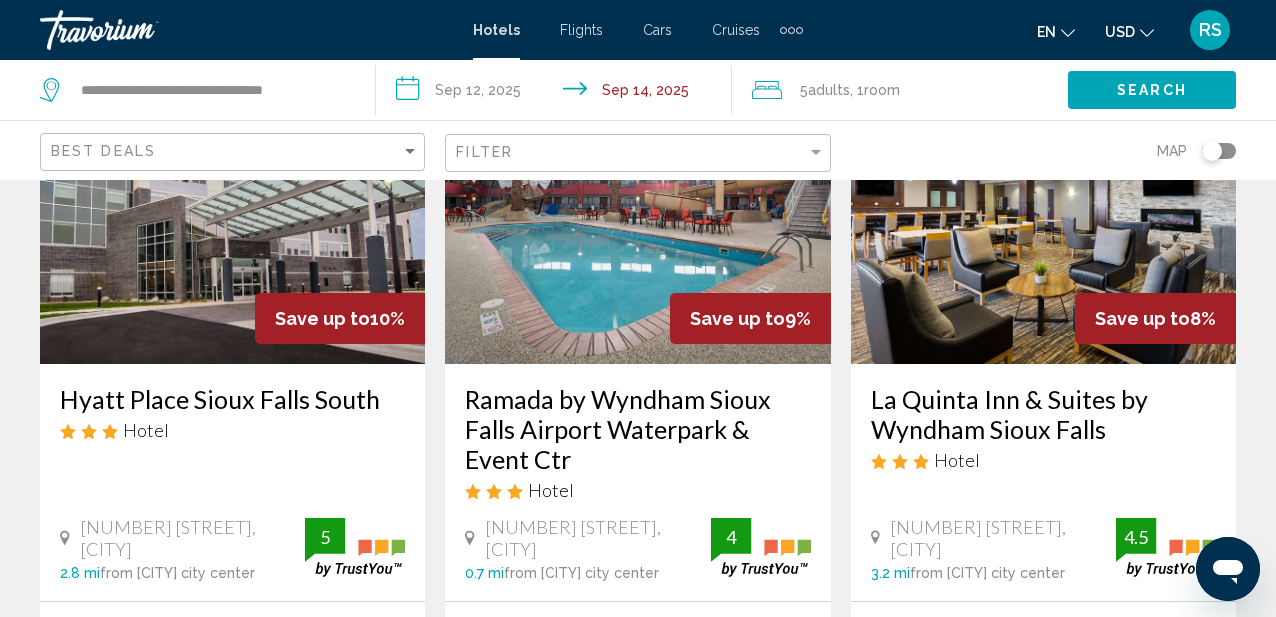 click at bounding box center (637, 204) 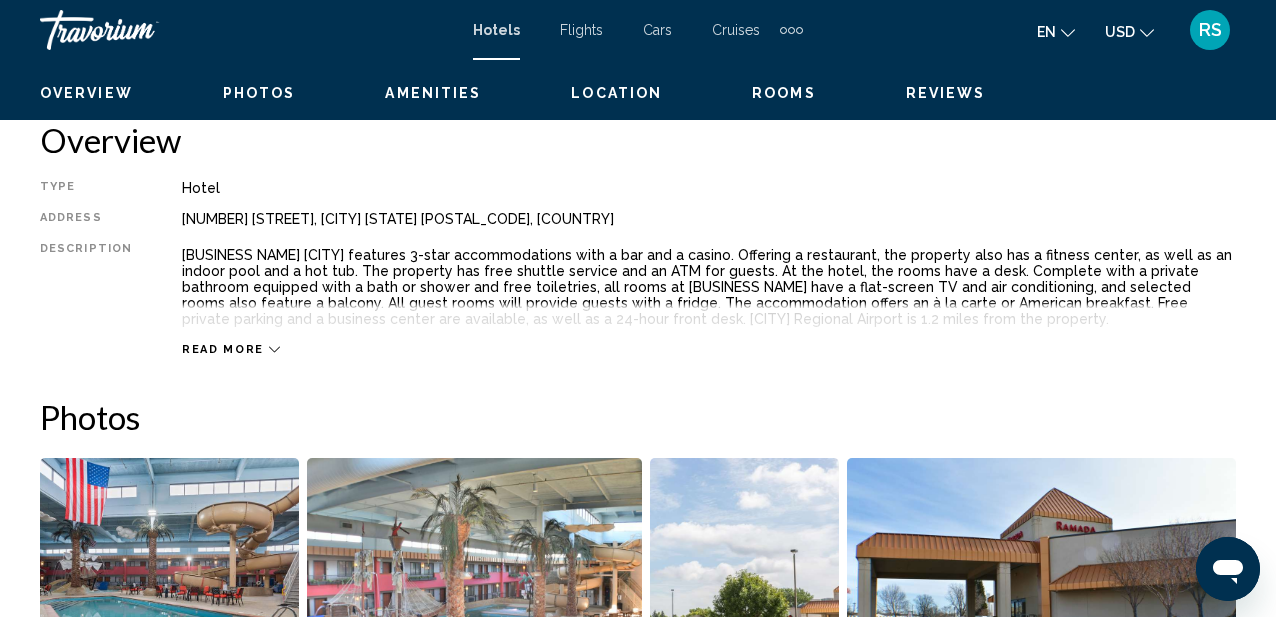 scroll, scrollTop: 226, scrollLeft: 0, axis: vertical 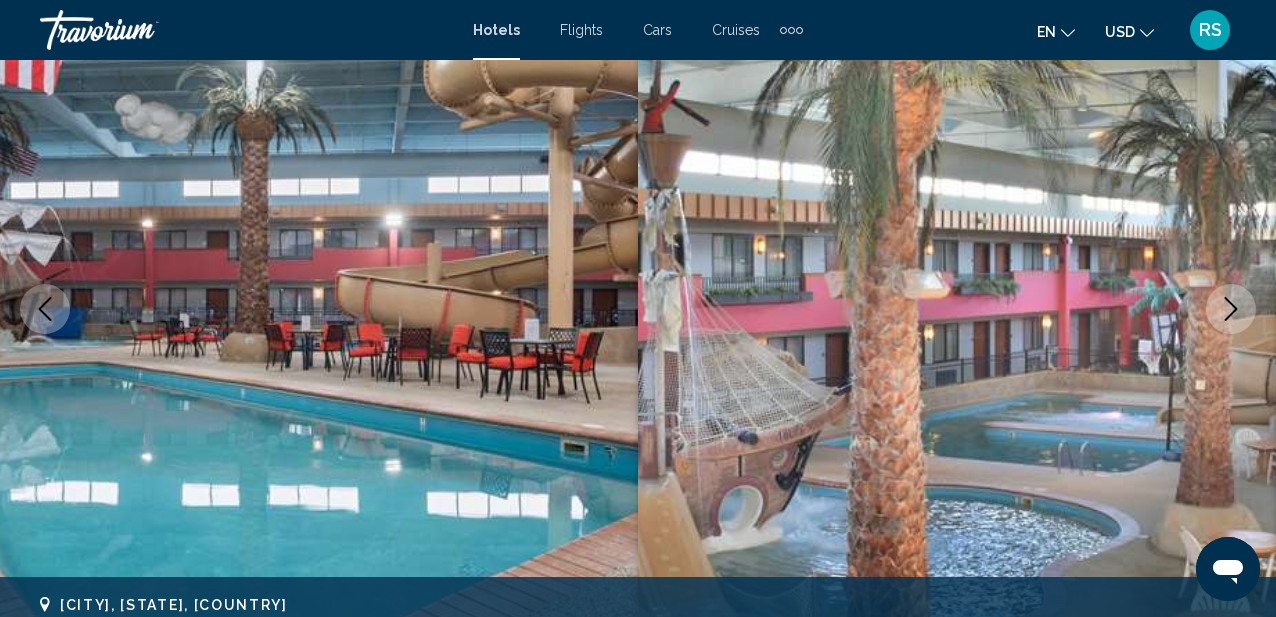 click 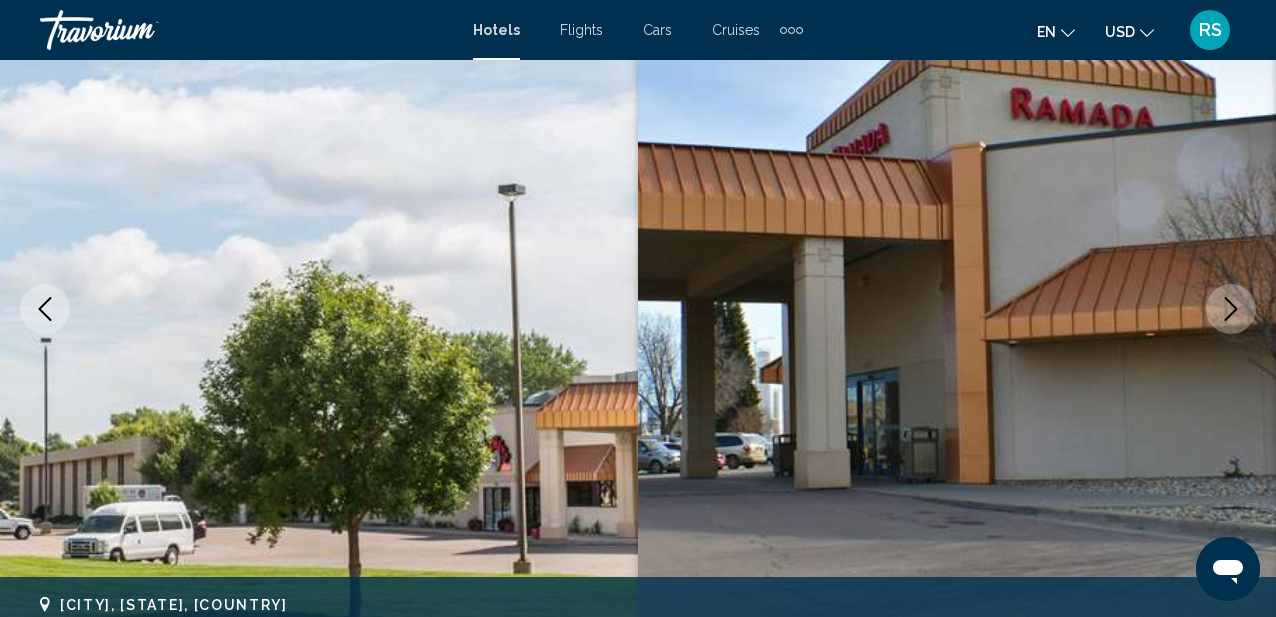 click 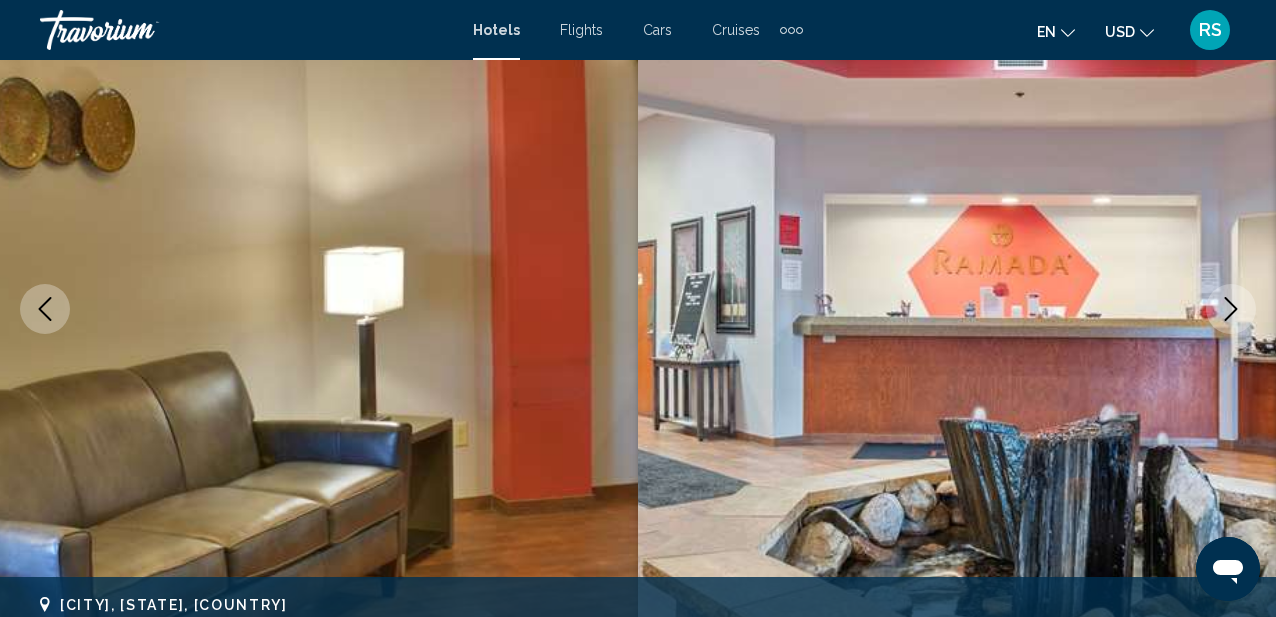 click 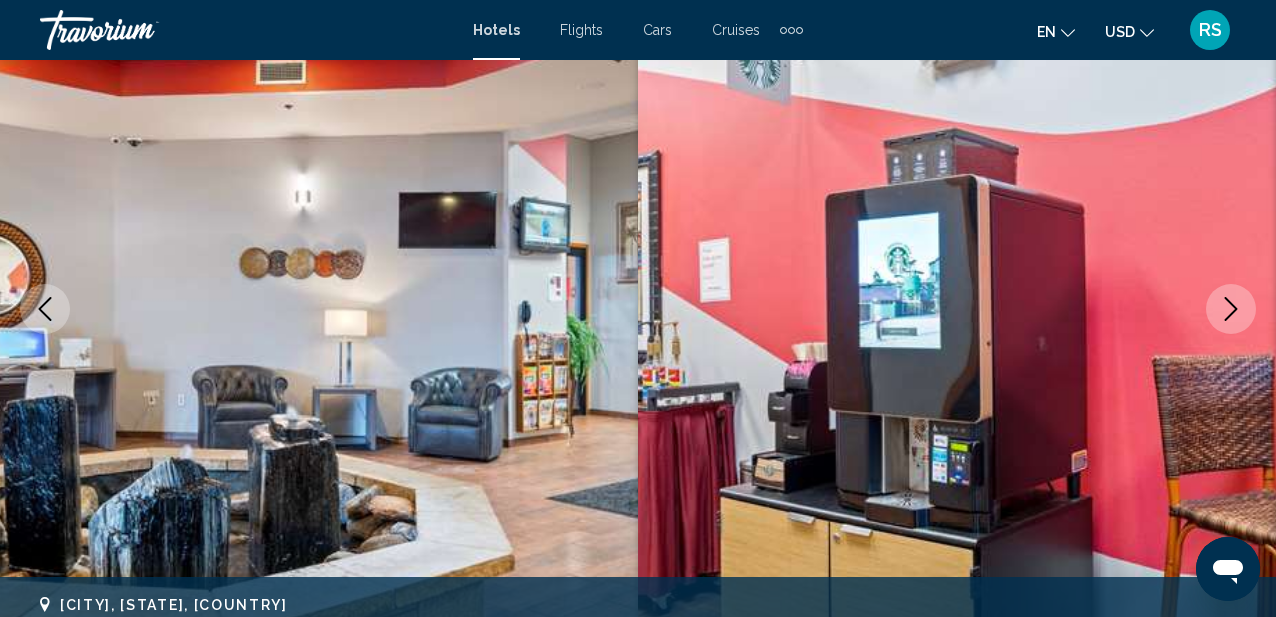 click 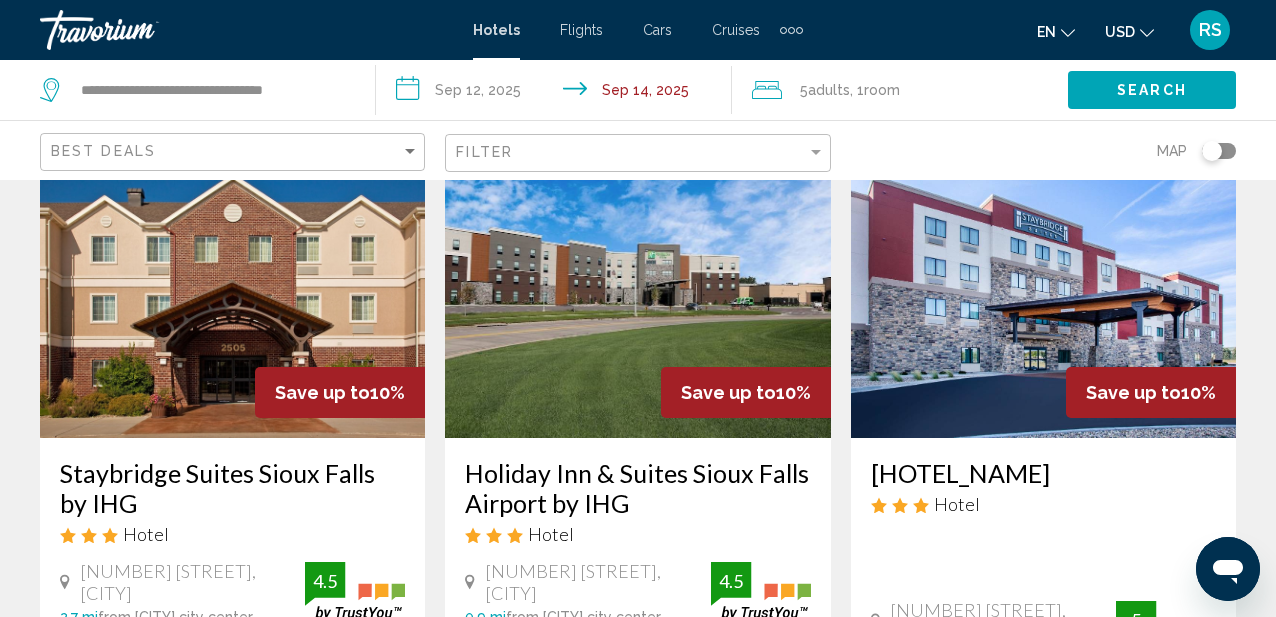 scroll, scrollTop: 133, scrollLeft: 0, axis: vertical 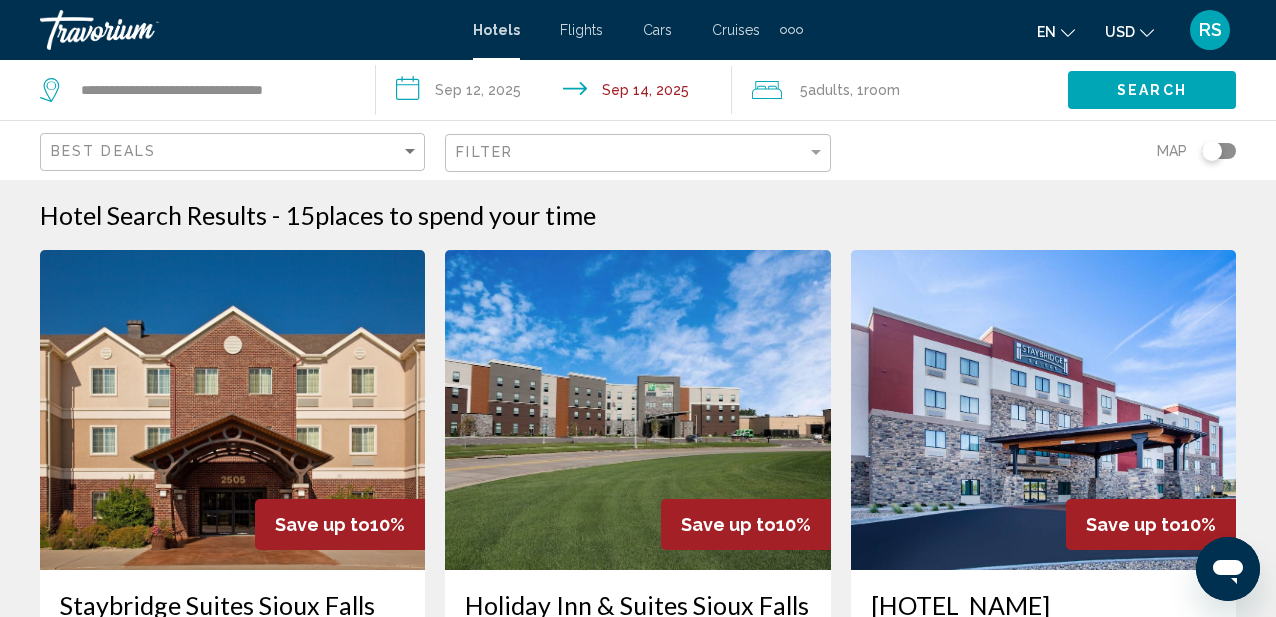 click at bounding box center [1043, 410] 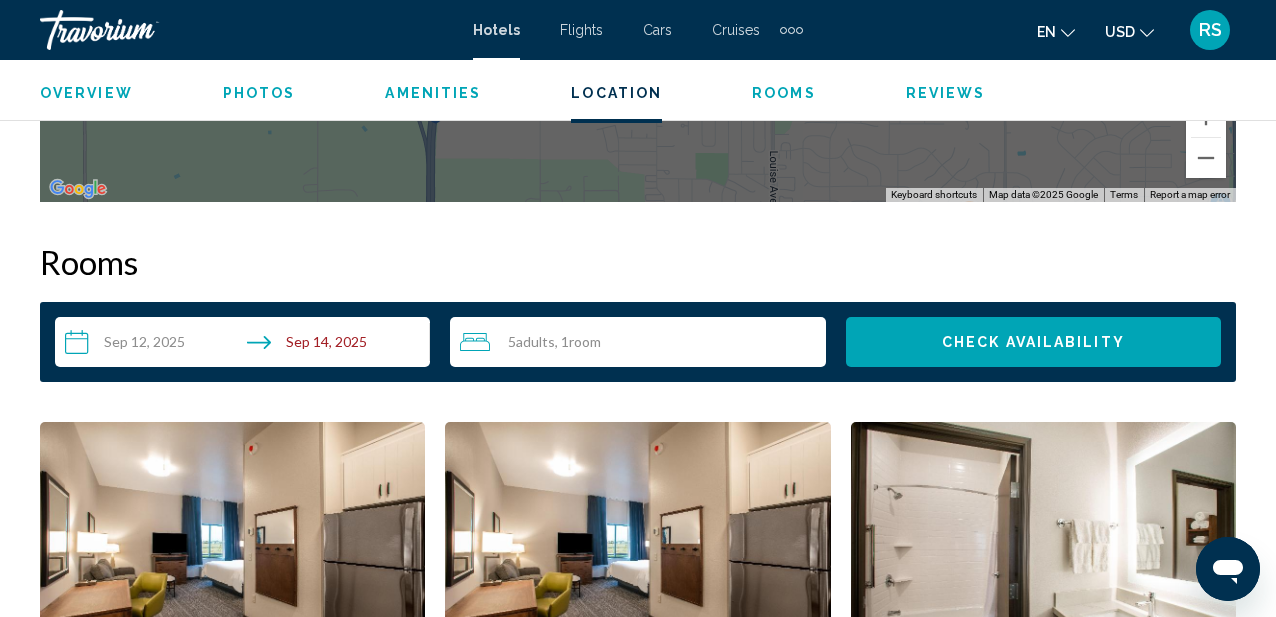 scroll, scrollTop: 2659, scrollLeft: 0, axis: vertical 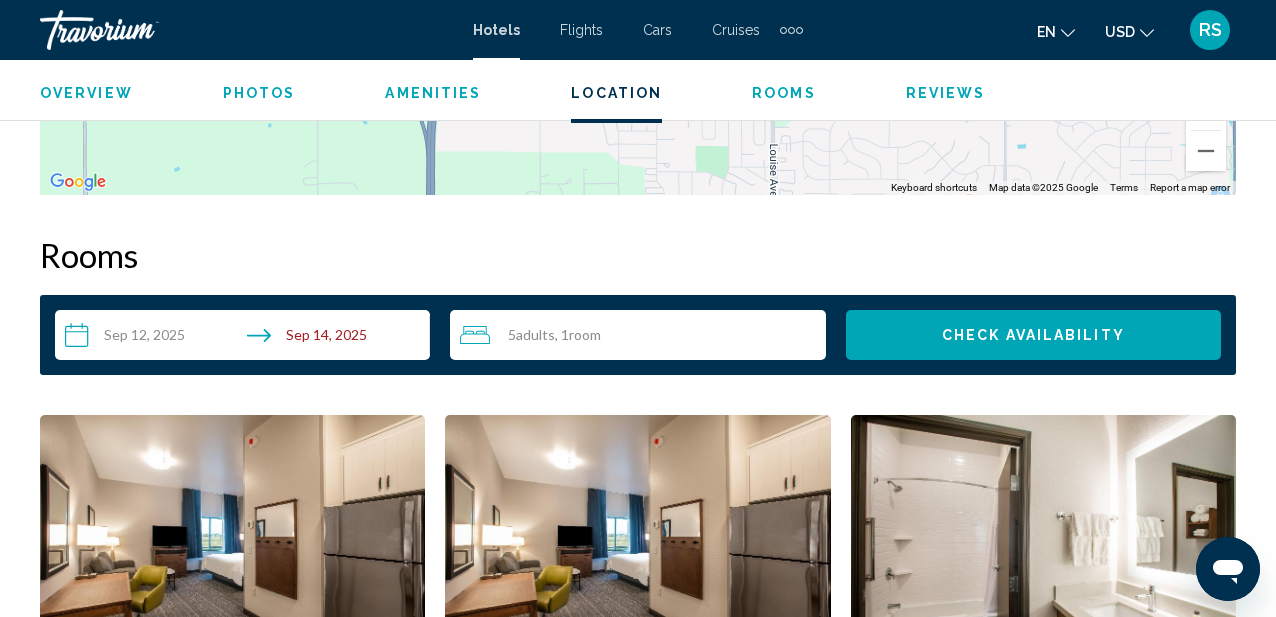 click on "Check Availability" at bounding box center [1033, 336] 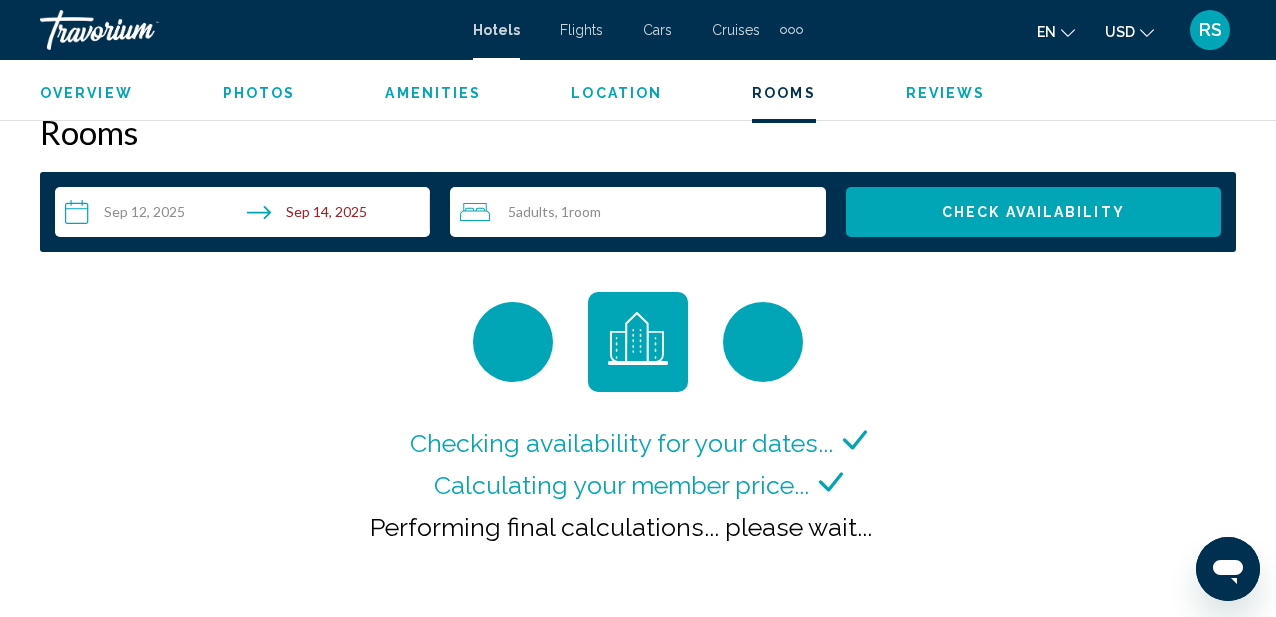 scroll, scrollTop: 2784, scrollLeft: 0, axis: vertical 